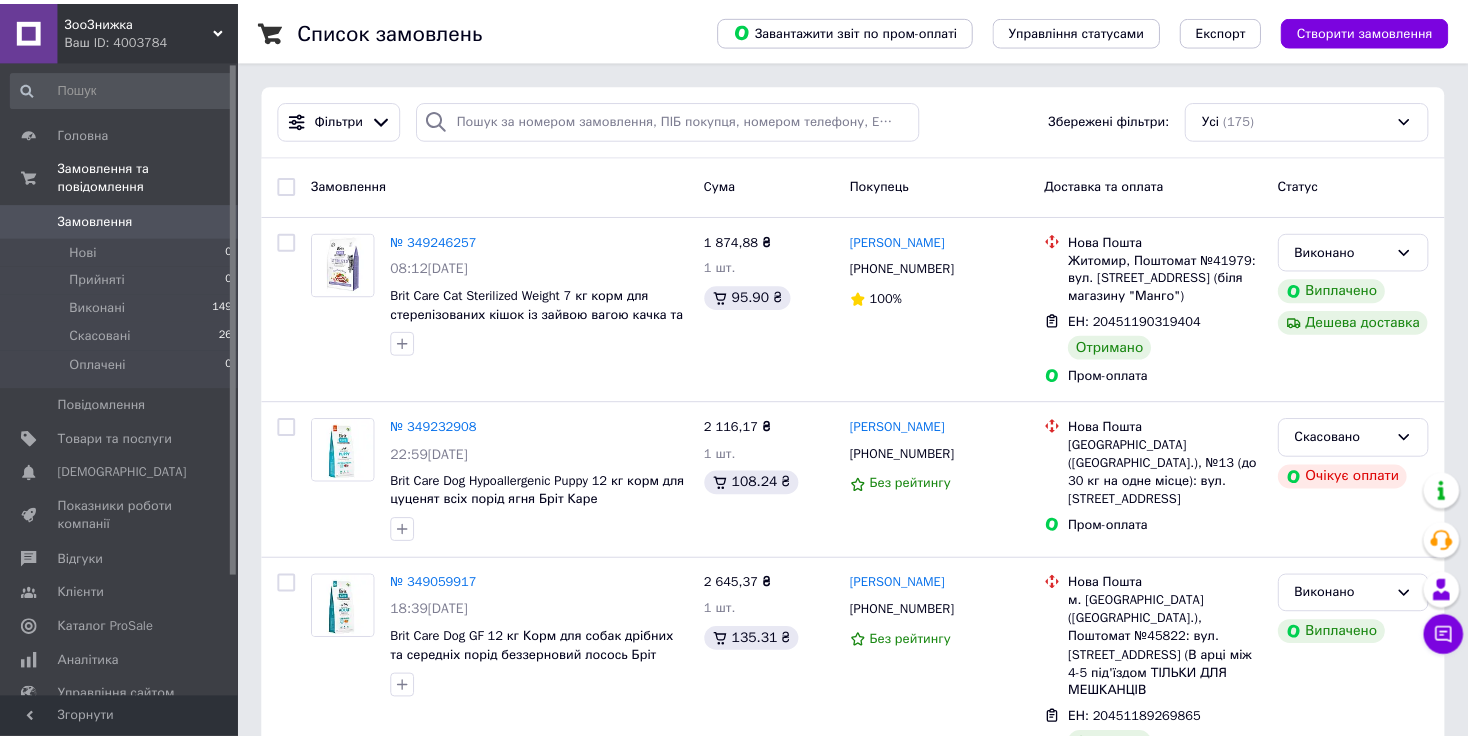 scroll, scrollTop: 0, scrollLeft: 0, axis: both 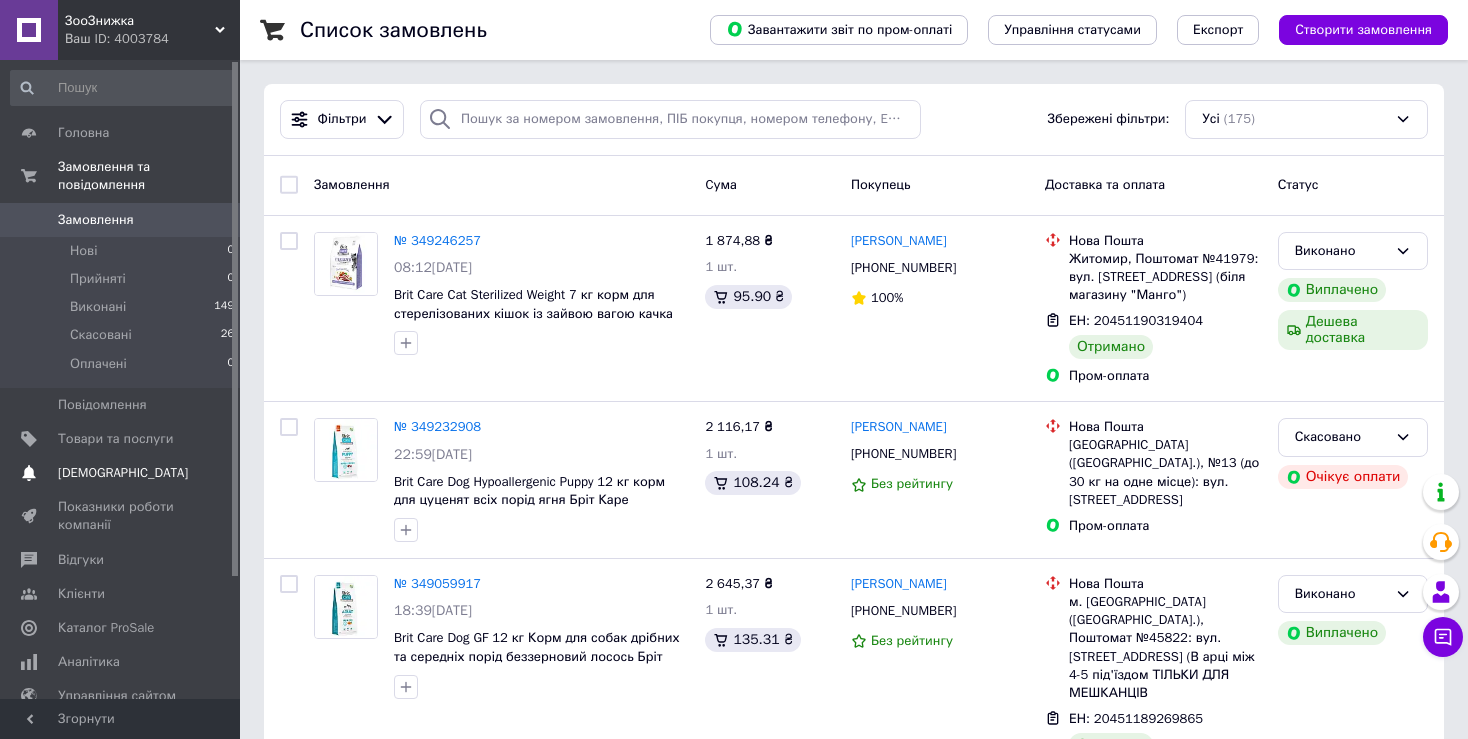 click on "Сповіщення 0 0" at bounding box center (123, 473) 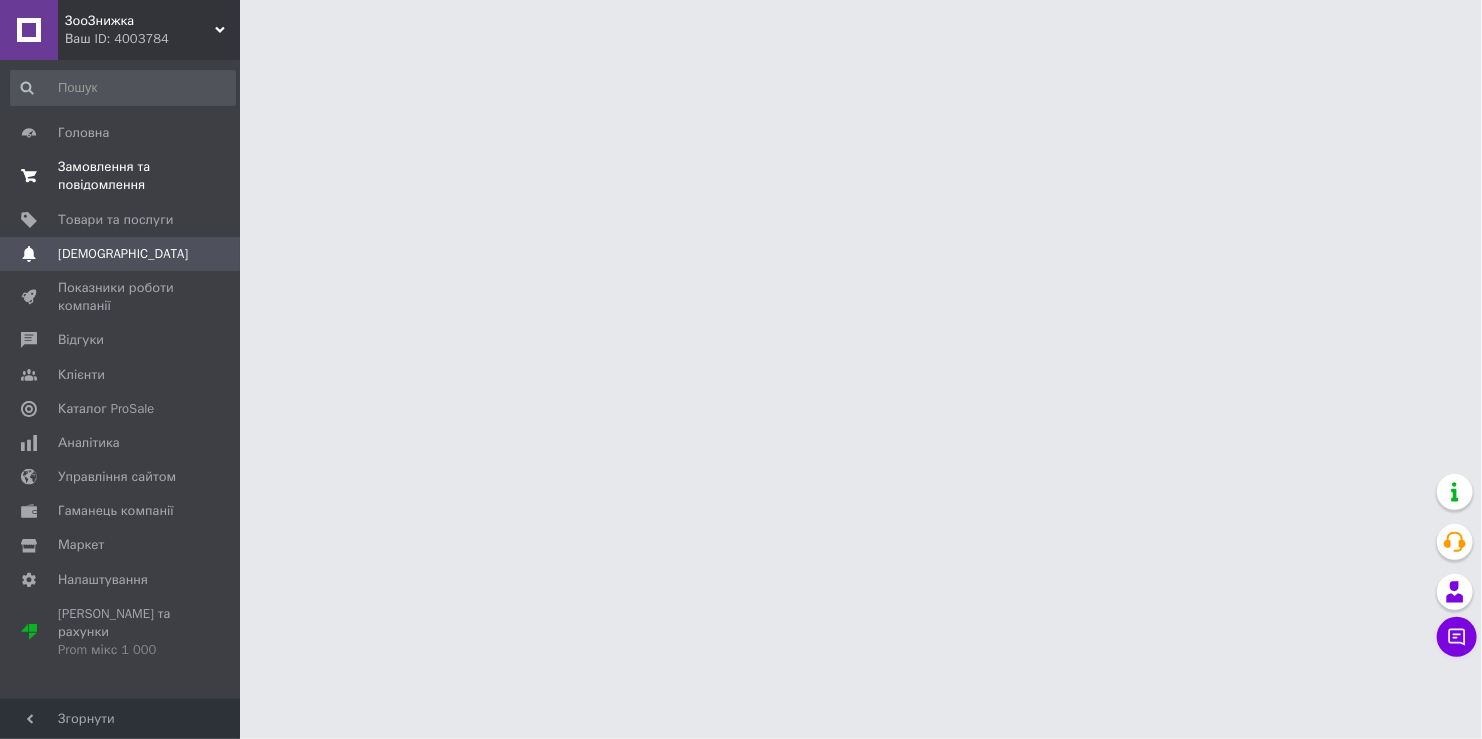 click on "Замовлення та повідомлення 0 0" at bounding box center [123, 176] 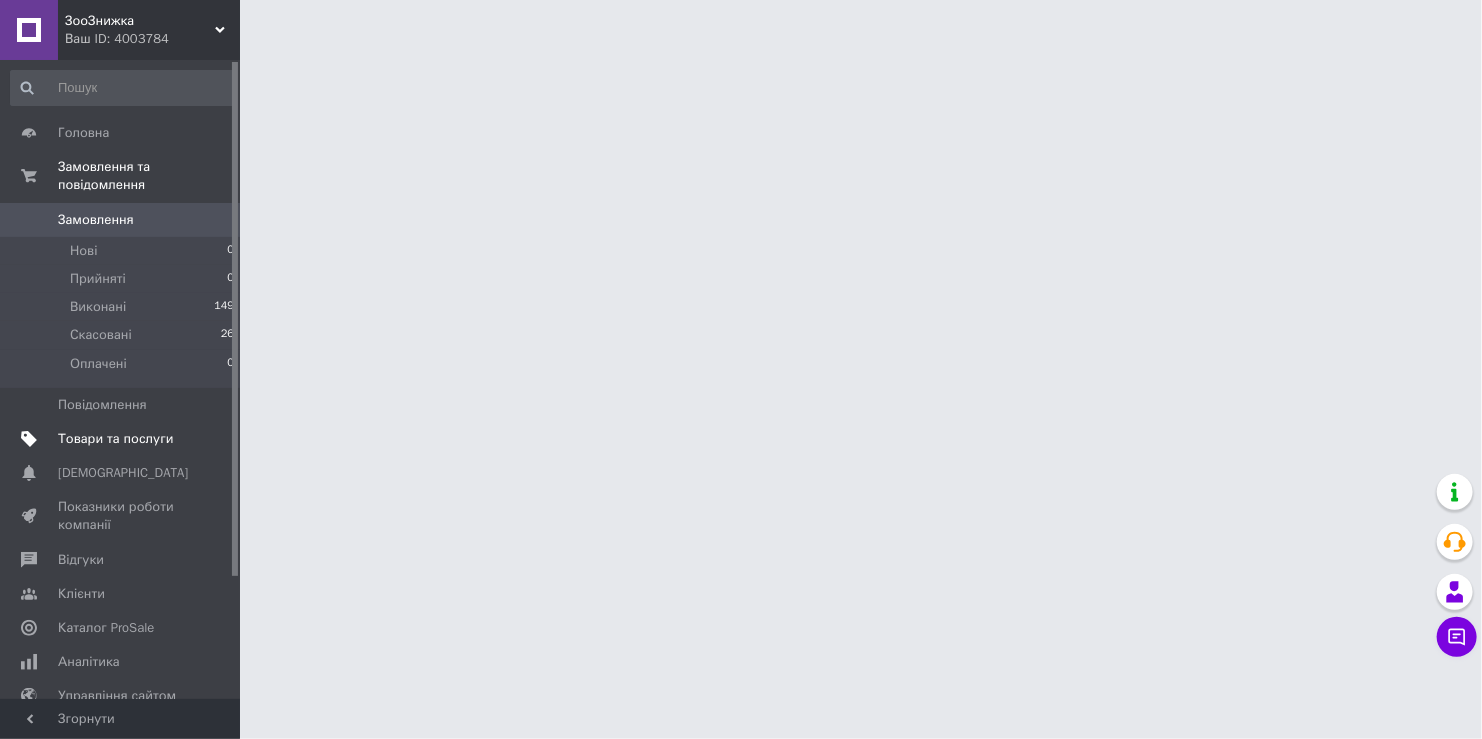 click on "Товари та послуги" at bounding box center (115, 439) 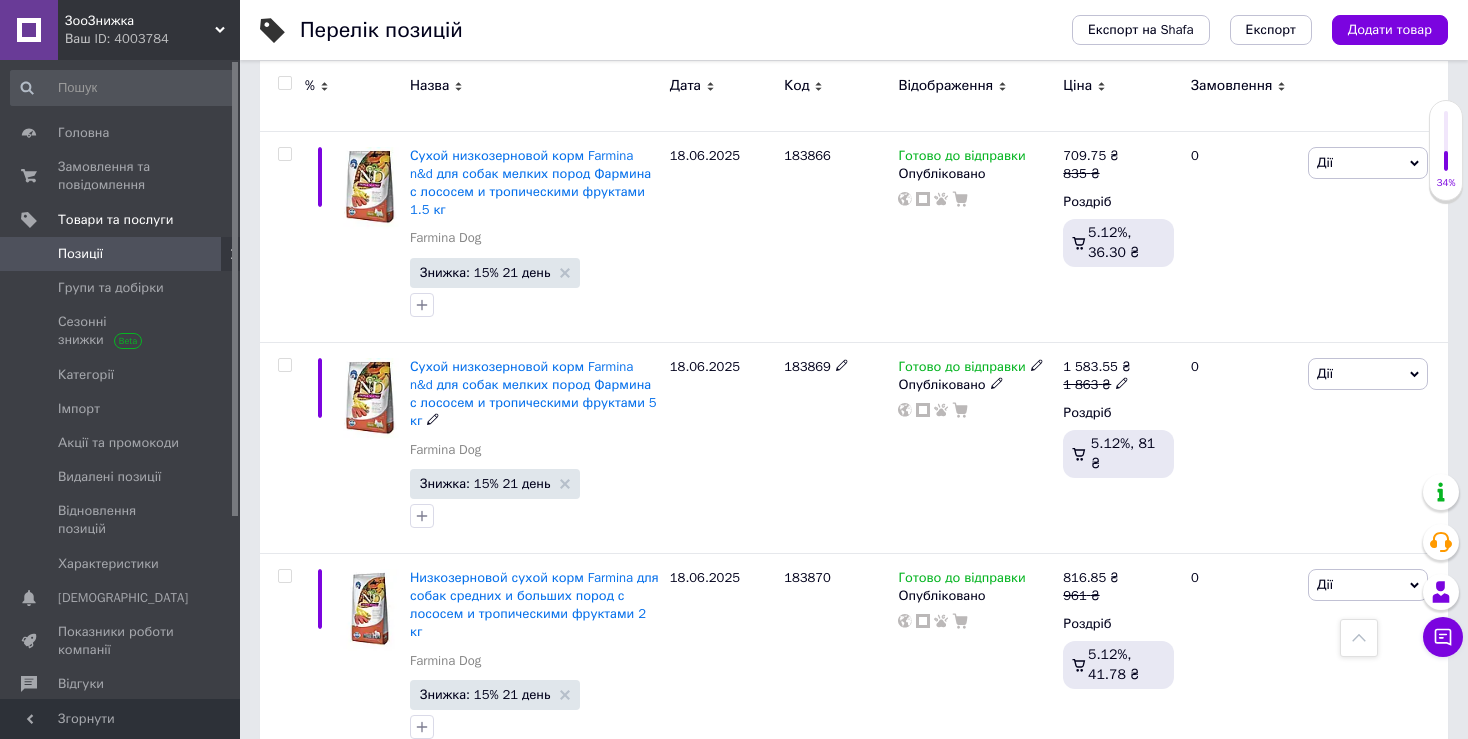 scroll, scrollTop: 0, scrollLeft: 0, axis: both 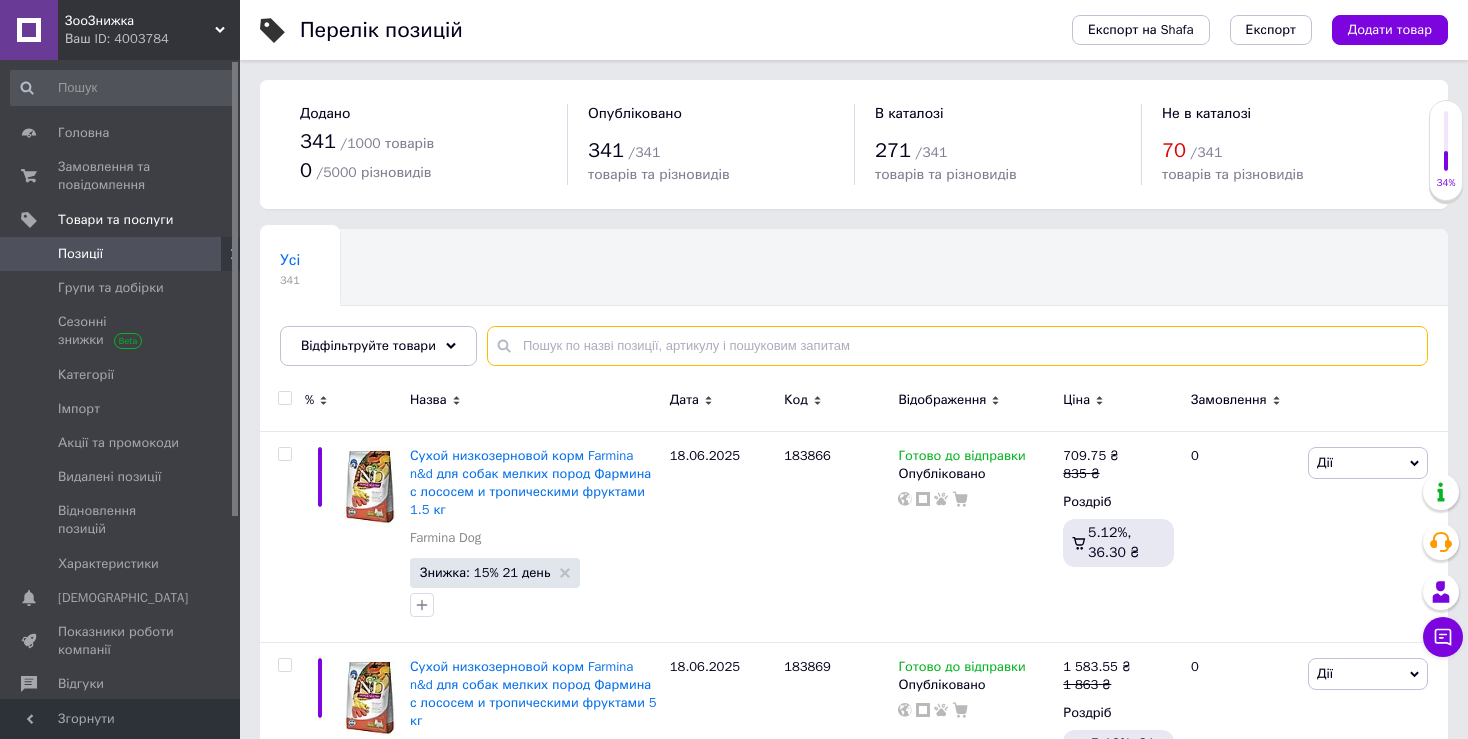 click at bounding box center [957, 346] 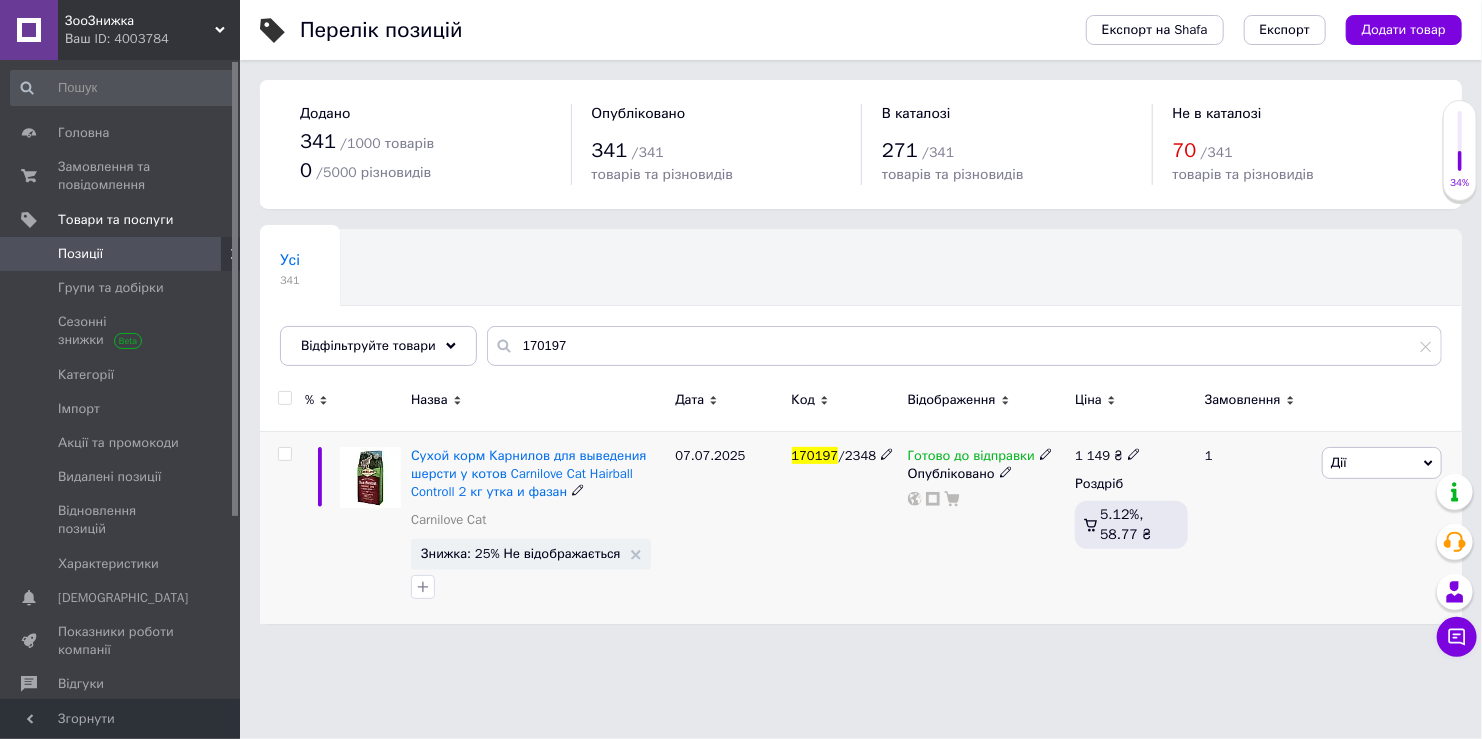 drag, startPoint x: 970, startPoint y: 454, endPoint x: 1041, endPoint y: 483, distance: 76.6942 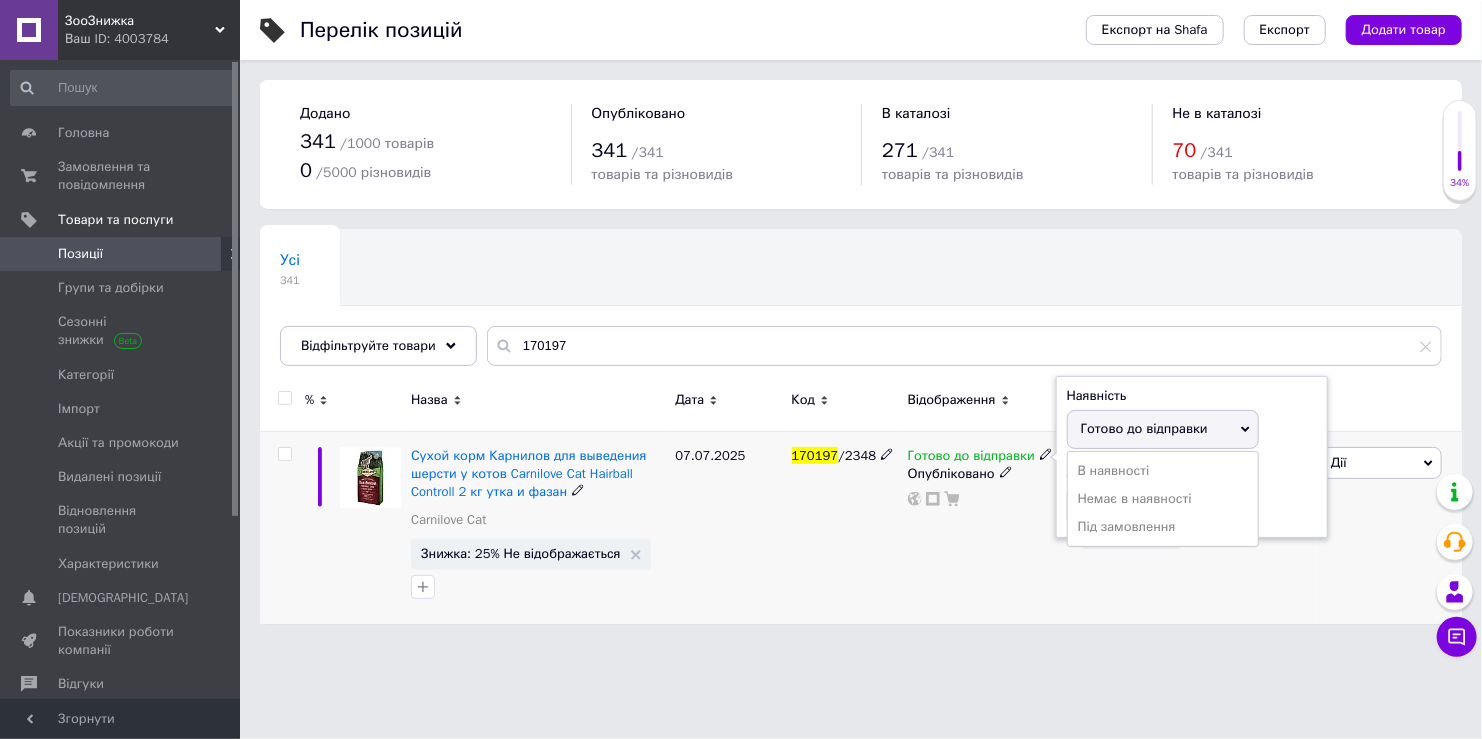 click on "Немає в наявності" at bounding box center (1163, 499) 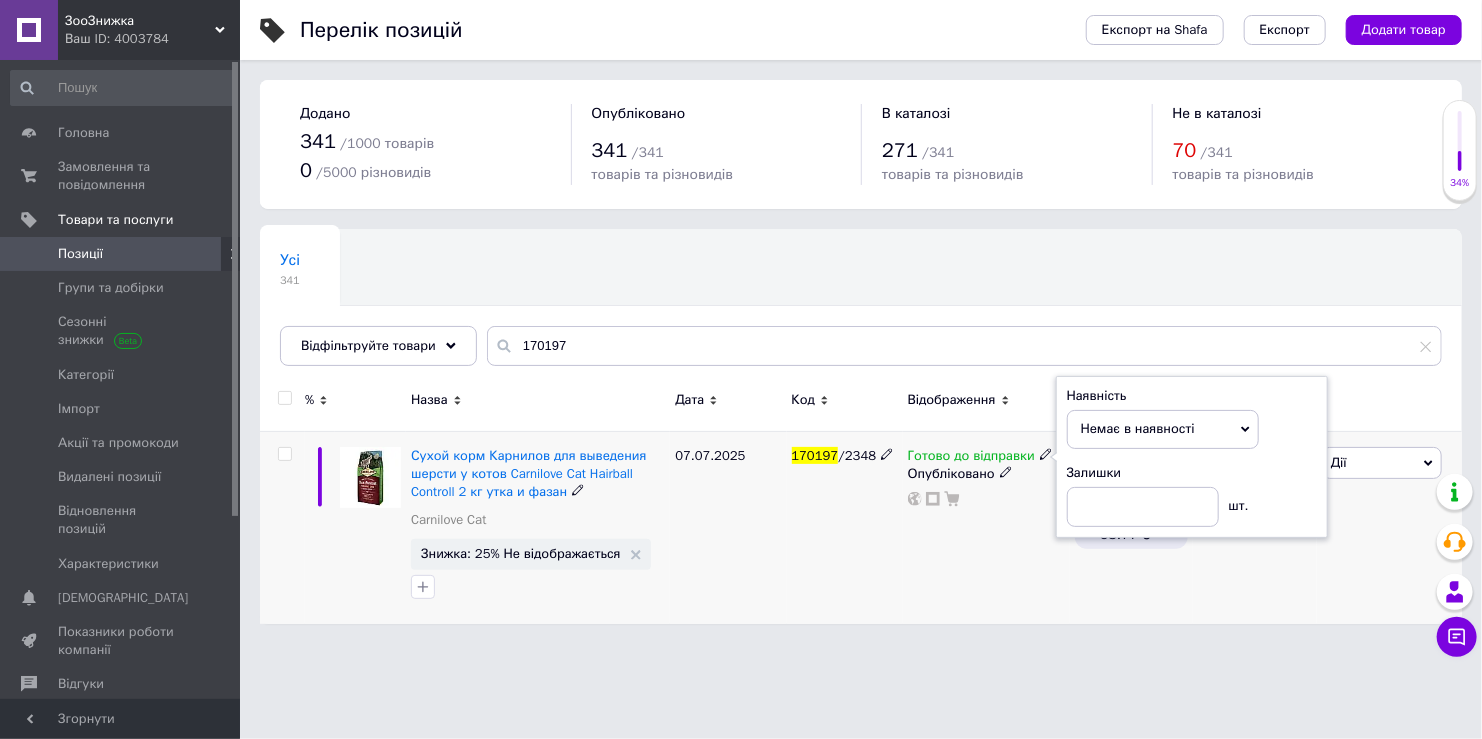 click on "170197 /2348" at bounding box center [845, 527] 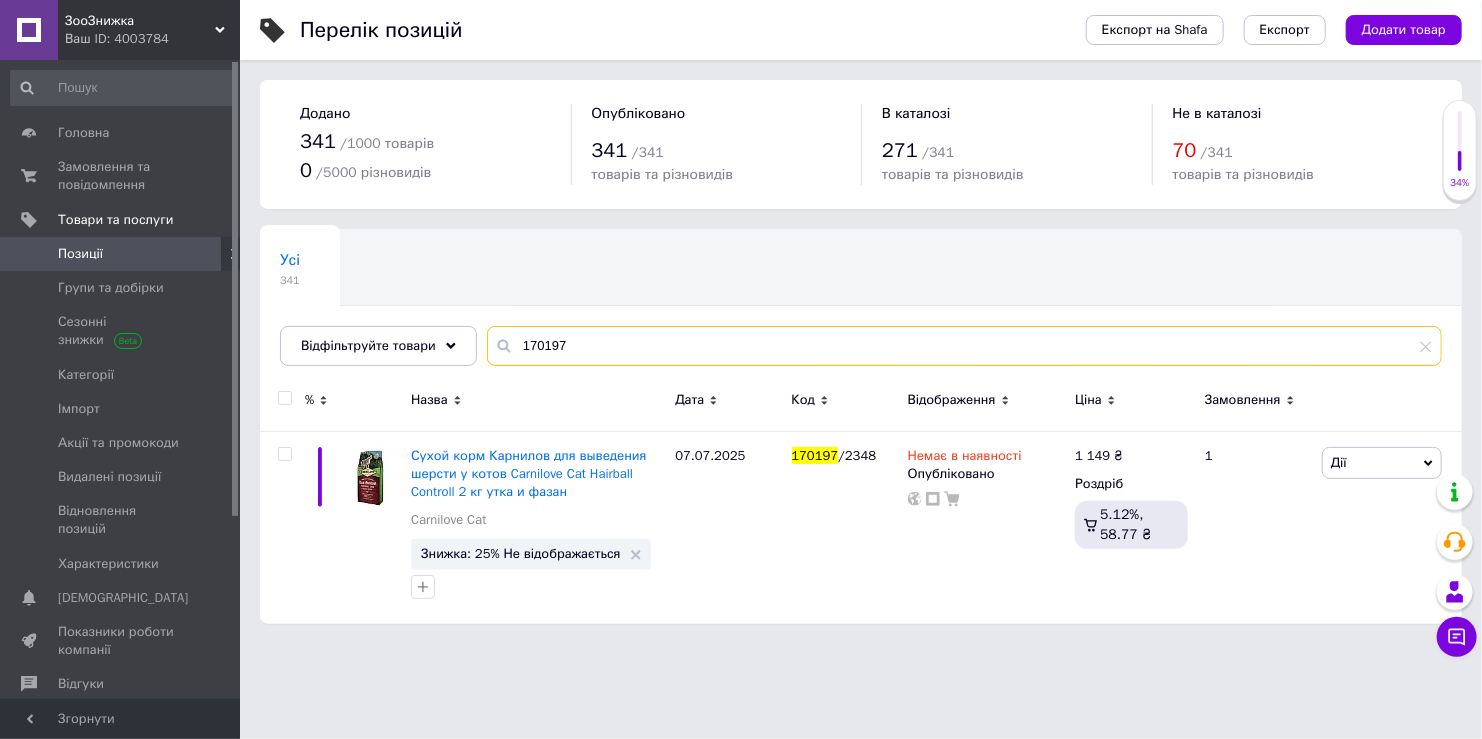 drag, startPoint x: 598, startPoint y: 348, endPoint x: 311, endPoint y: 291, distance: 292.60553 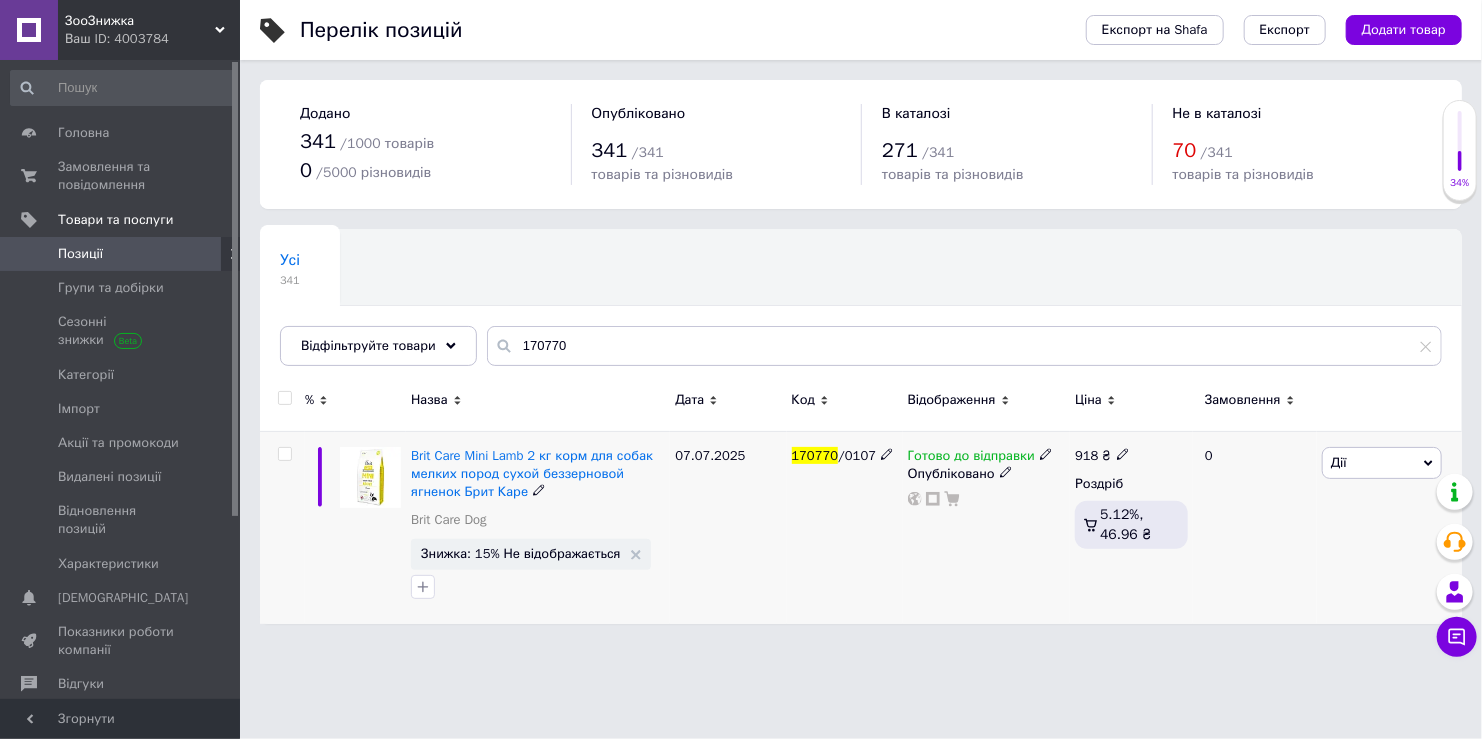 drag, startPoint x: 955, startPoint y: 461, endPoint x: 969, endPoint y: 462, distance: 14.035668 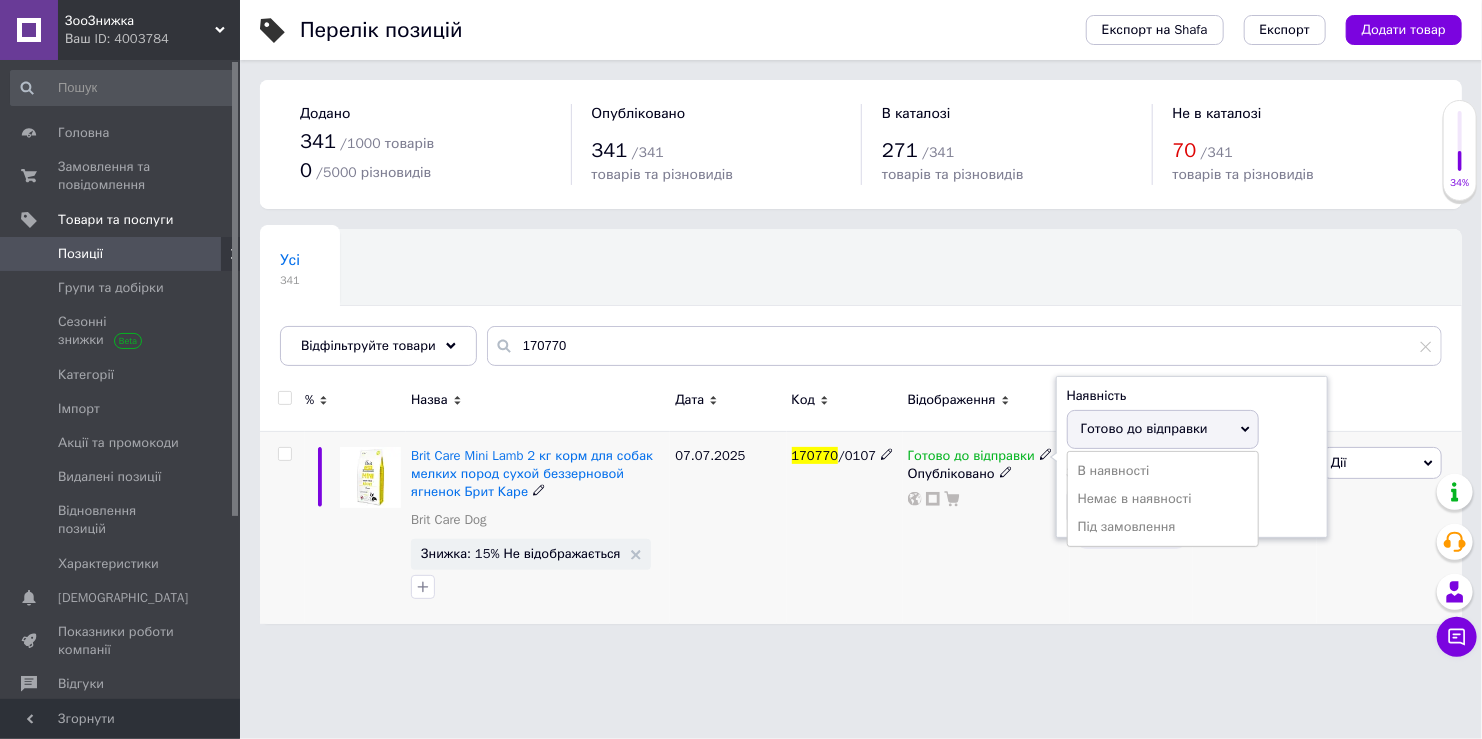 drag, startPoint x: 1090, startPoint y: 490, endPoint x: 999, endPoint y: 534, distance: 101.07918 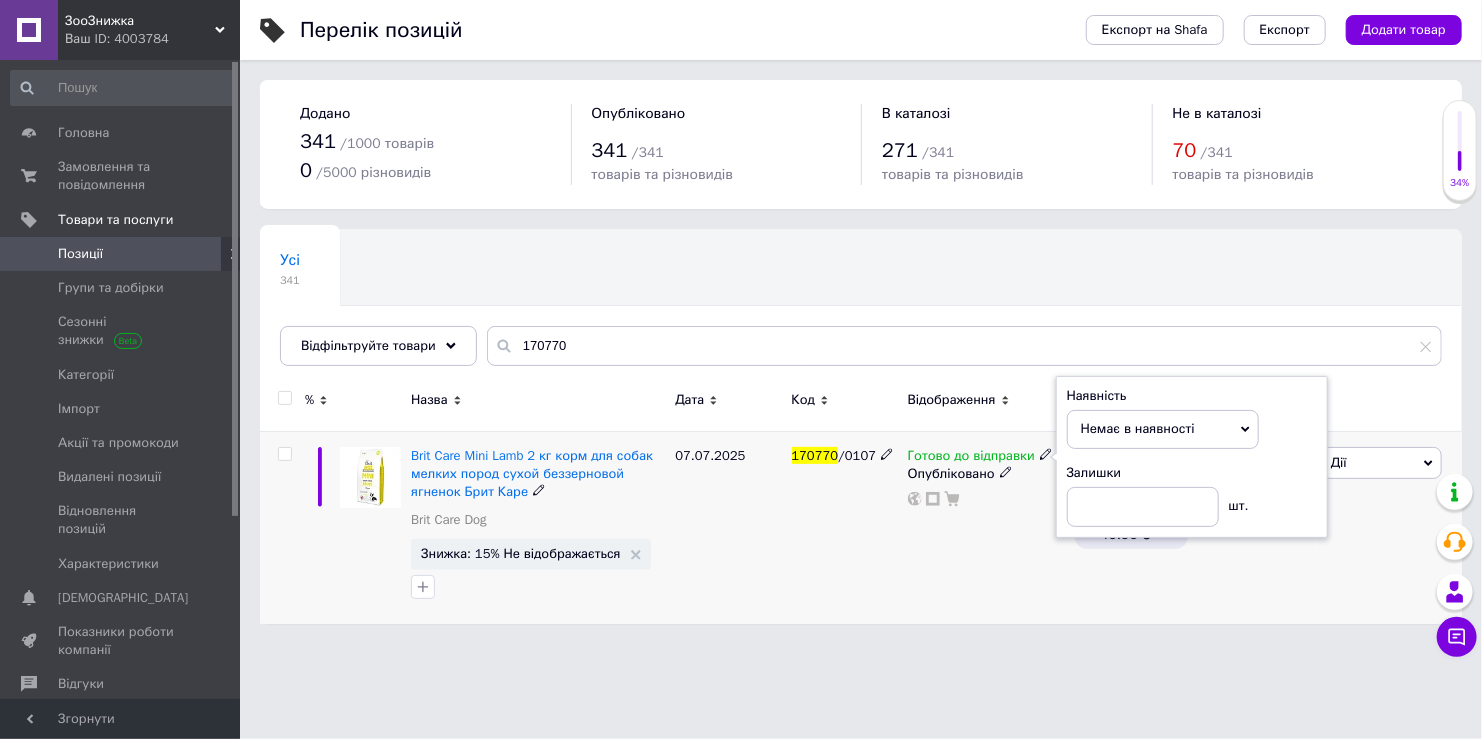 click on "07.07.2025" at bounding box center (728, 527) 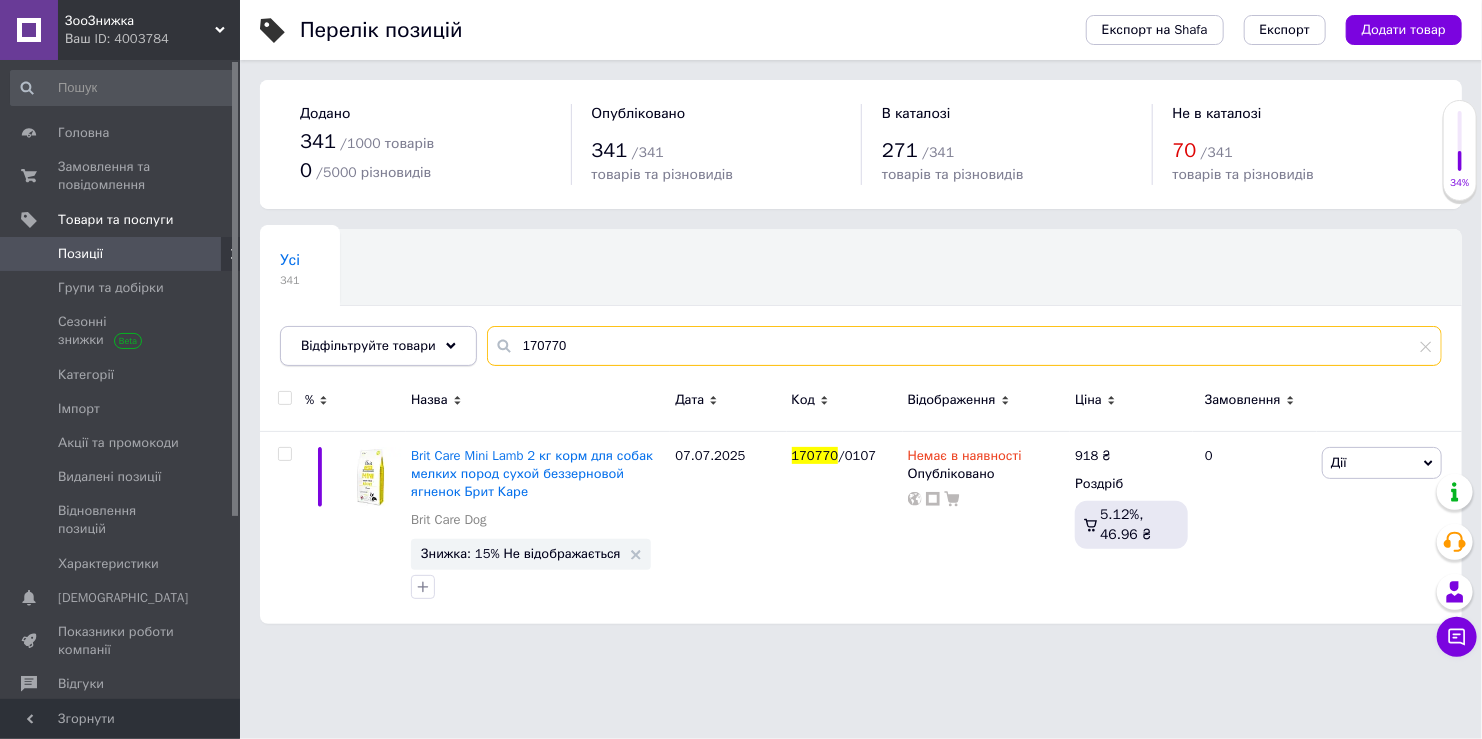 drag, startPoint x: 614, startPoint y: 344, endPoint x: 343, endPoint y: 343, distance: 271.00183 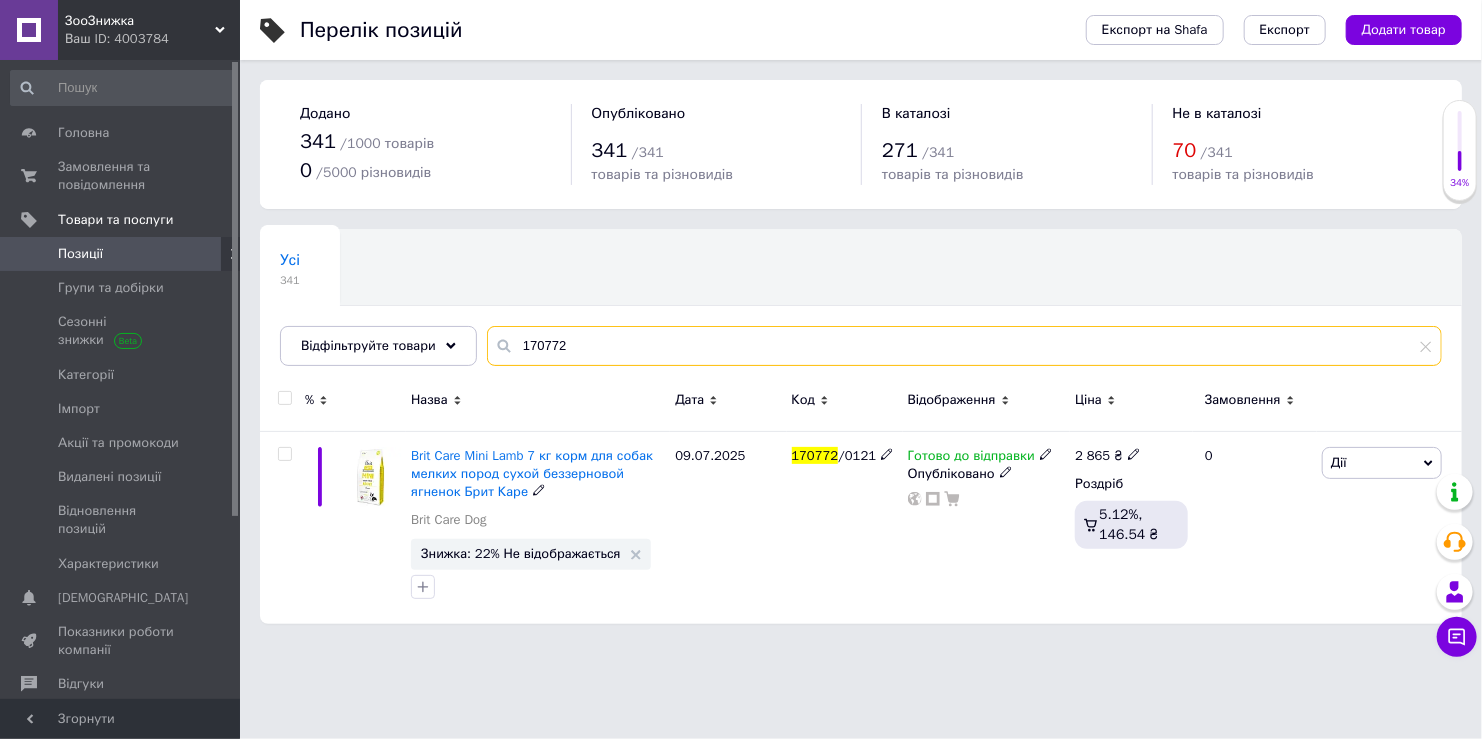 type on "170772" 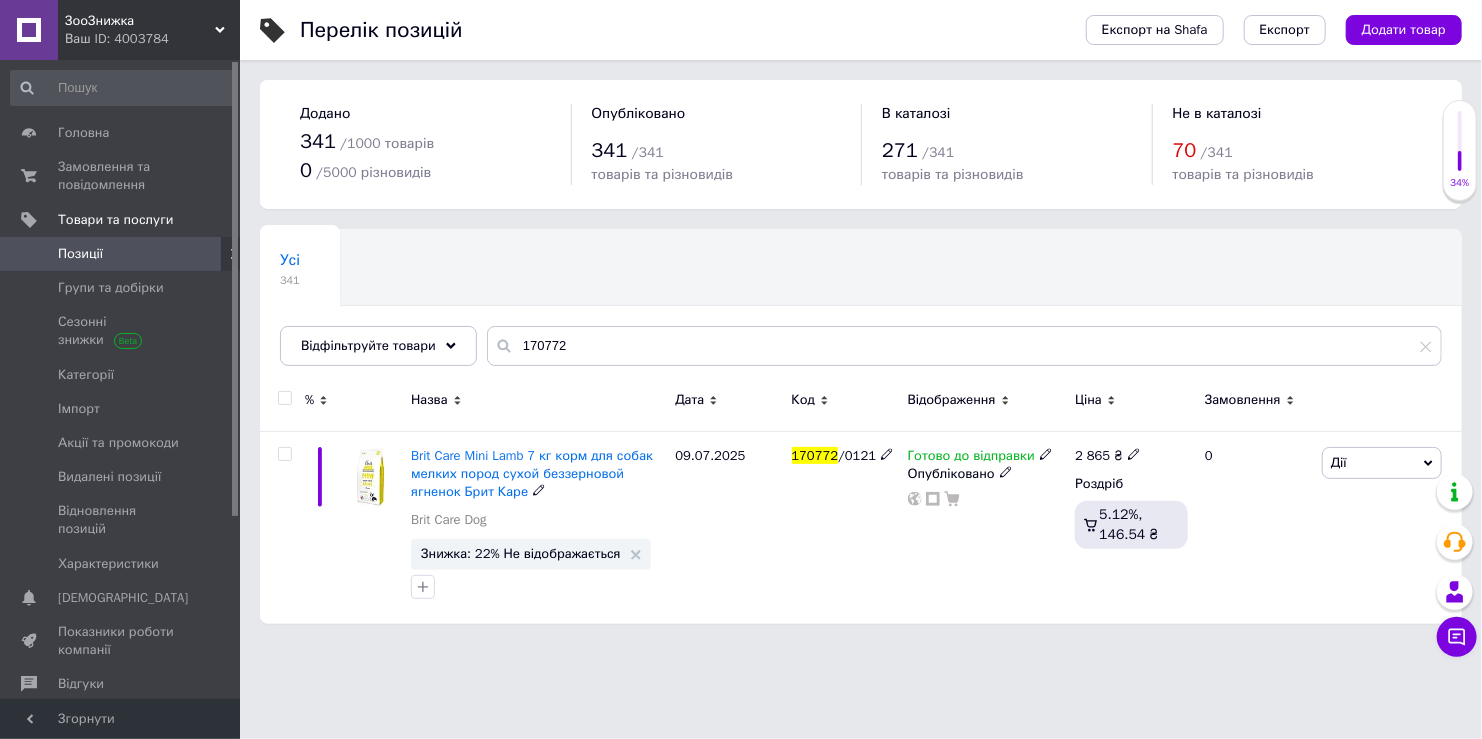 click on "Готово до відправки" at bounding box center (971, 458) 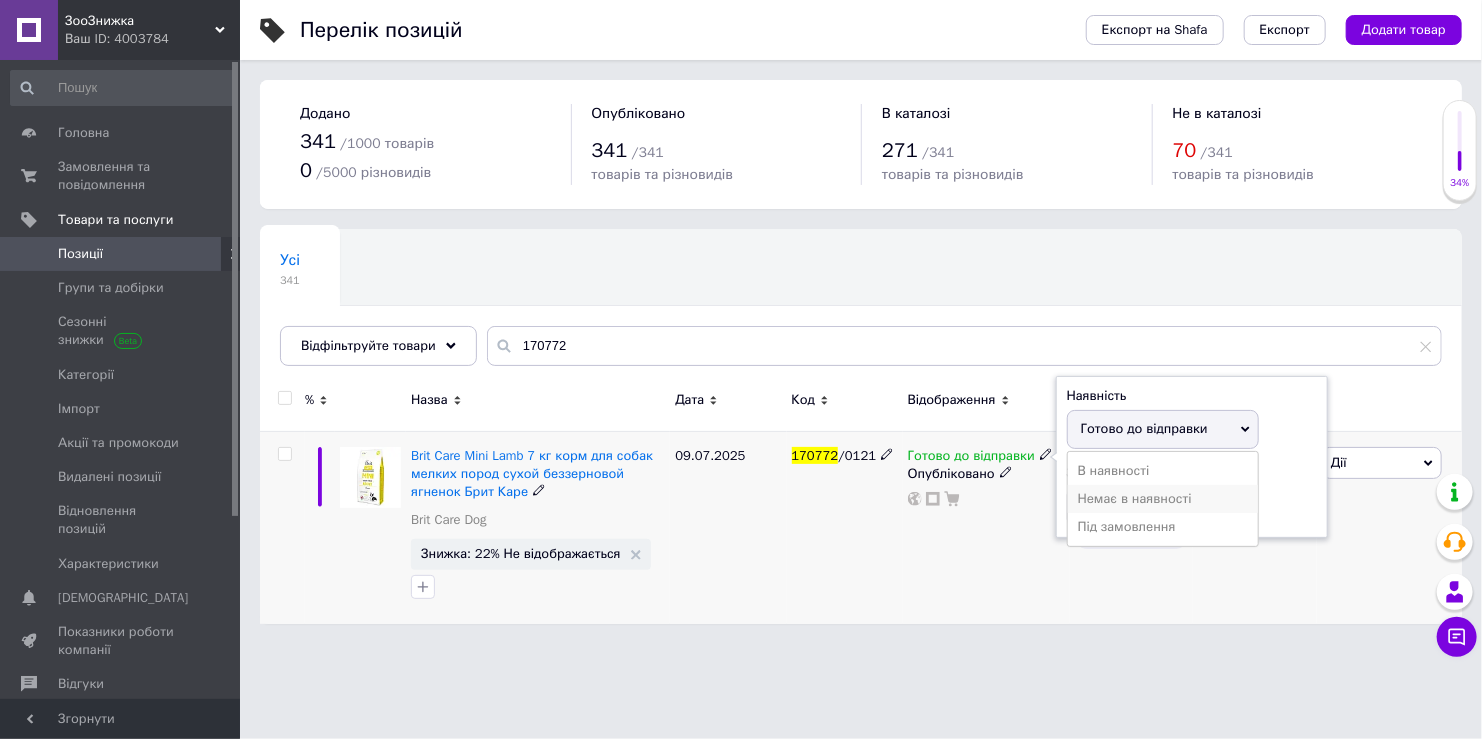 click on "Немає в наявності" at bounding box center (1163, 499) 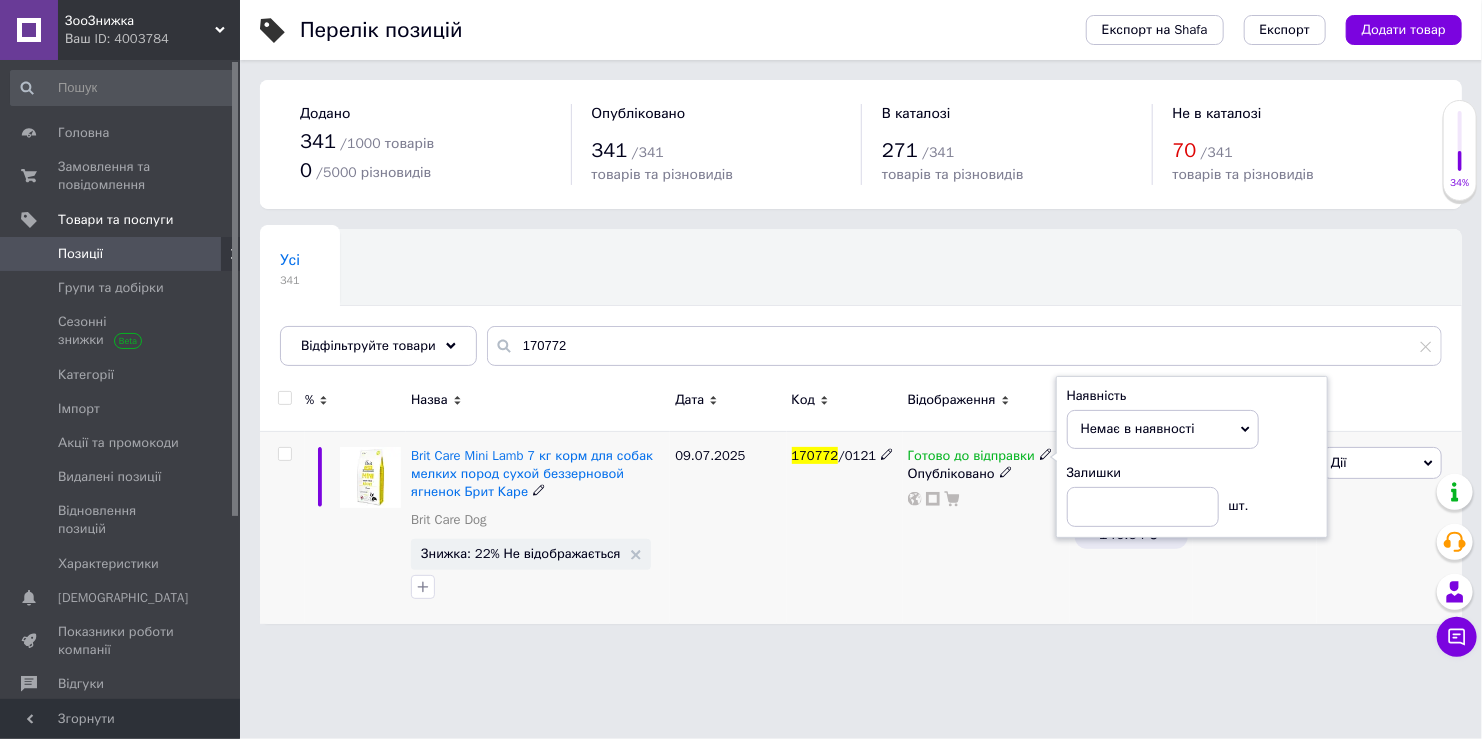 drag, startPoint x: 852, startPoint y: 564, endPoint x: 843, endPoint y: 570, distance: 10.816654 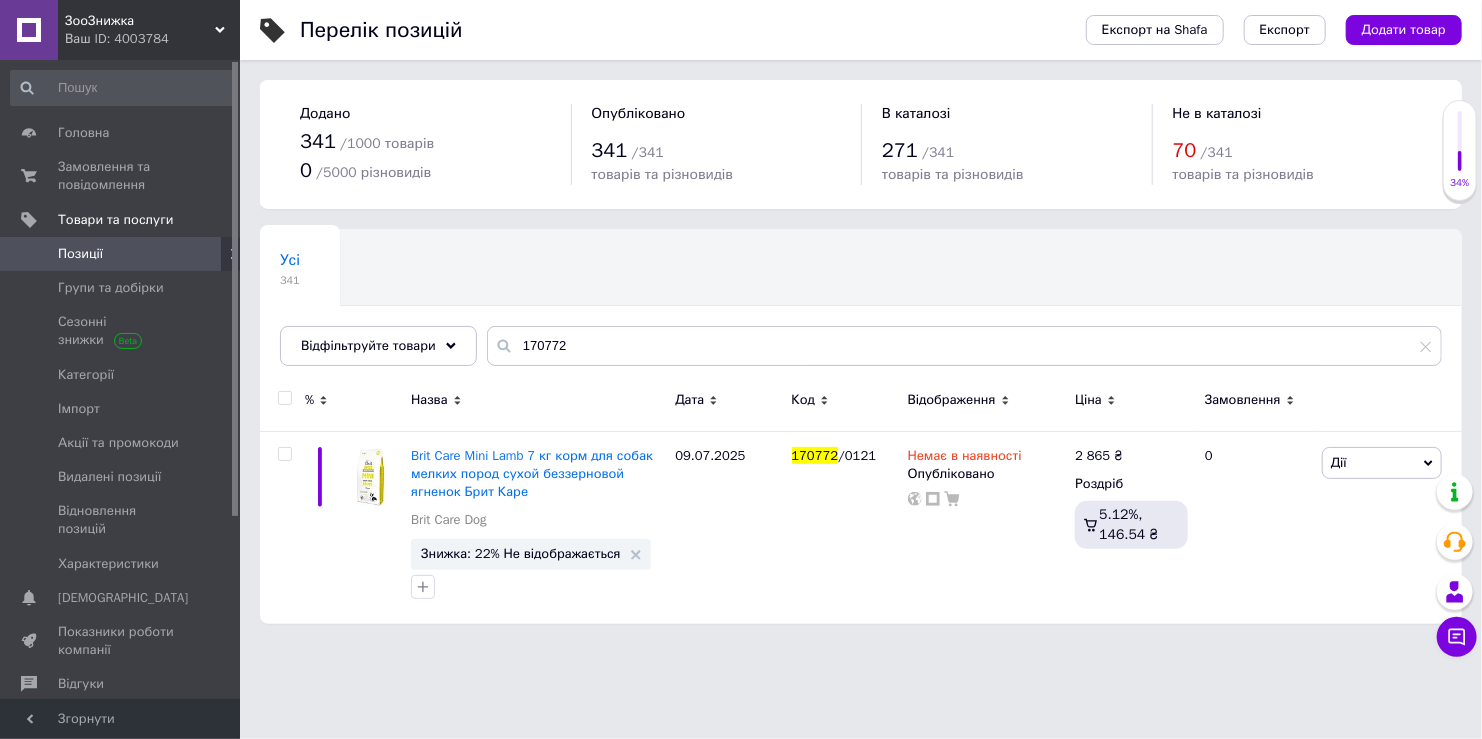 click on "Позиції" at bounding box center (121, 254) 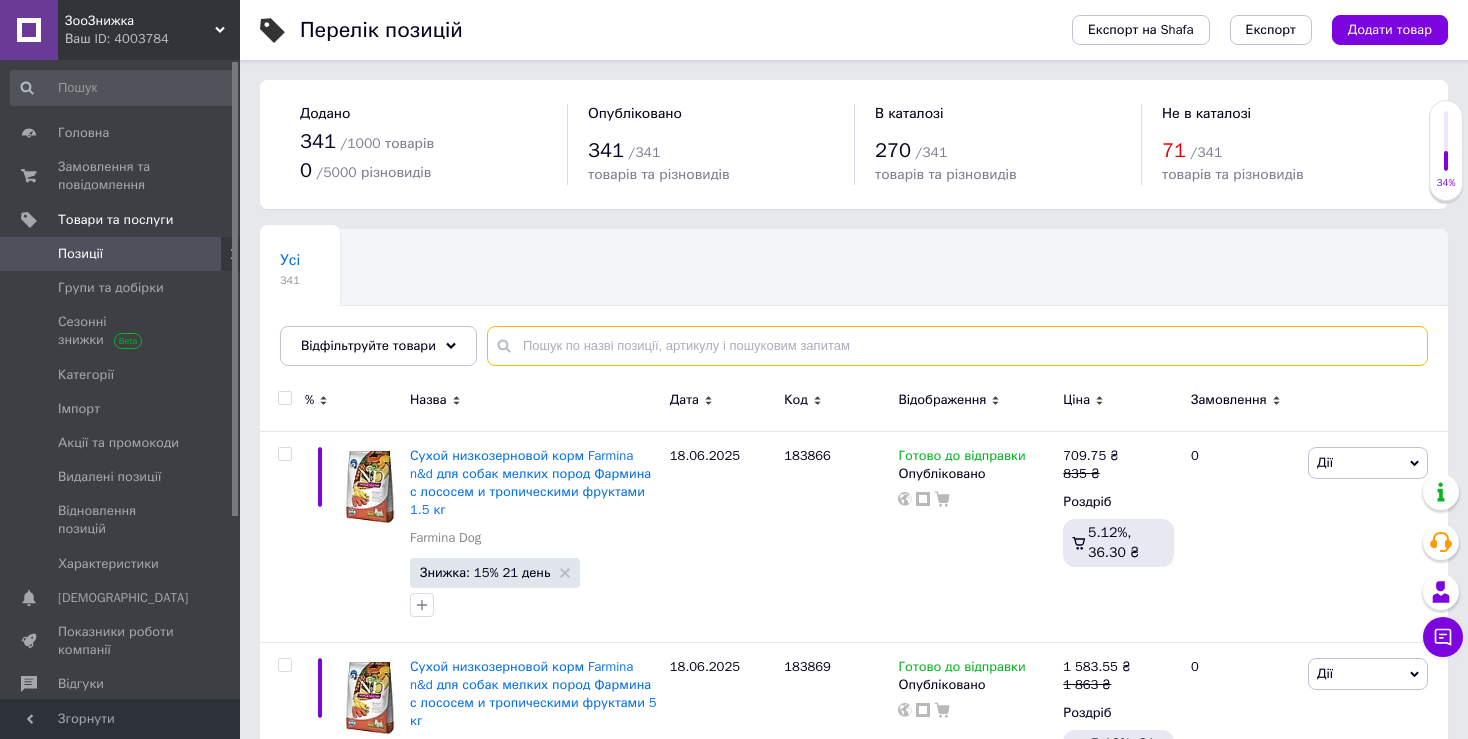 click at bounding box center [957, 346] 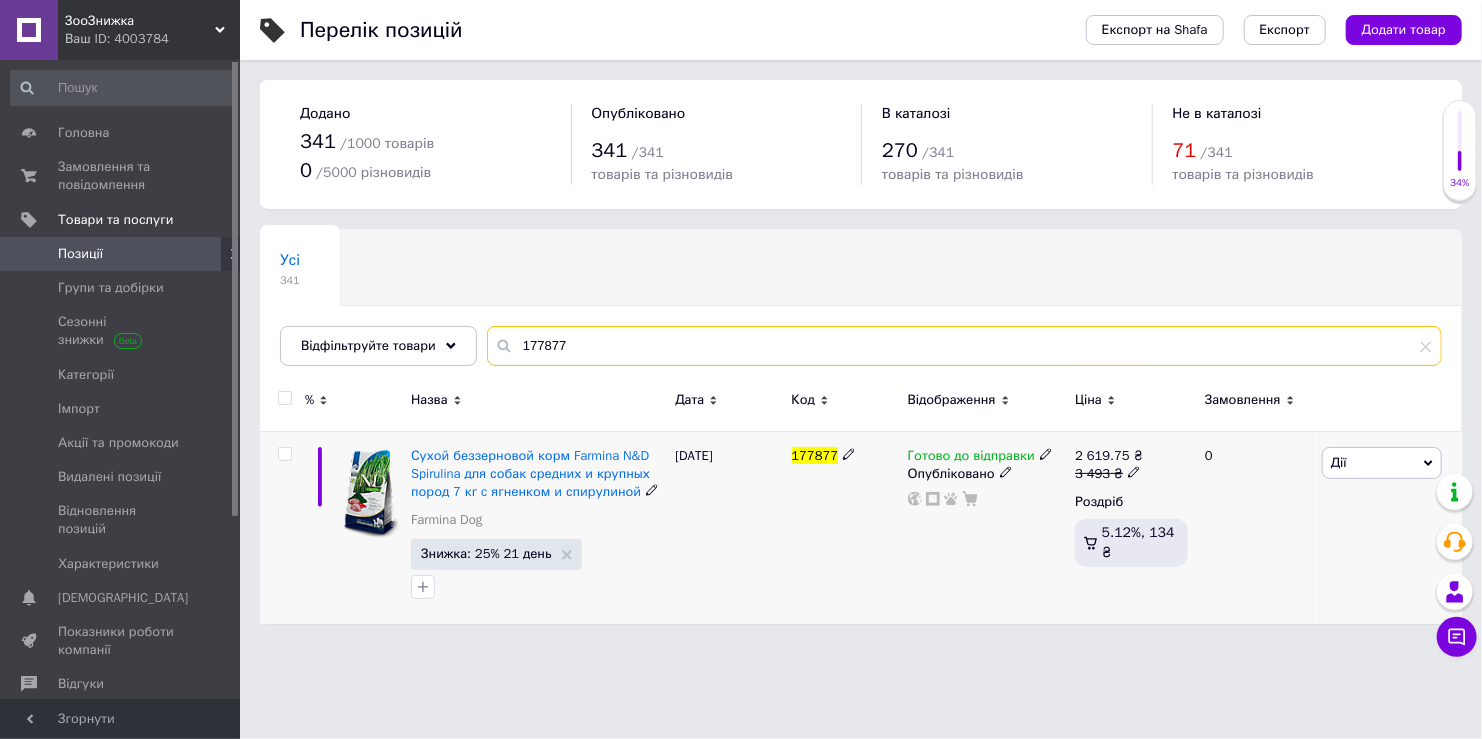 type on "177877" 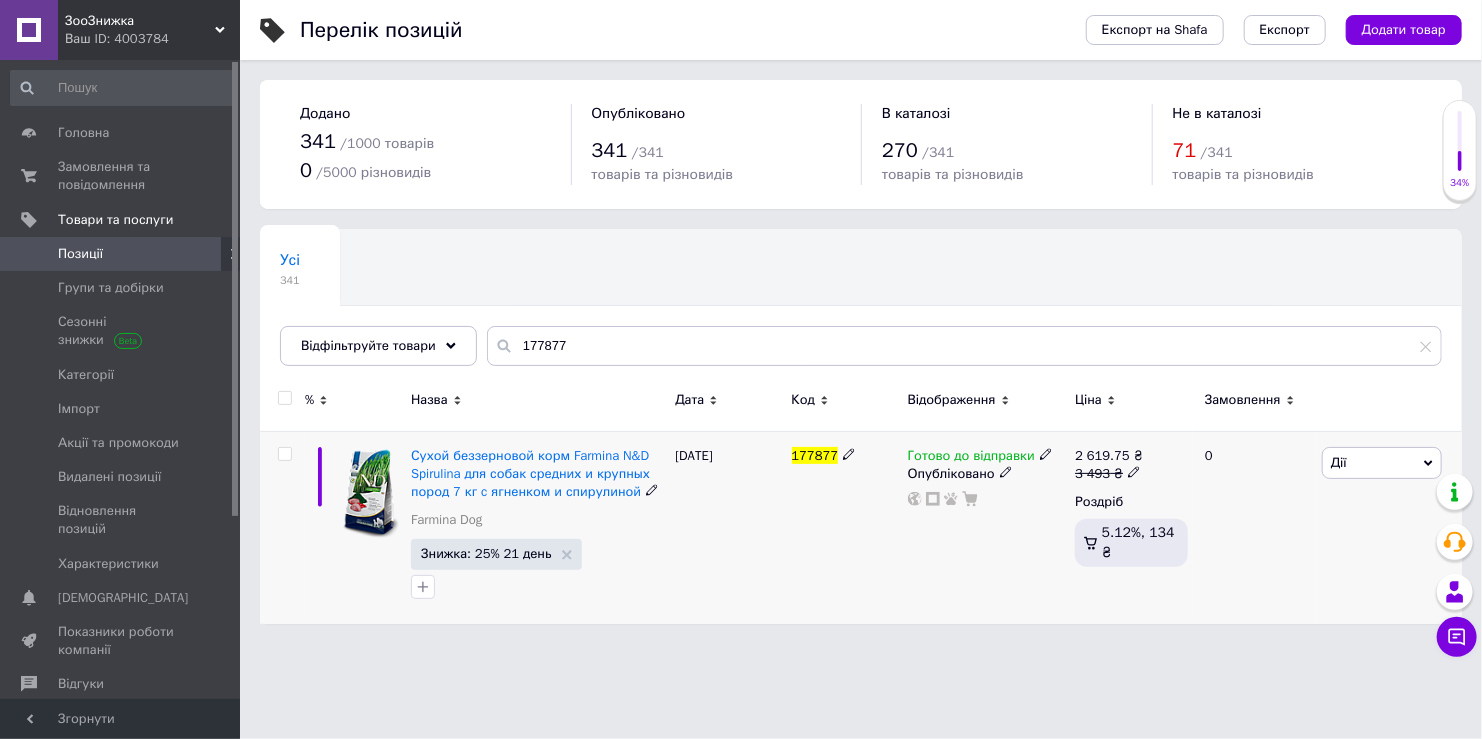 click on "Готово до відправки" at bounding box center (971, 458) 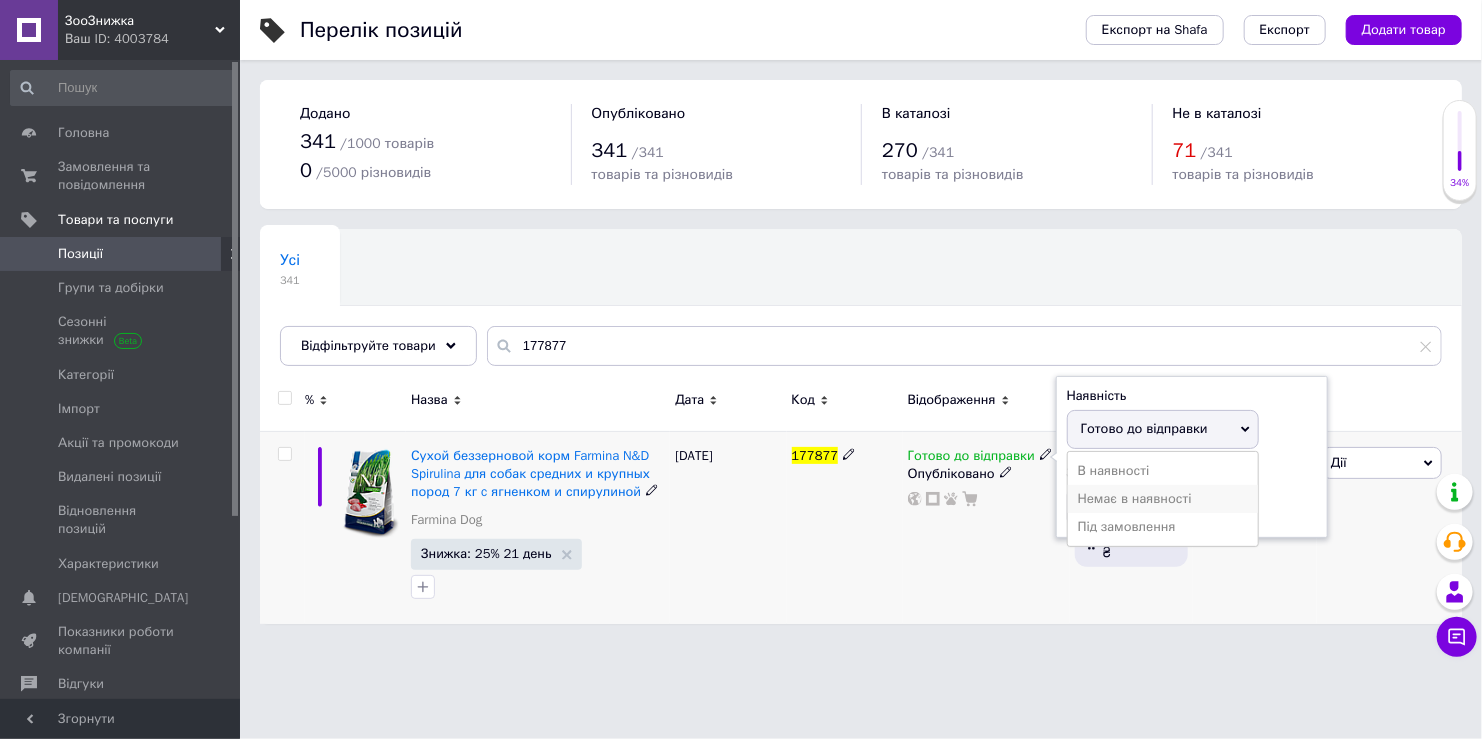 drag, startPoint x: 1126, startPoint y: 490, endPoint x: 930, endPoint y: 547, distance: 204.12006 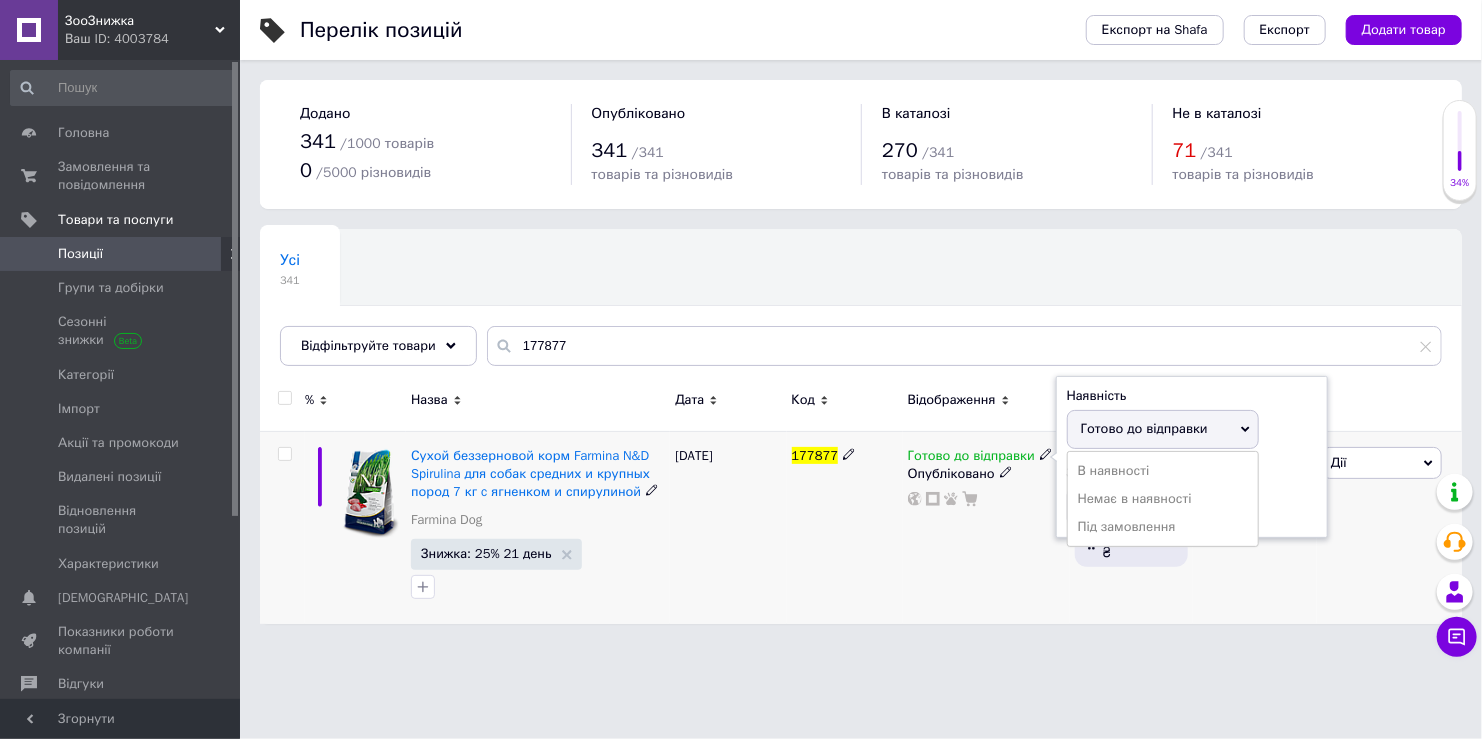 click on "Немає в наявності" at bounding box center [1163, 499] 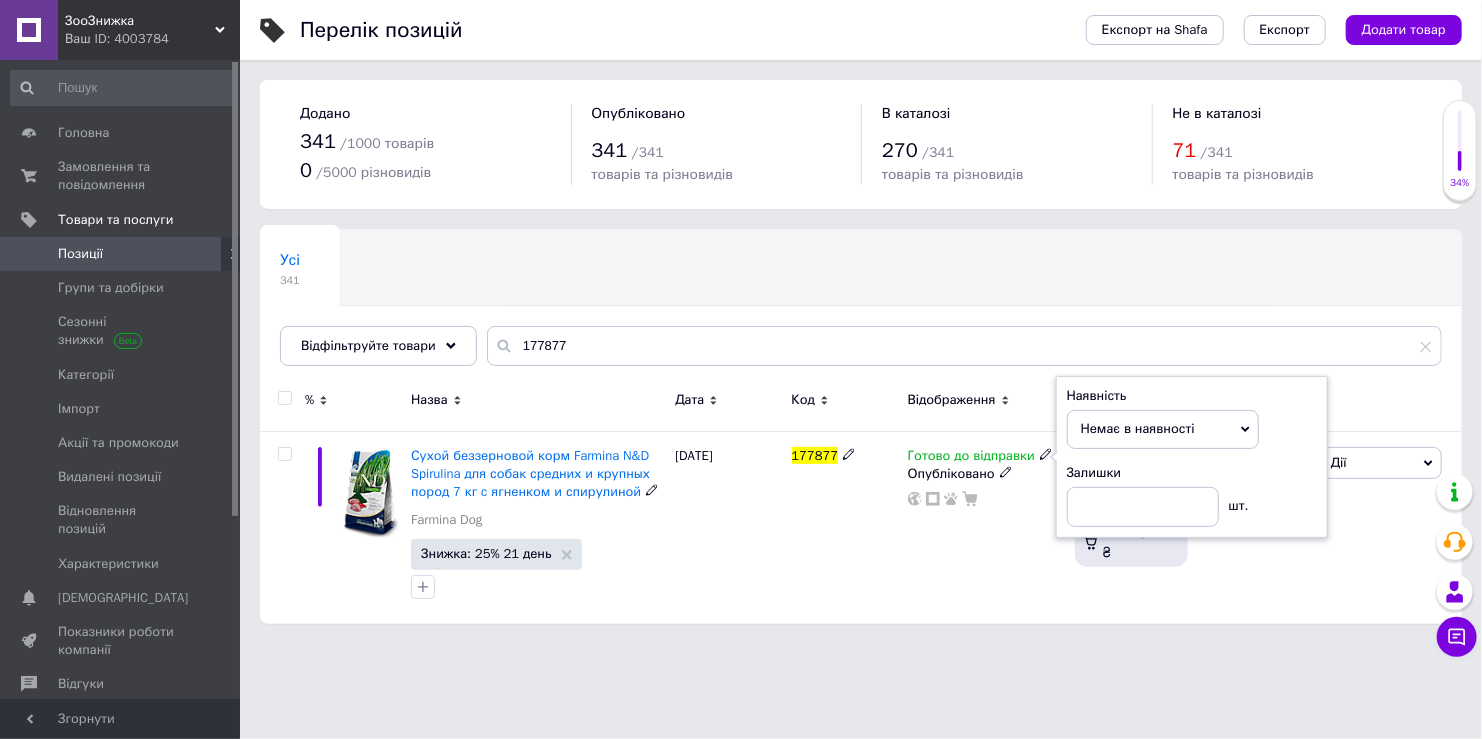 drag, startPoint x: 843, startPoint y: 566, endPoint x: 643, endPoint y: 657, distance: 219.72939 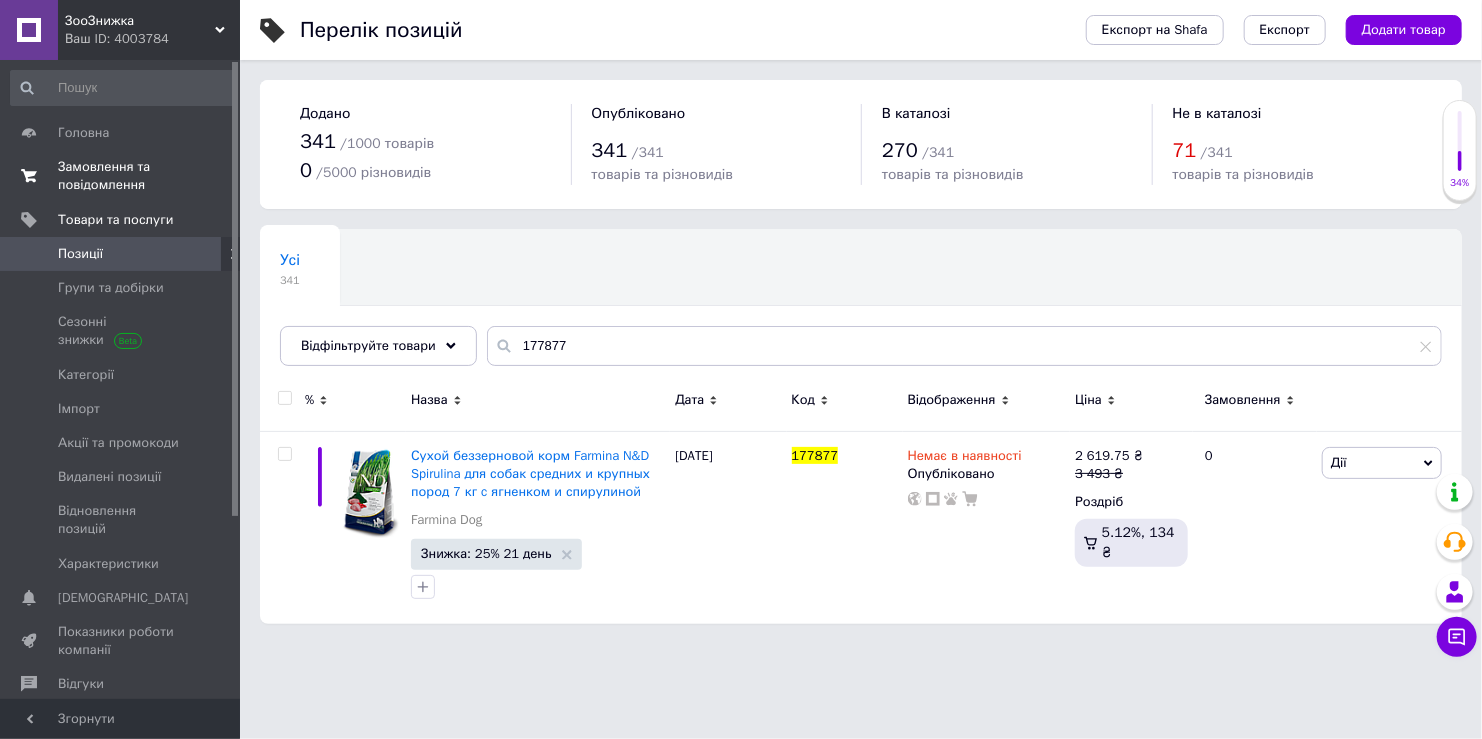 click on "Замовлення та повідомлення" at bounding box center (121, 176) 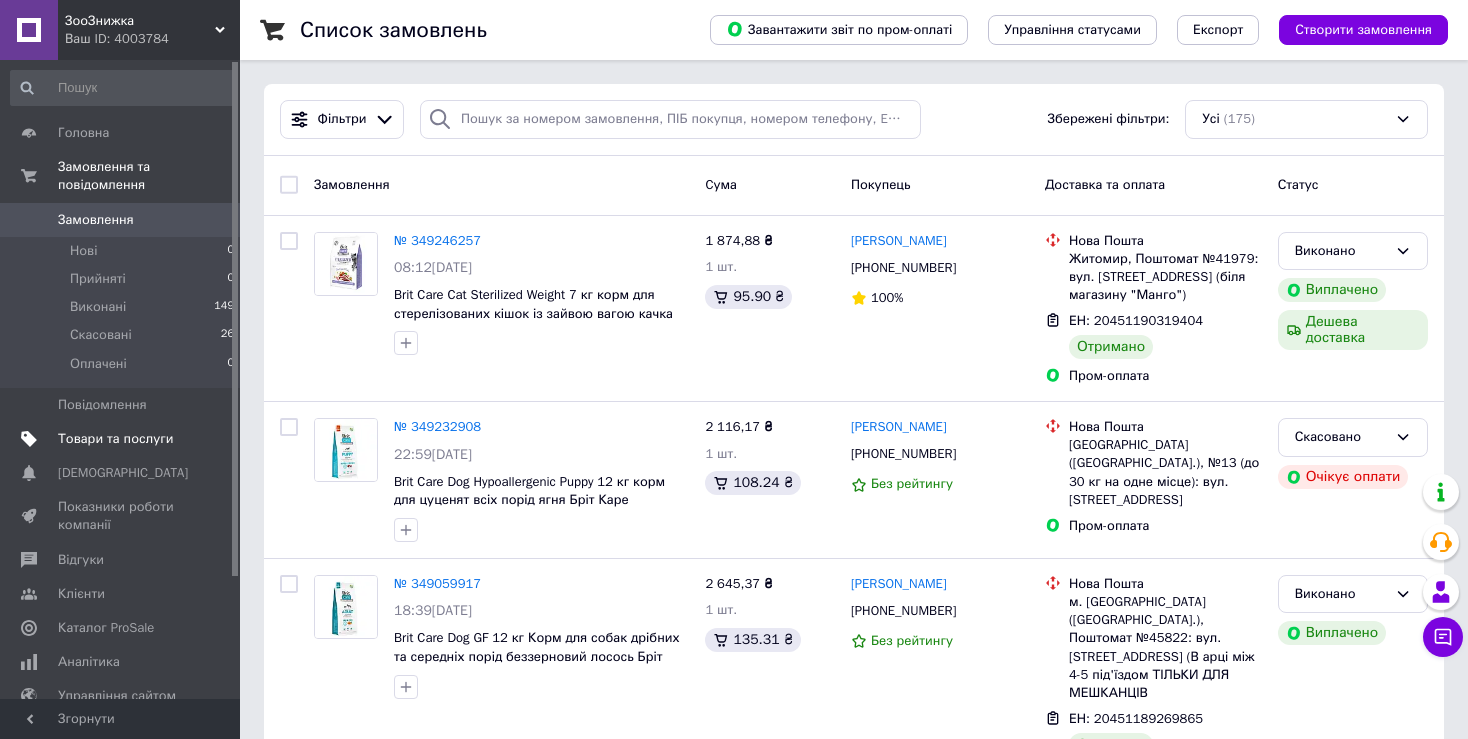 click on "Товари та послуги" at bounding box center (123, 439) 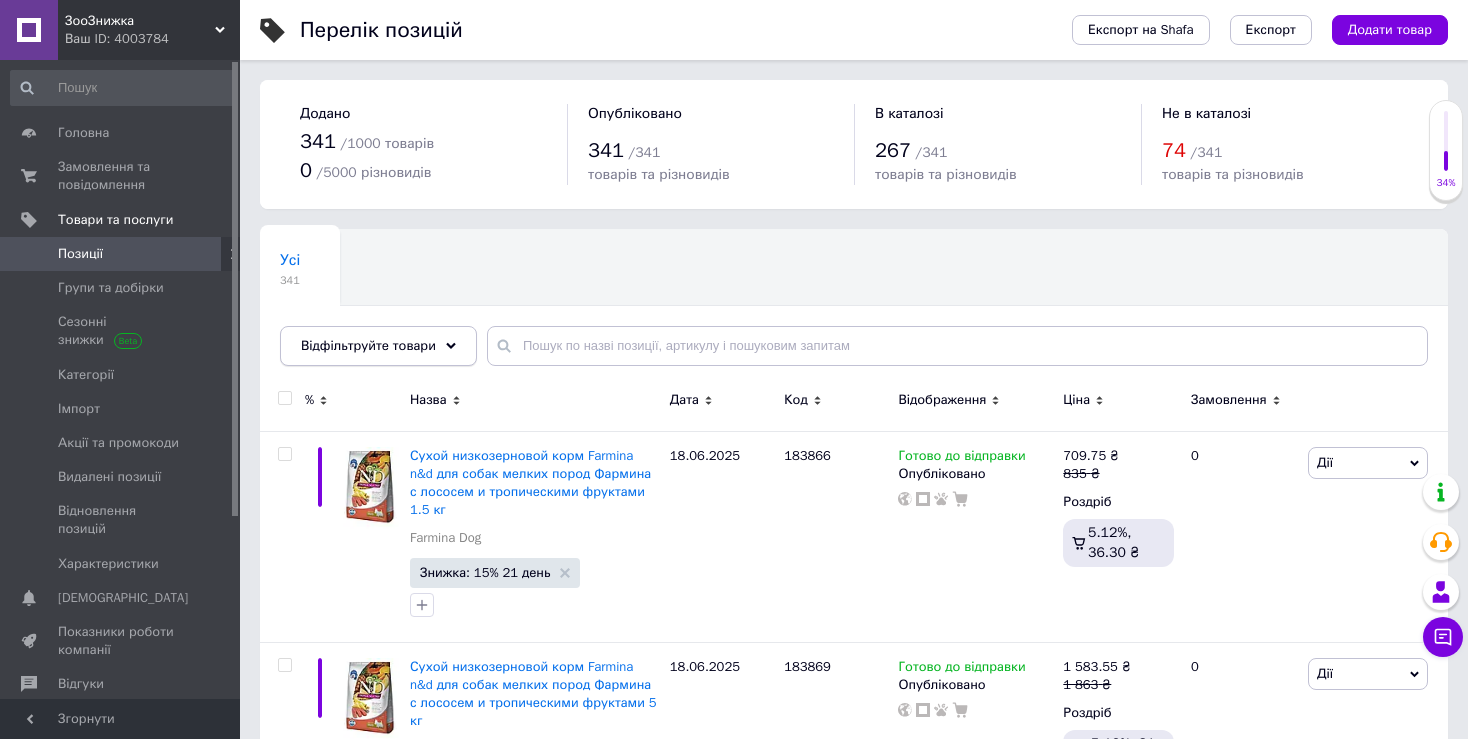click on "Відфільтруйте товари" at bounding box center [378, 346] 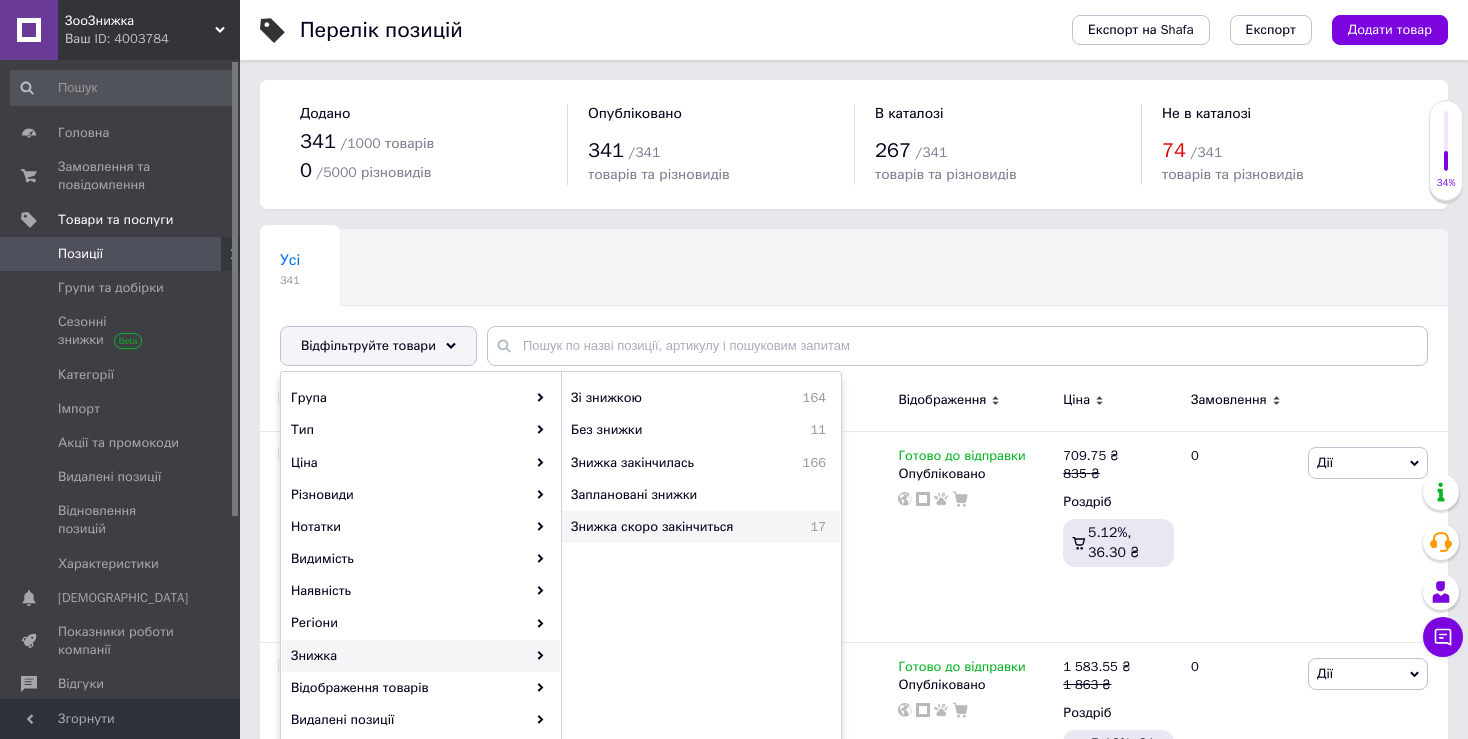 click on "Знижка скоро закінчиться" at bounding box center [681, 527] 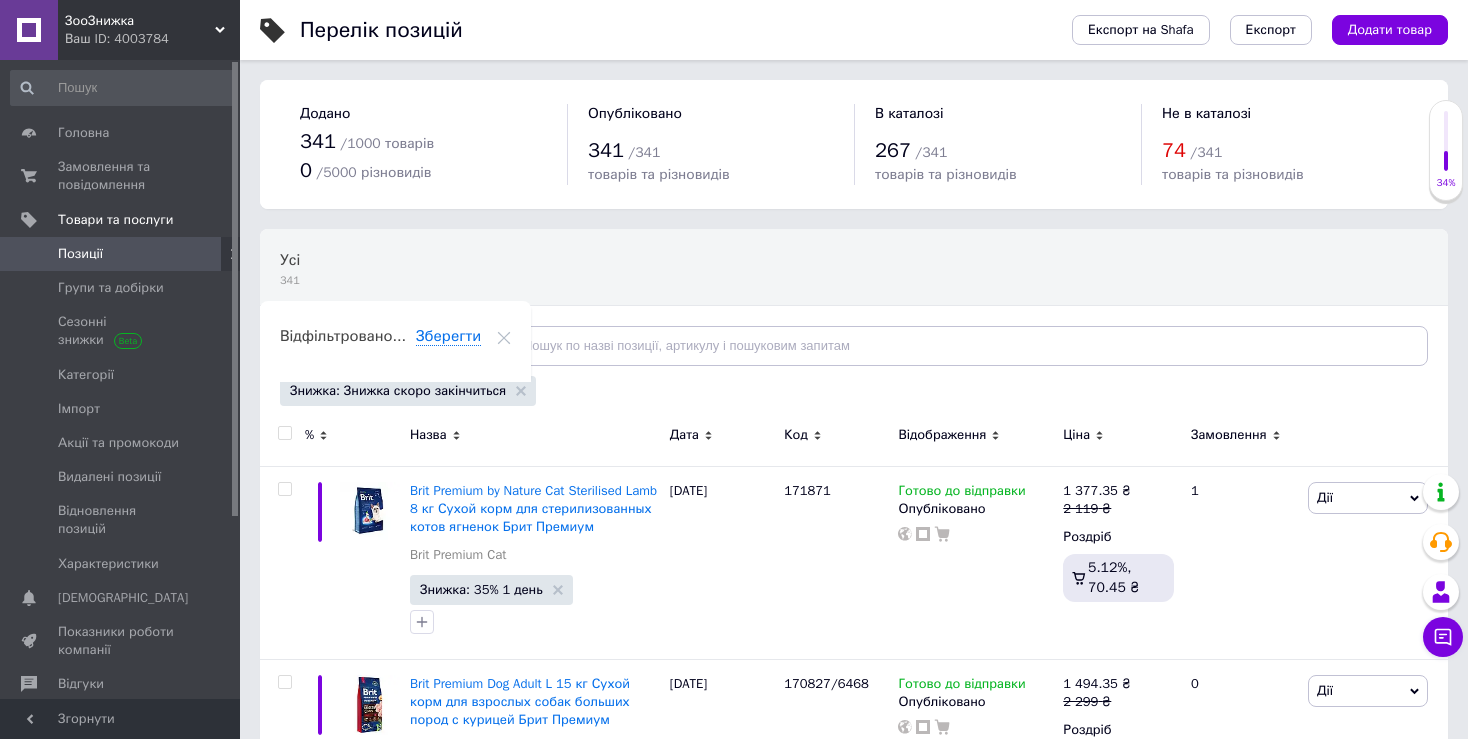 click at bounding box center (284, 433) 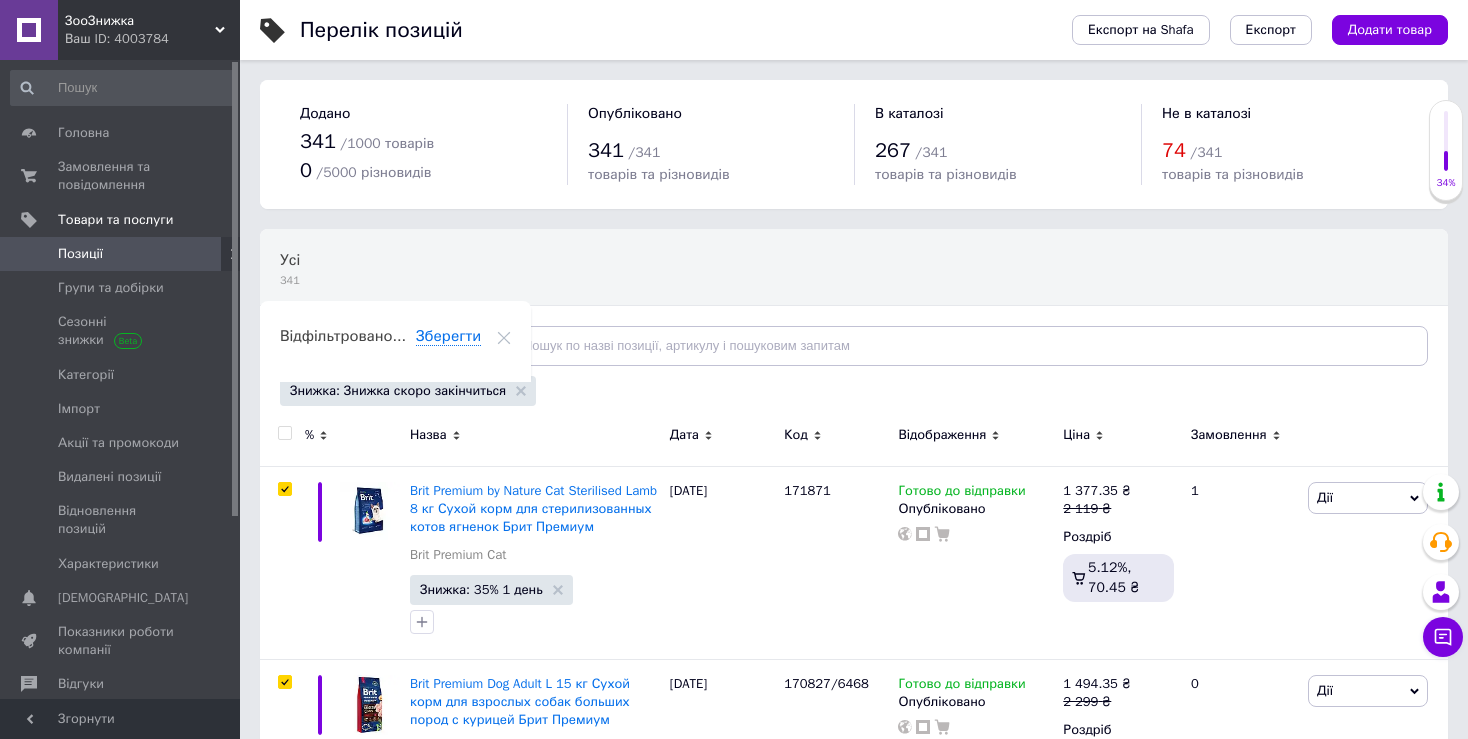 checkbox on "true" 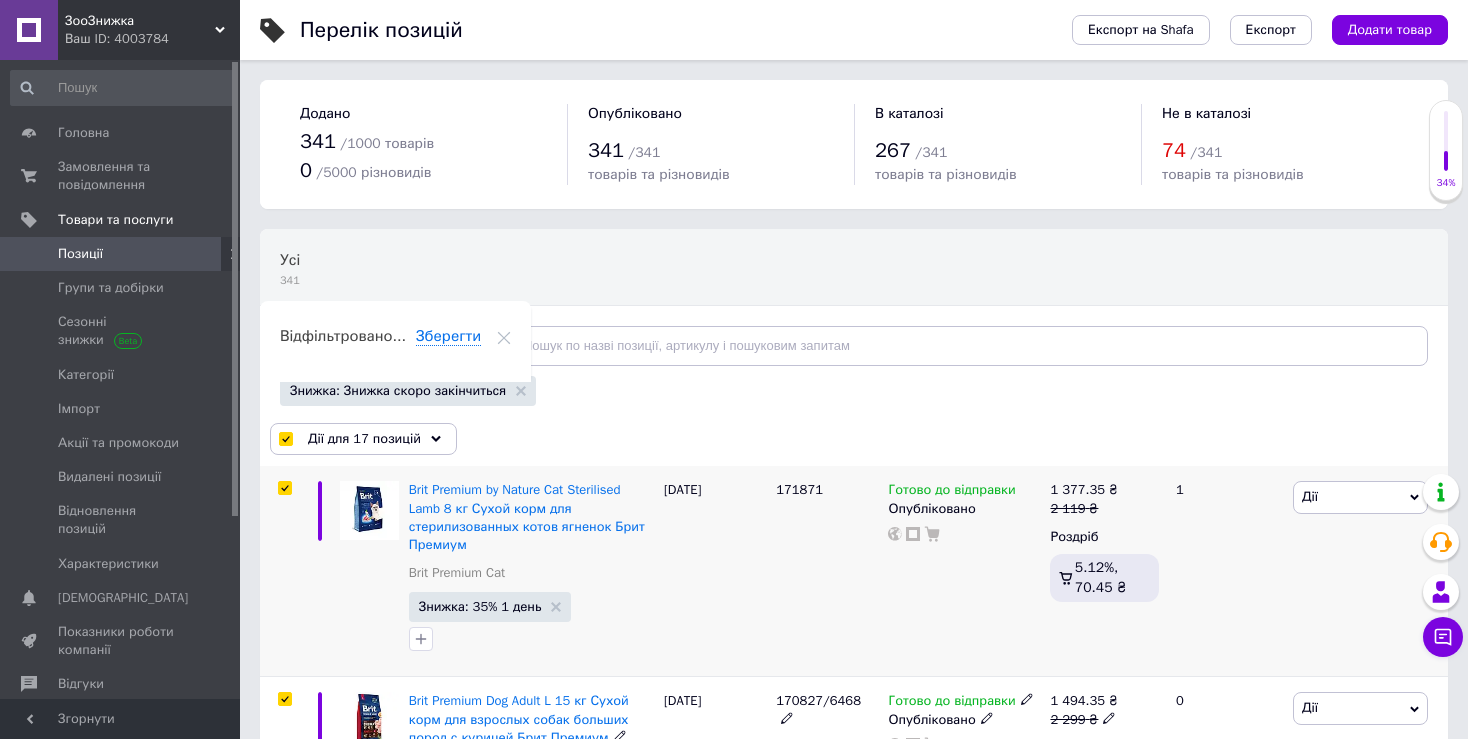 drag, startPoint x: 286, startPoint y: 696, endPoint x: 283, endPoint y: 564, distance: 132.03409 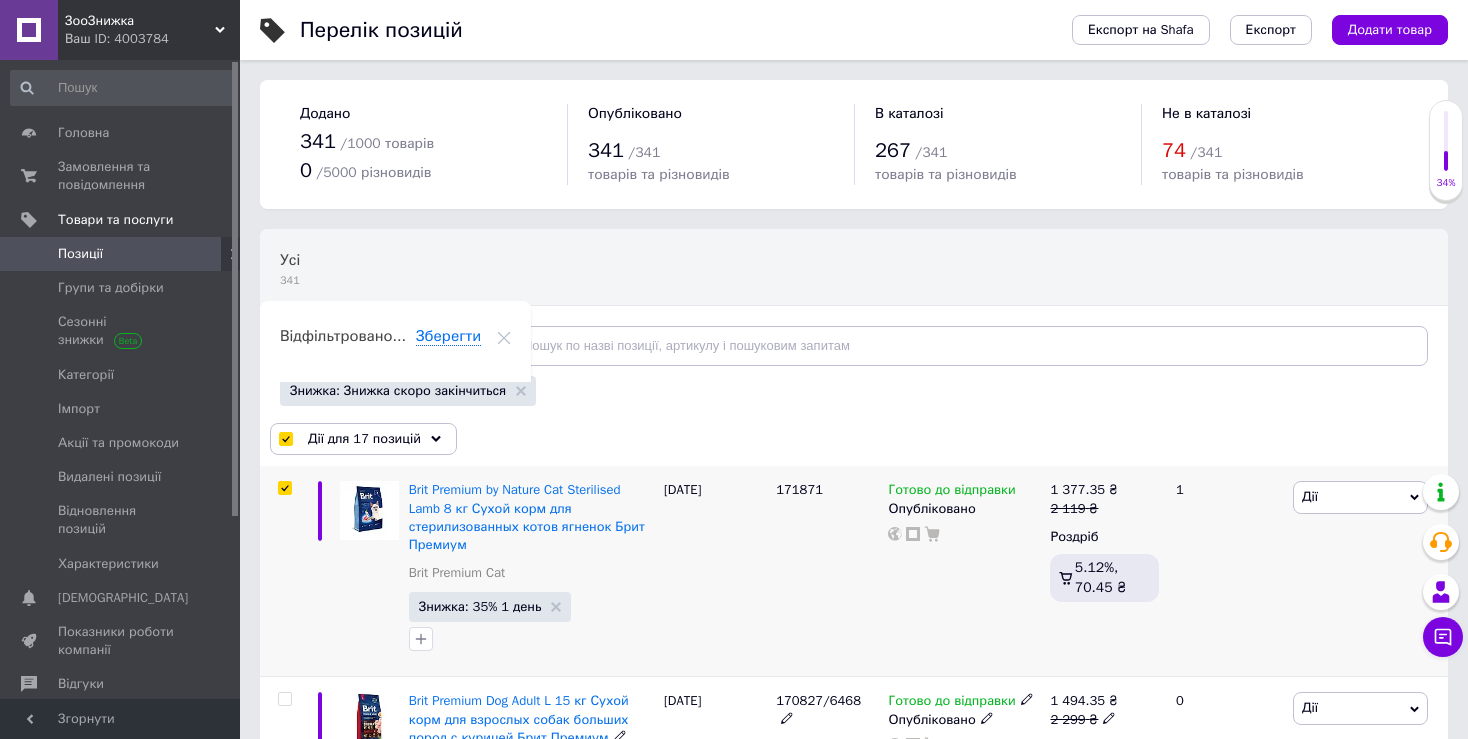 checkbox on "false" 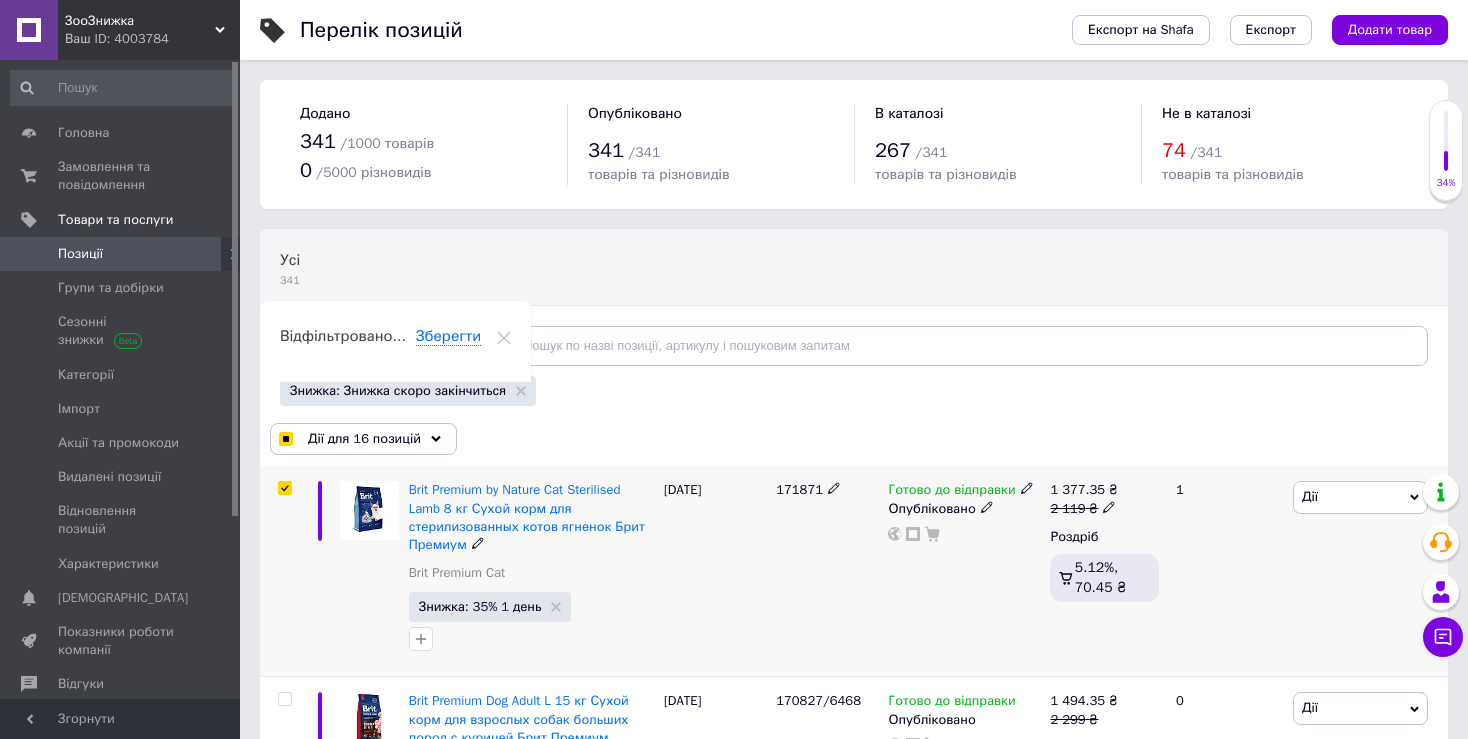 click at bounding box center [284, 488] 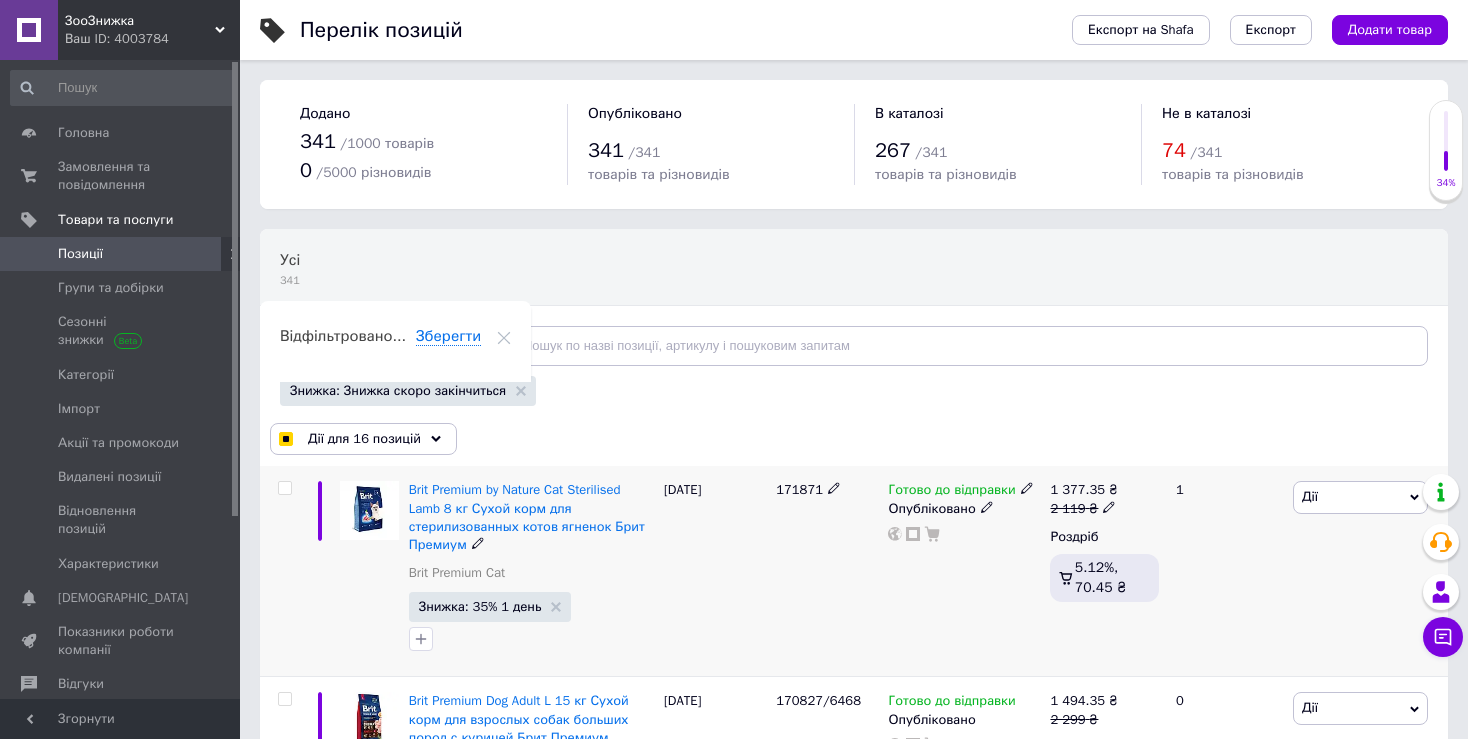 checkbox on "false" 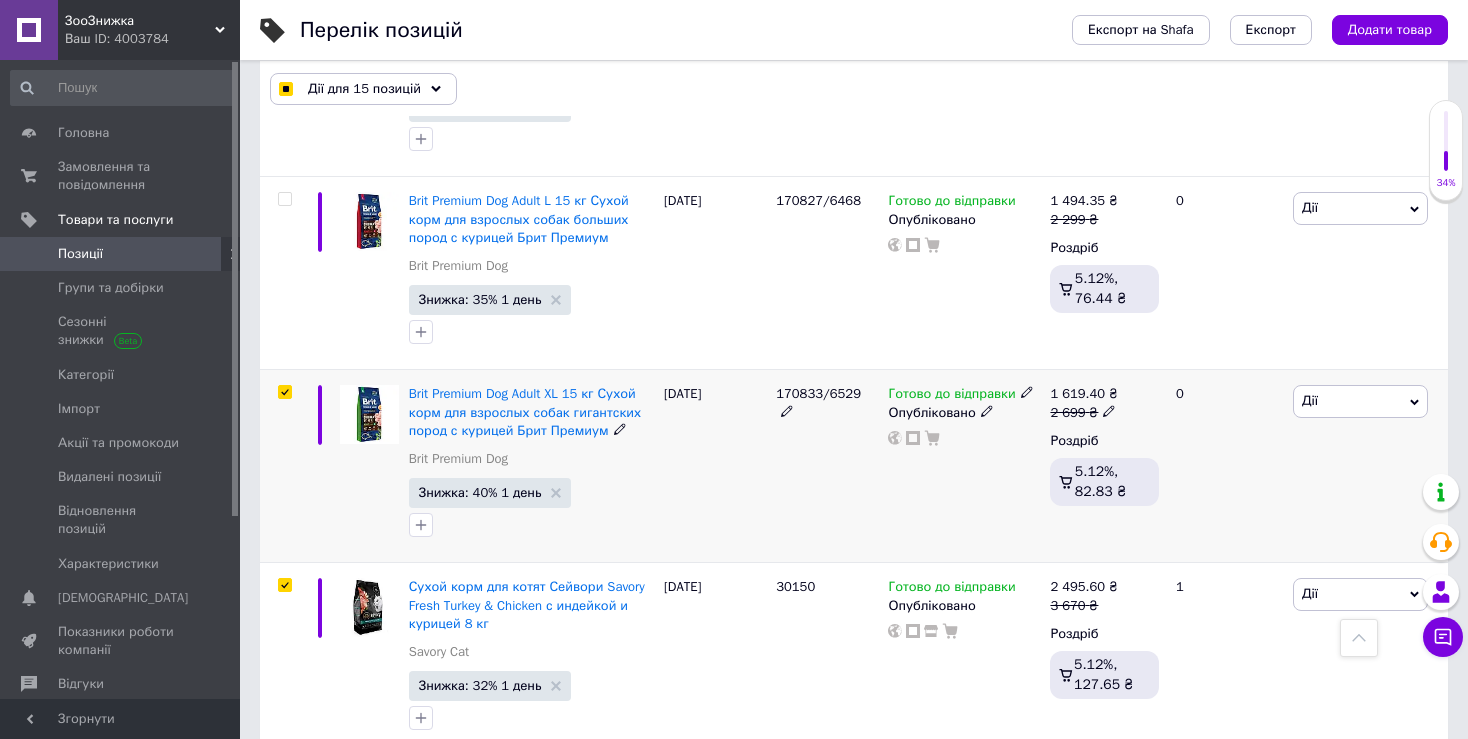 click at bounding box center (284, 392) 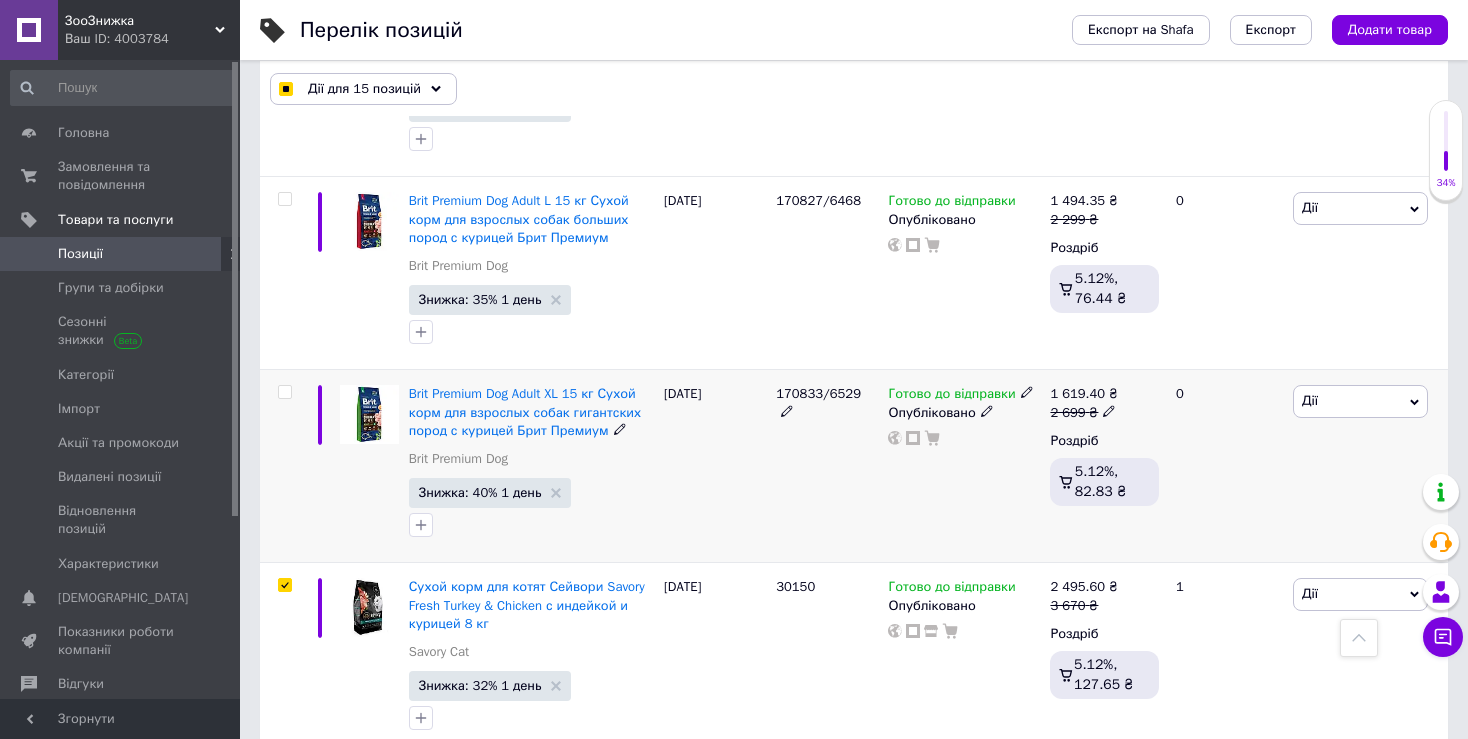 checkbox on "false" 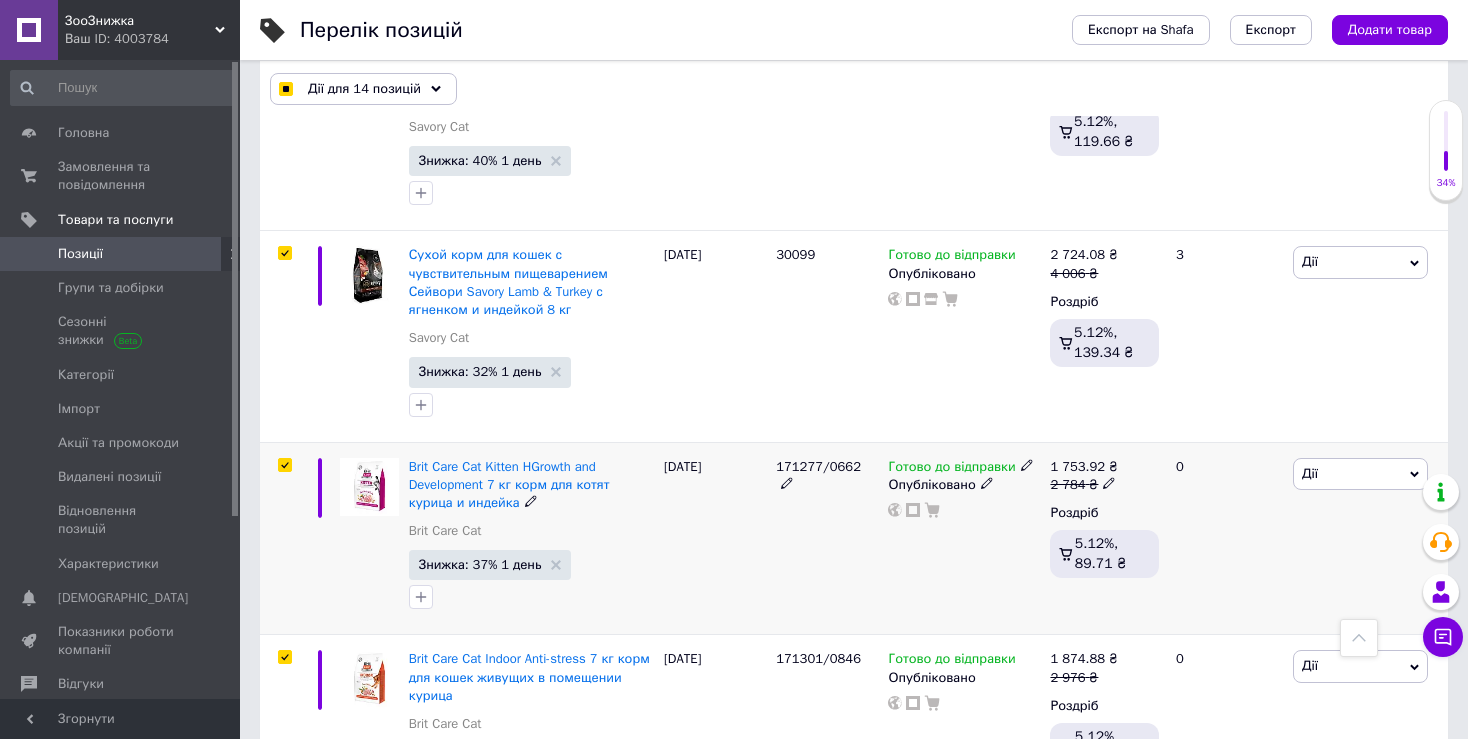 scroll, scrollTop: 1300, scrollLeft: 0, axis: vertical 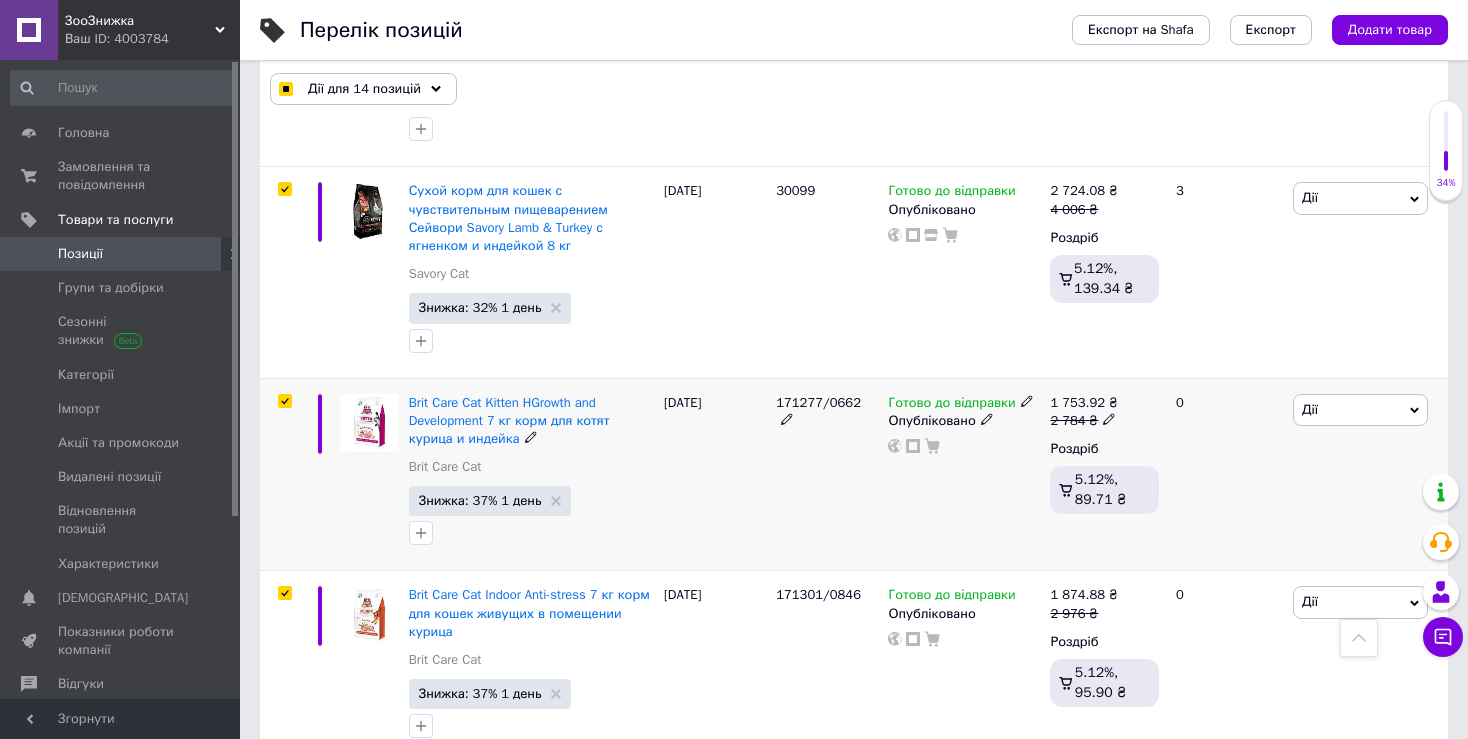 click at bounding box center (284, 401) 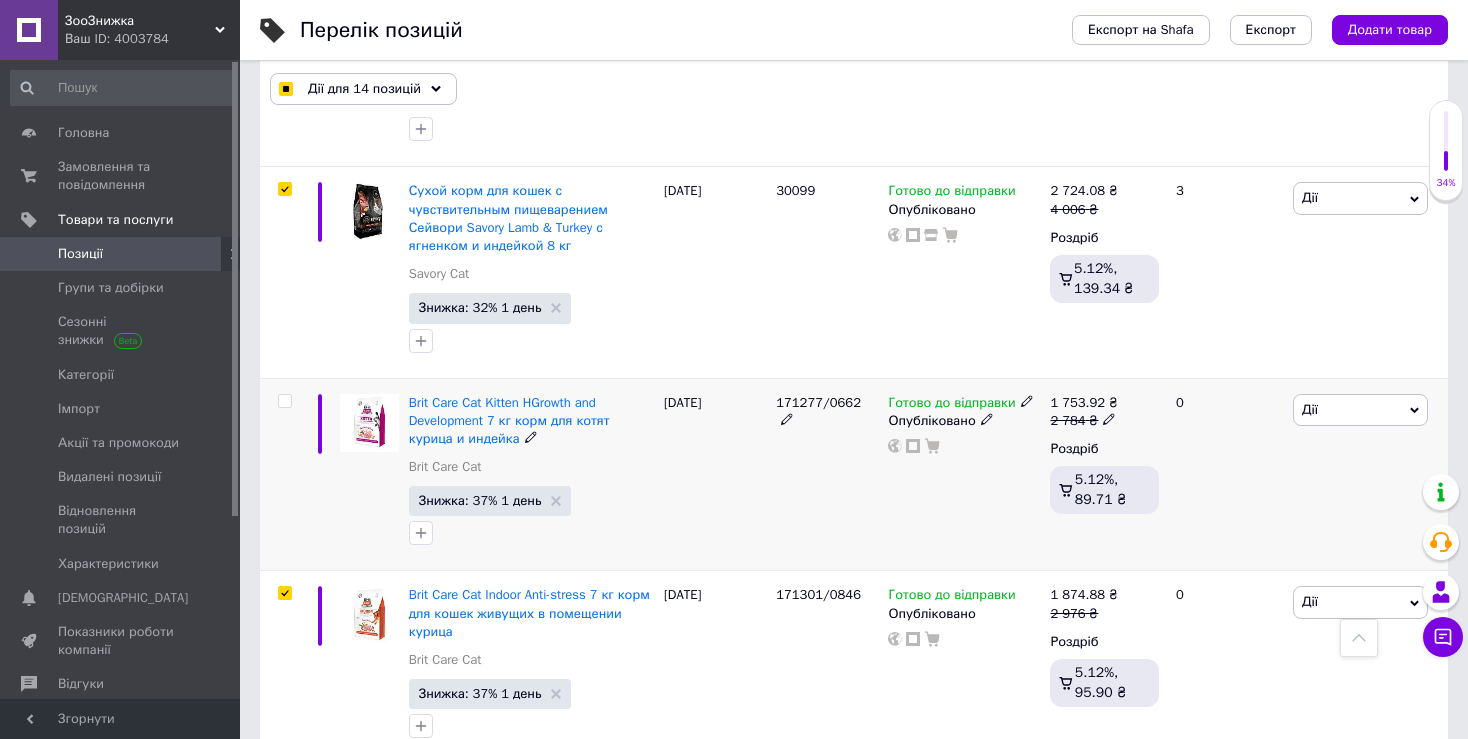 checkbox on "false" 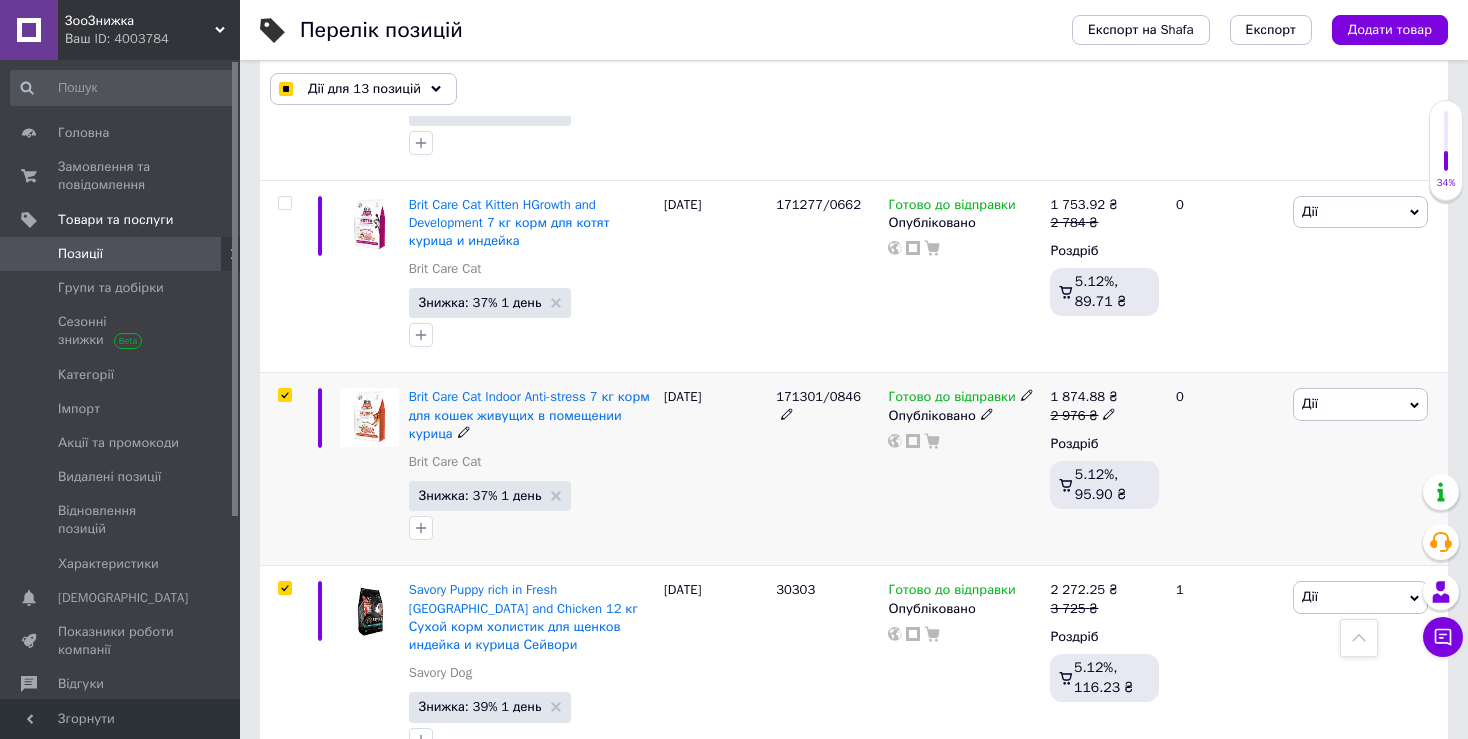 scroll, scrollTop: 1500, scrollLeft: 0, axis: vertical 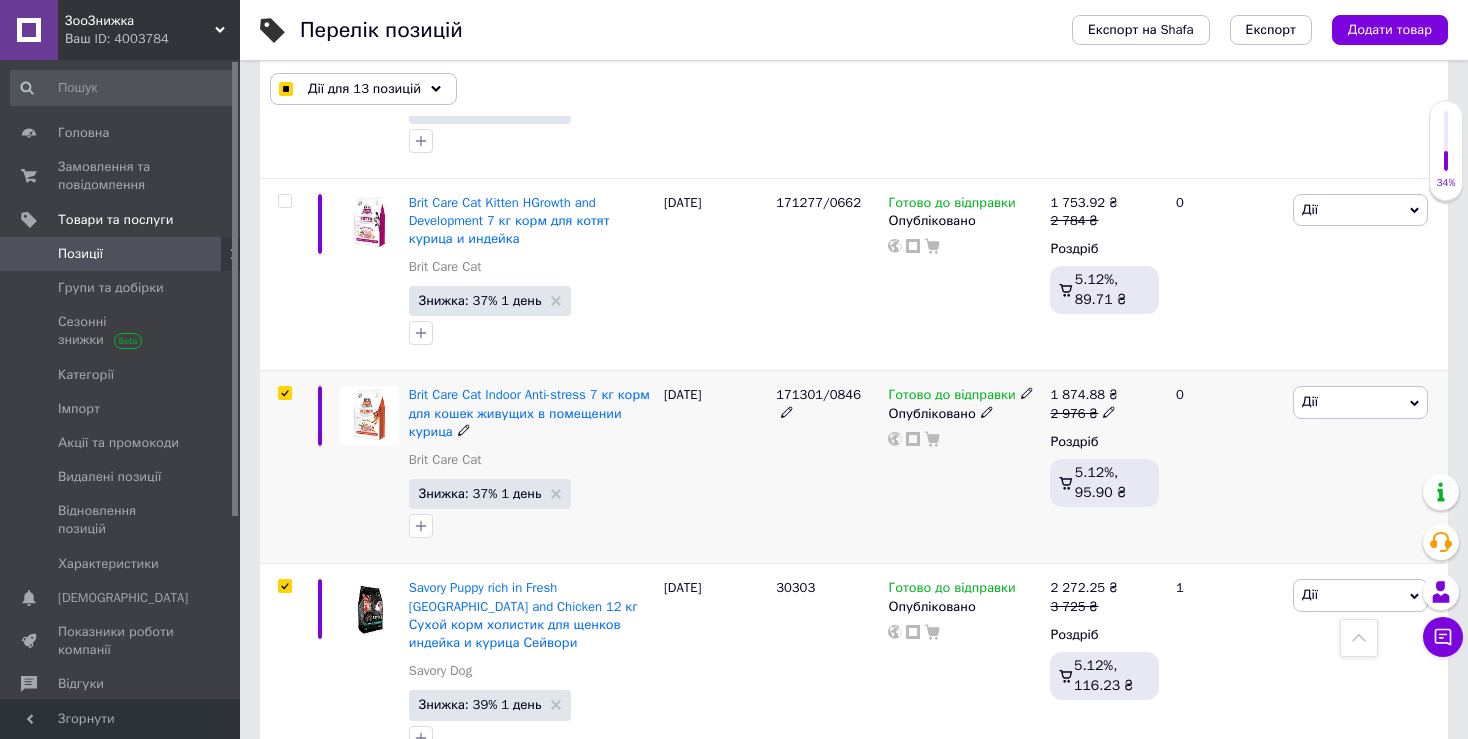 click at bounding box center [284, 393] 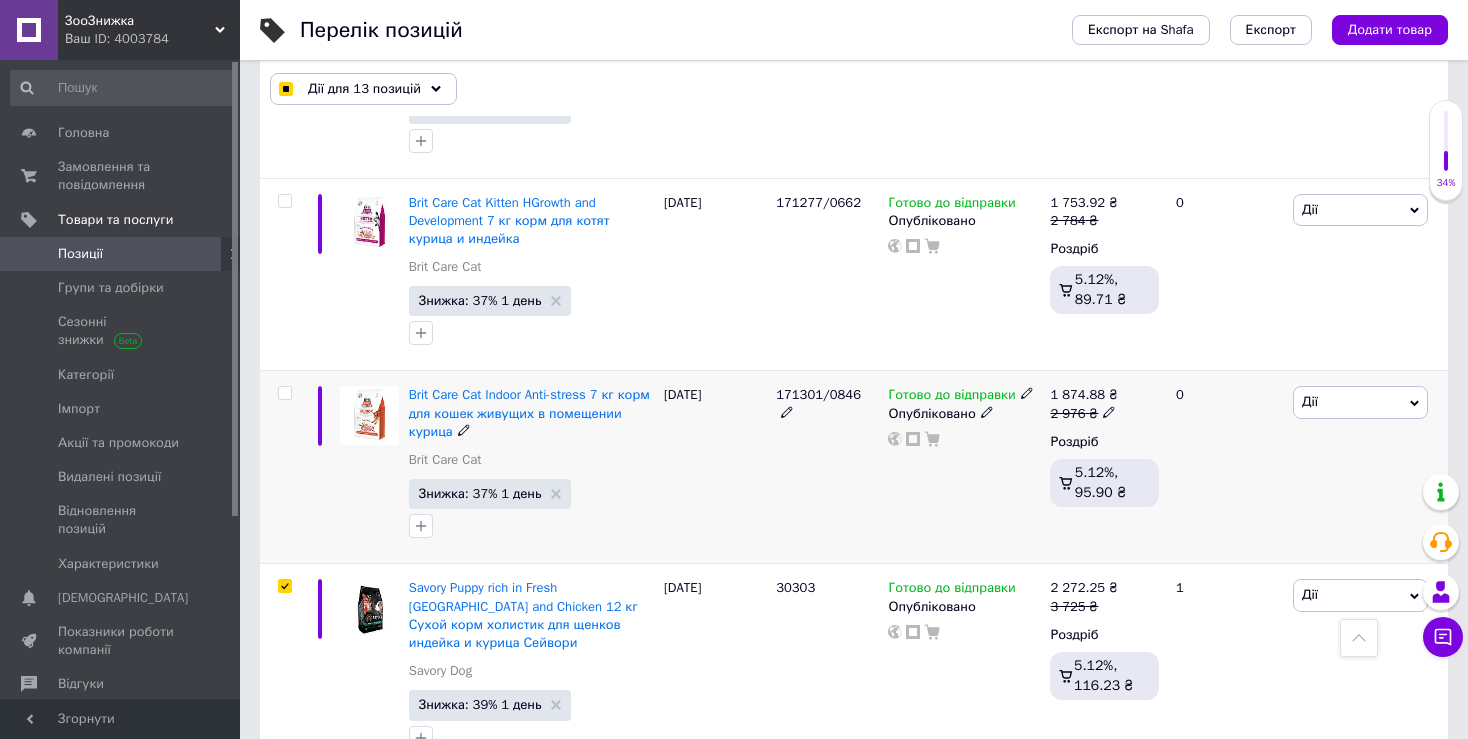 checkbox on "false" 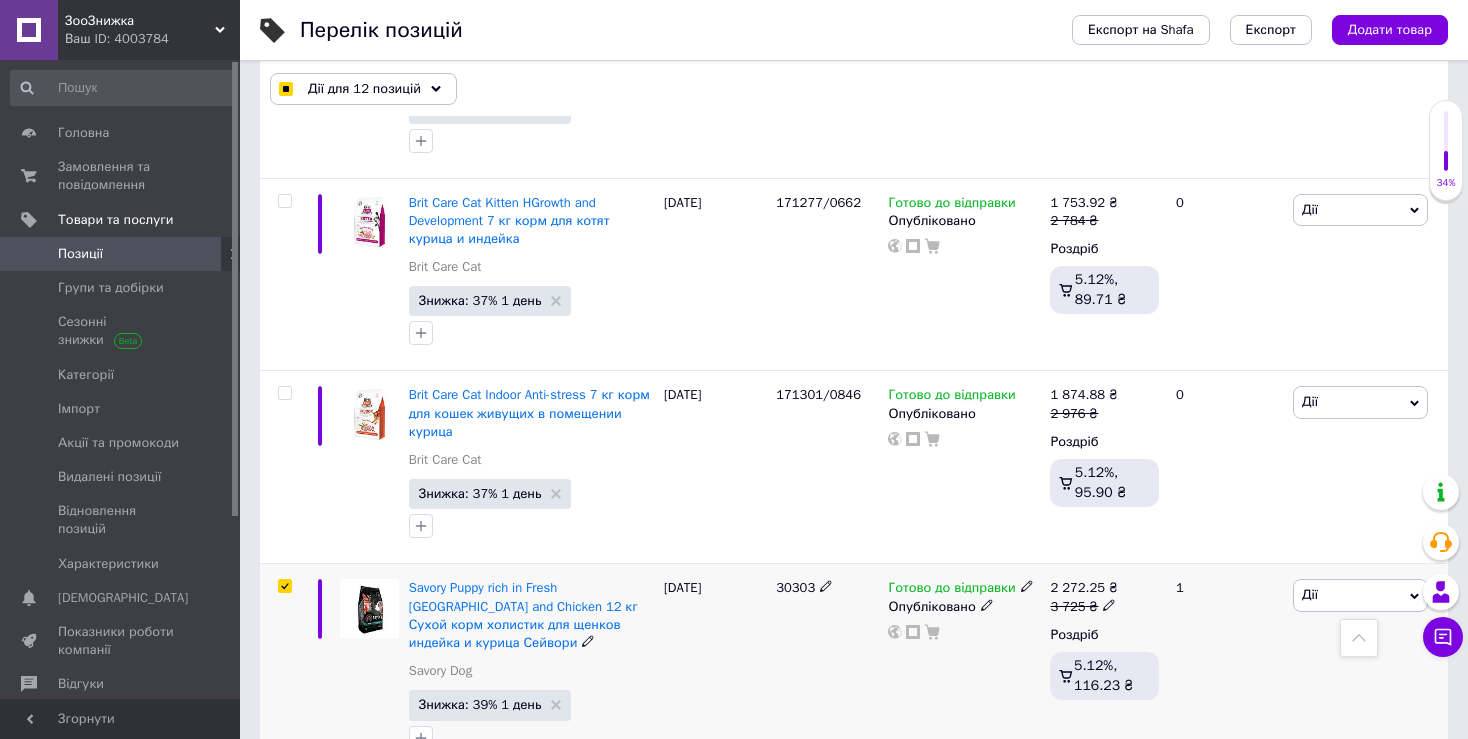 click at bounding box center (284, 586) 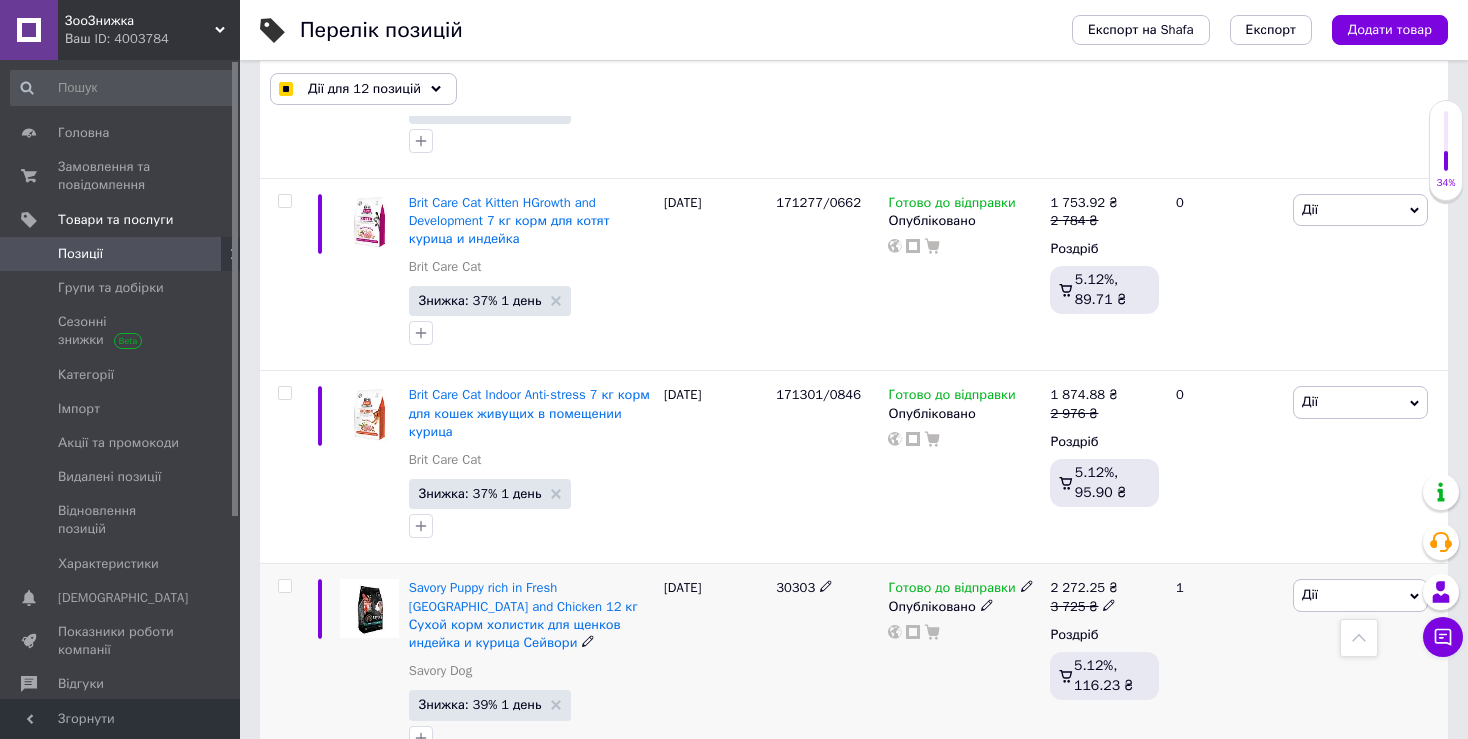 checkbox on "false" 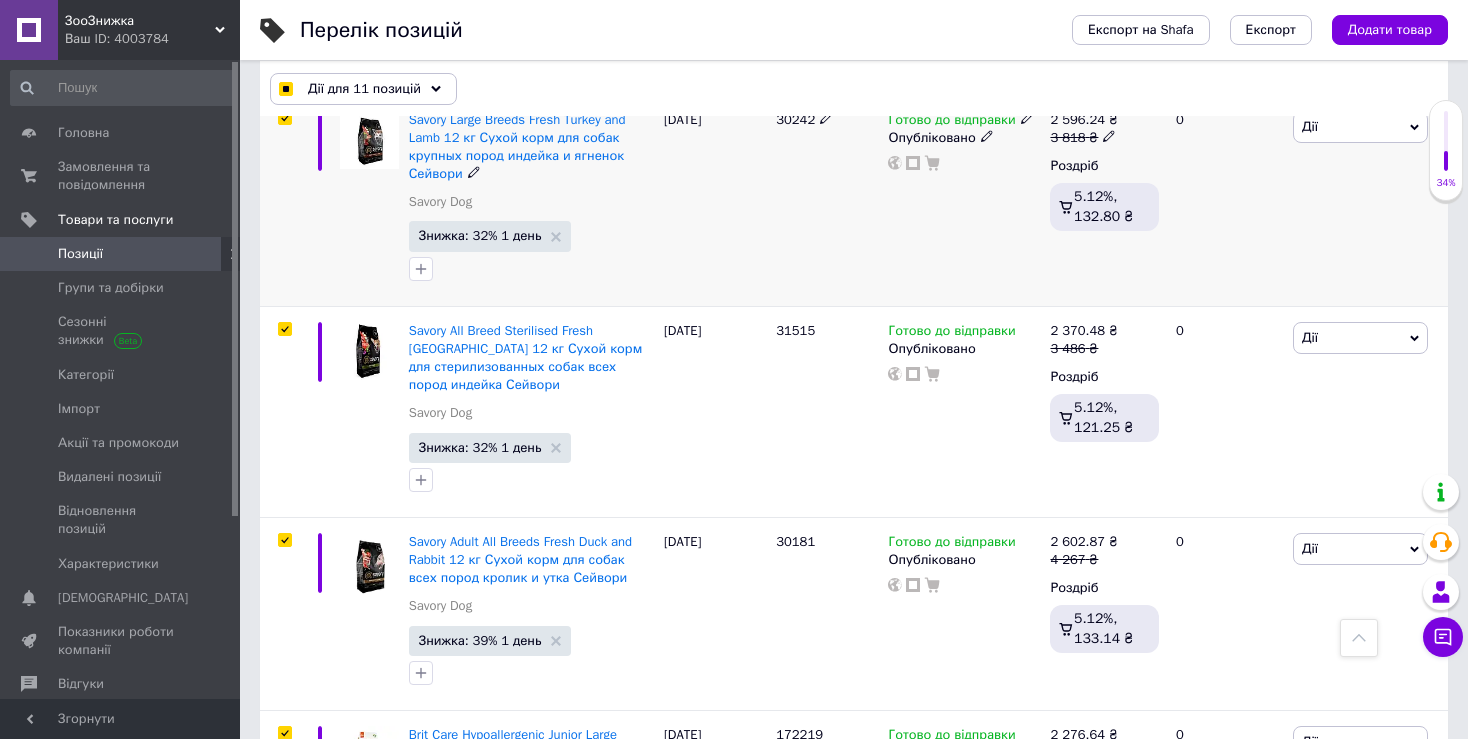 scroll, scrollTop: 2200, scrollLeft: 0, axis: vertical 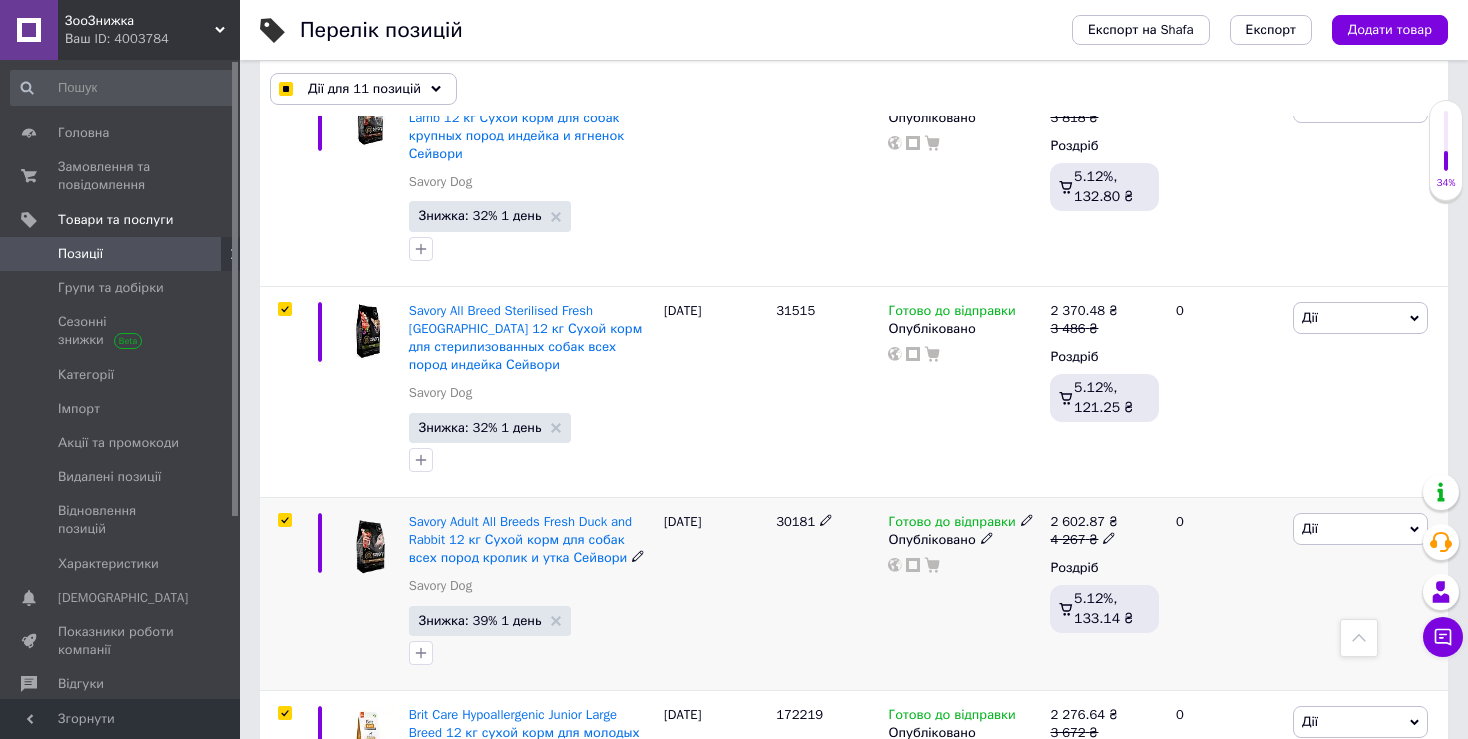click at bounding box center [284, 520] 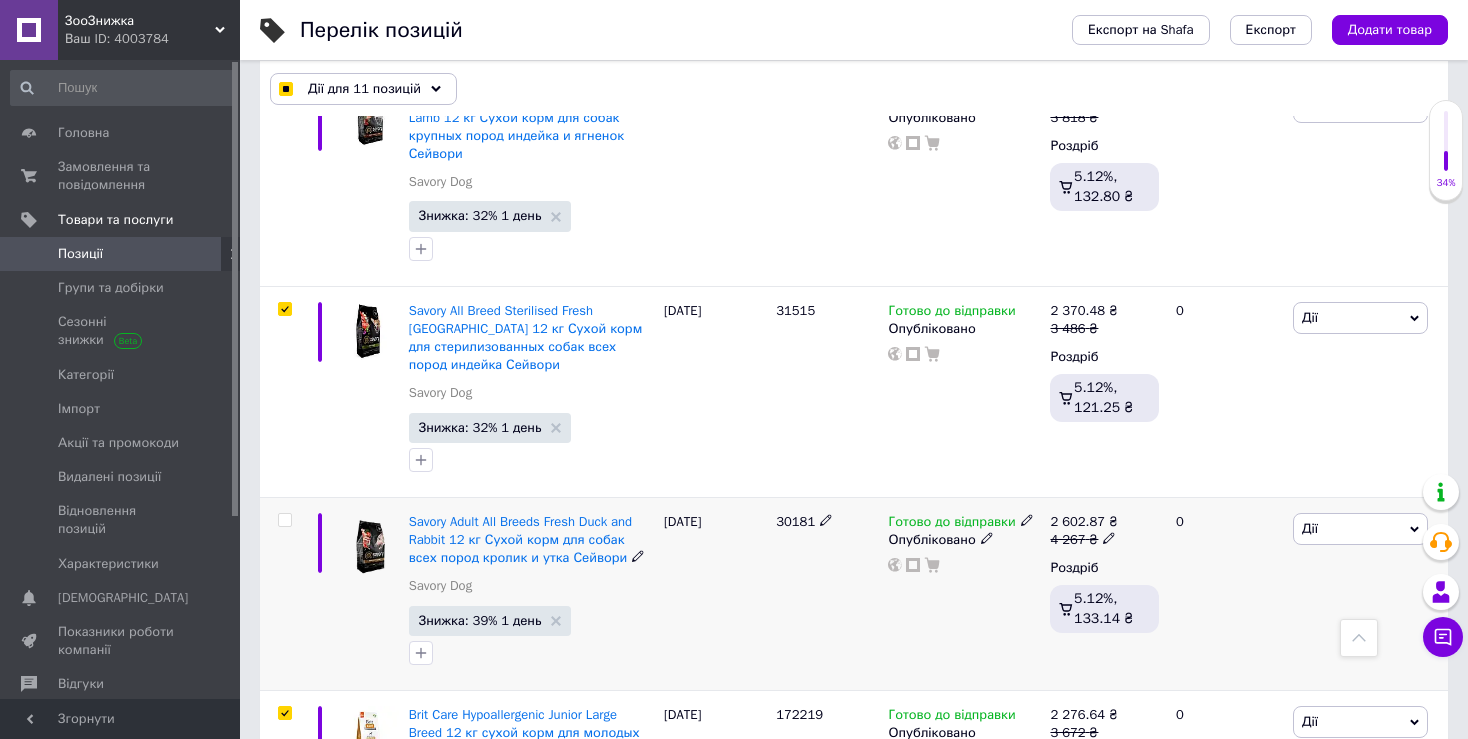 checkbox on "false" 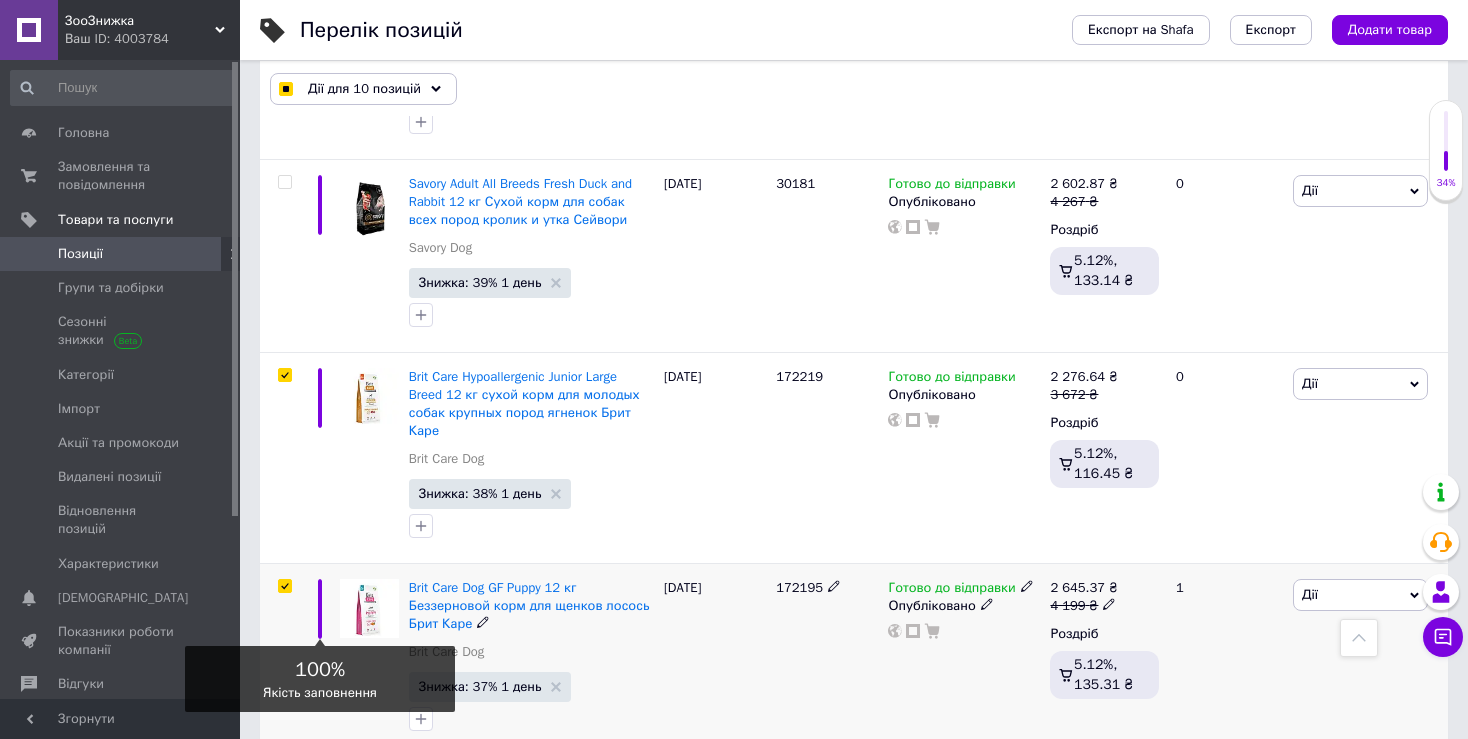 scroll, scrollTop: 2700, scrollLeft: 0, axis: vertical 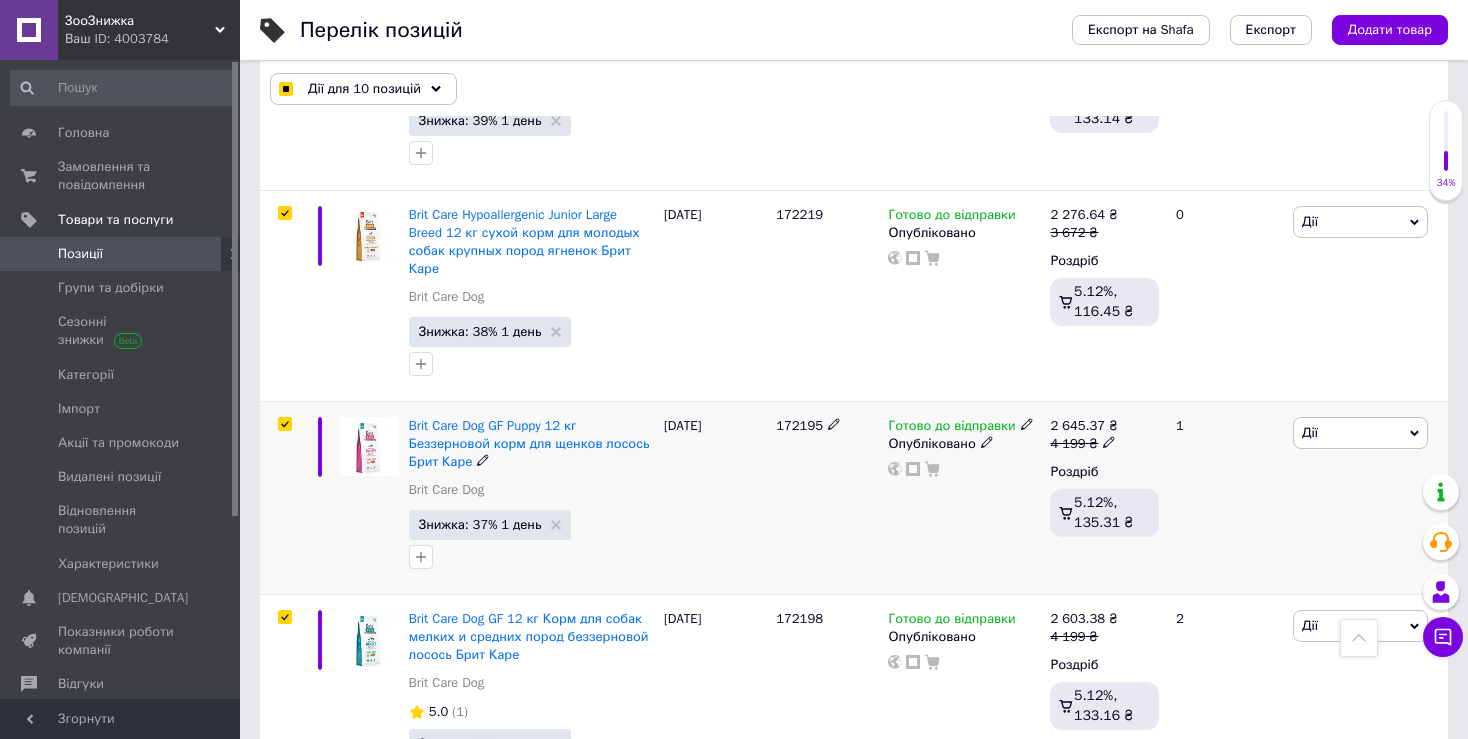 click at bounding box center [284, 424] 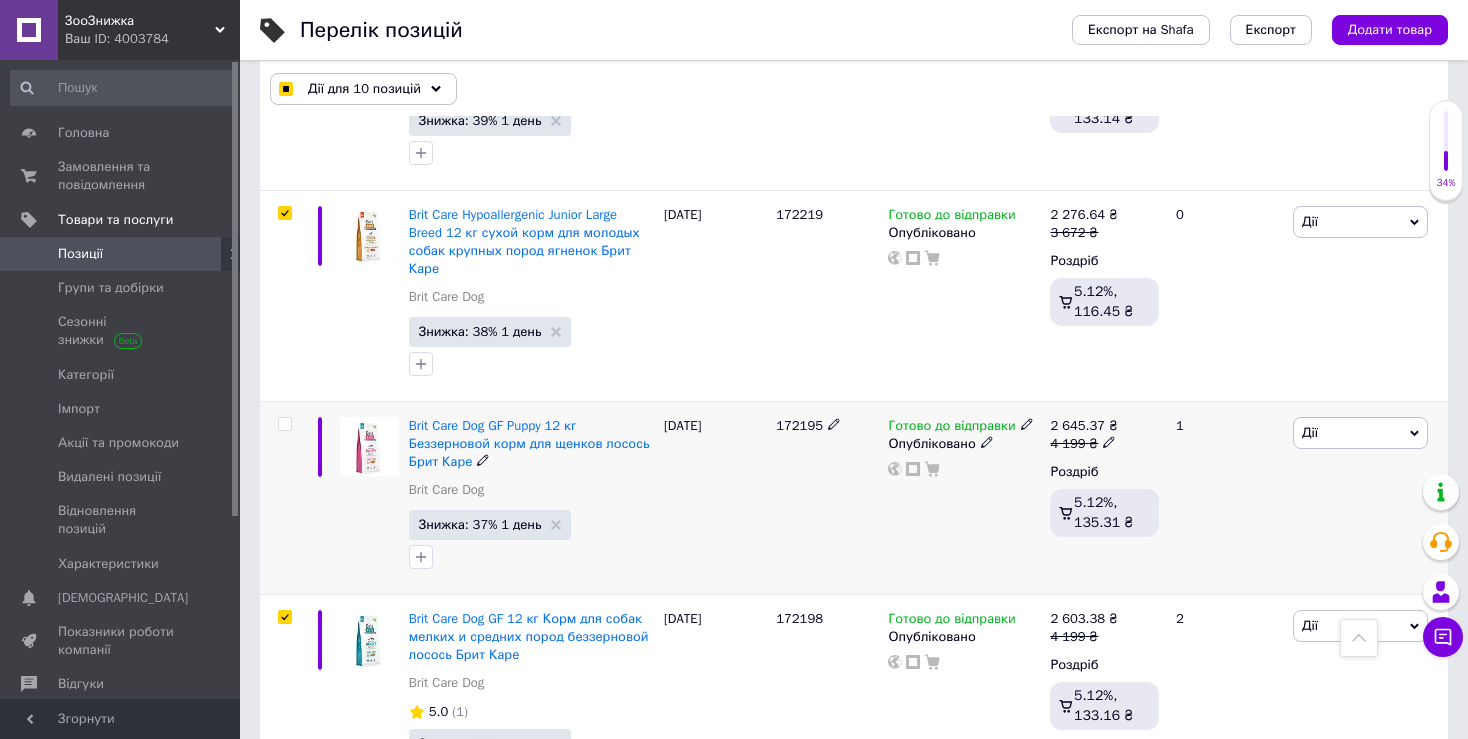 checkbox on "false" 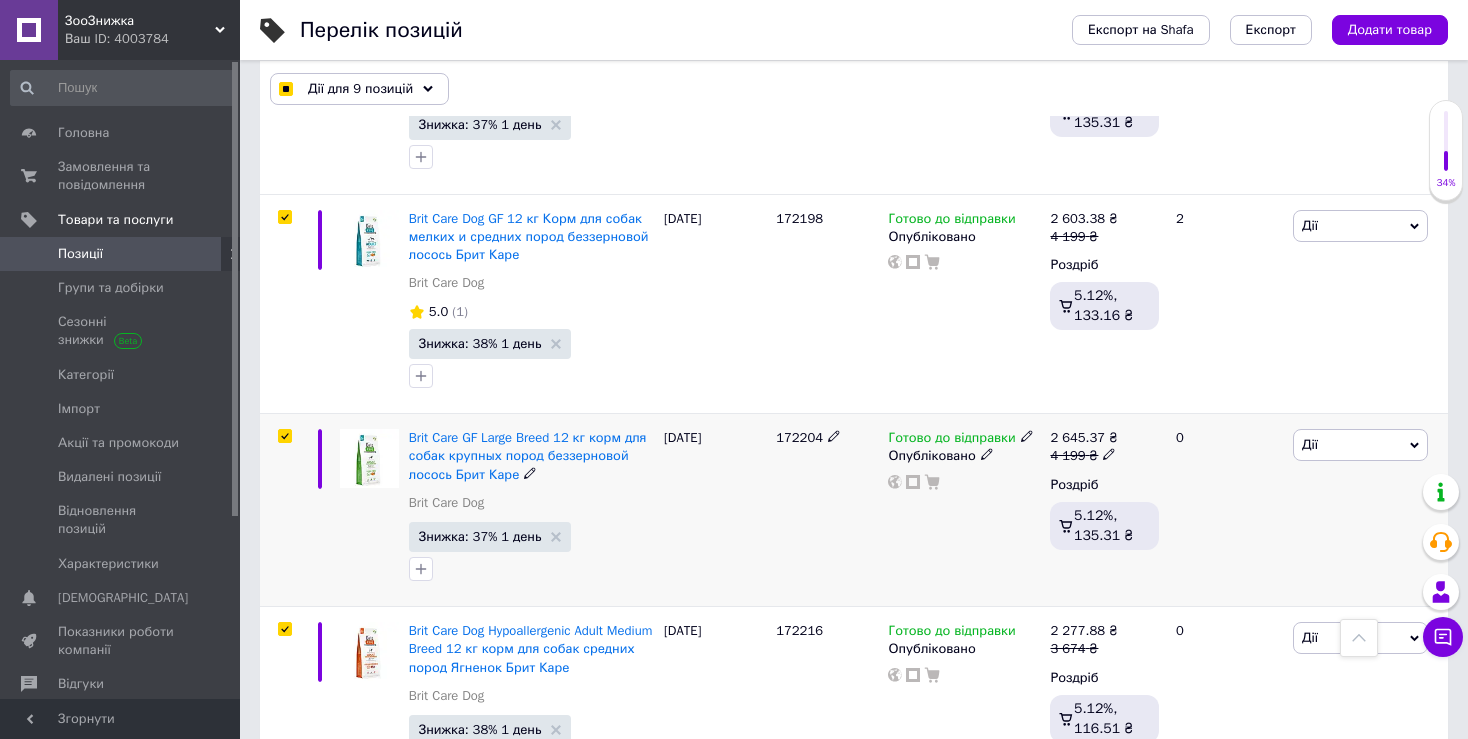 click at bounding box center [284, 436] 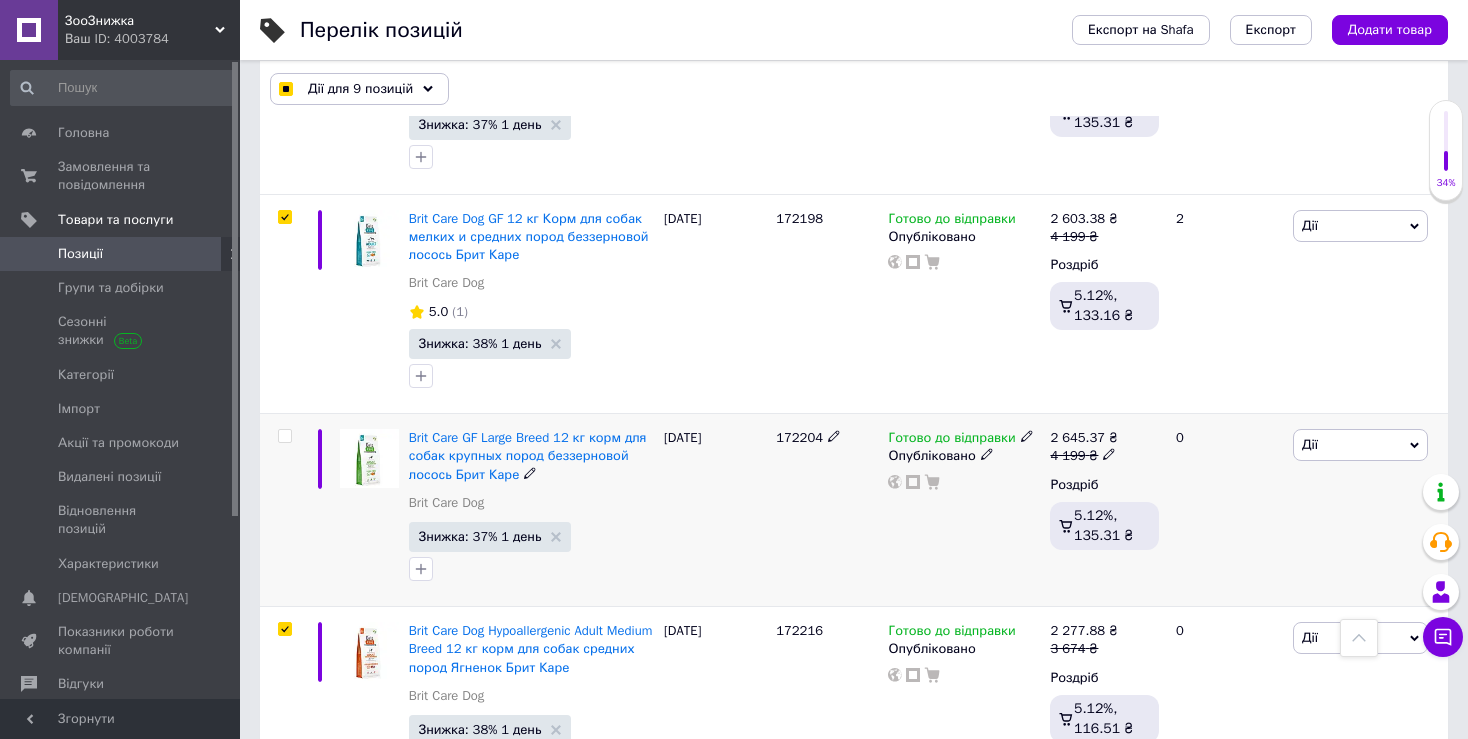 checkbox on "false" 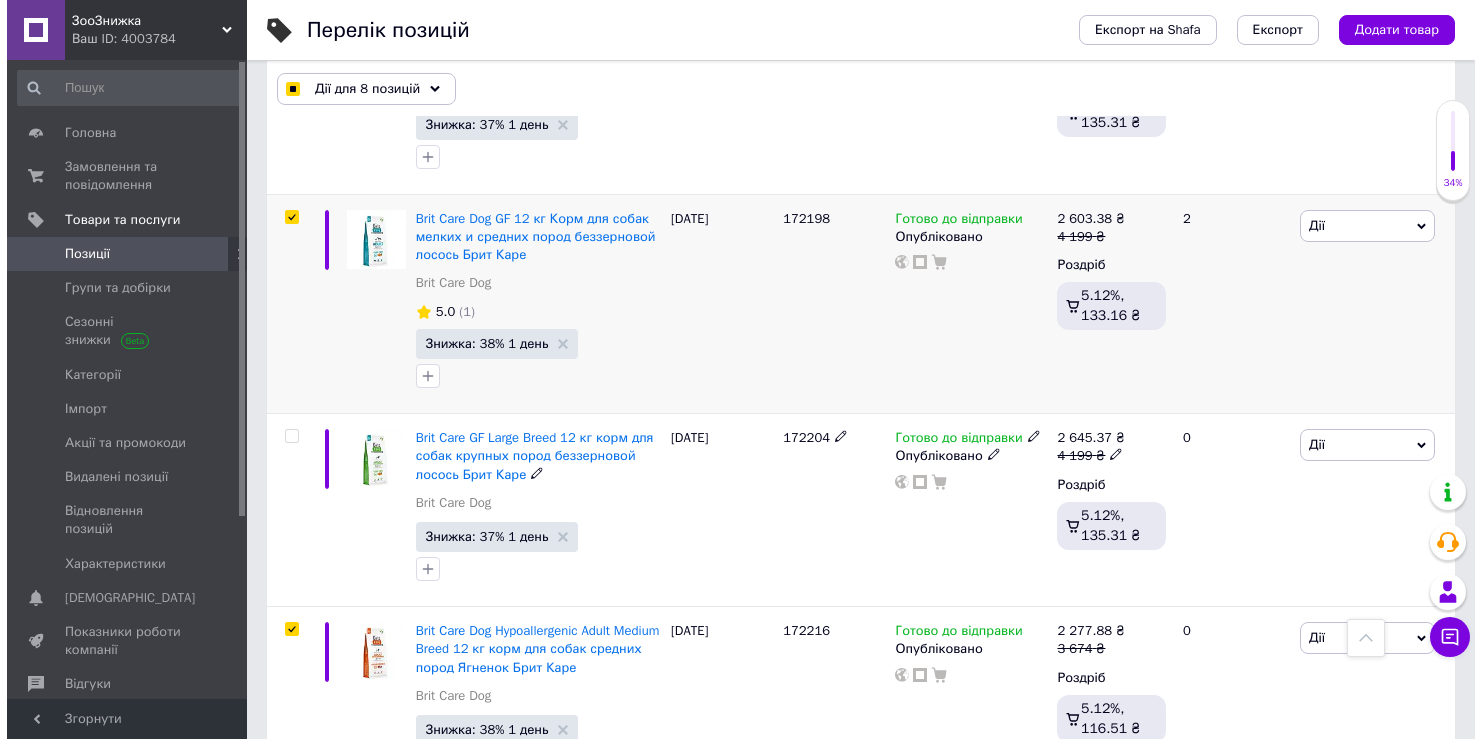 scroll, scrollTop: 3104, scrollLeft: 0, axis: vertical 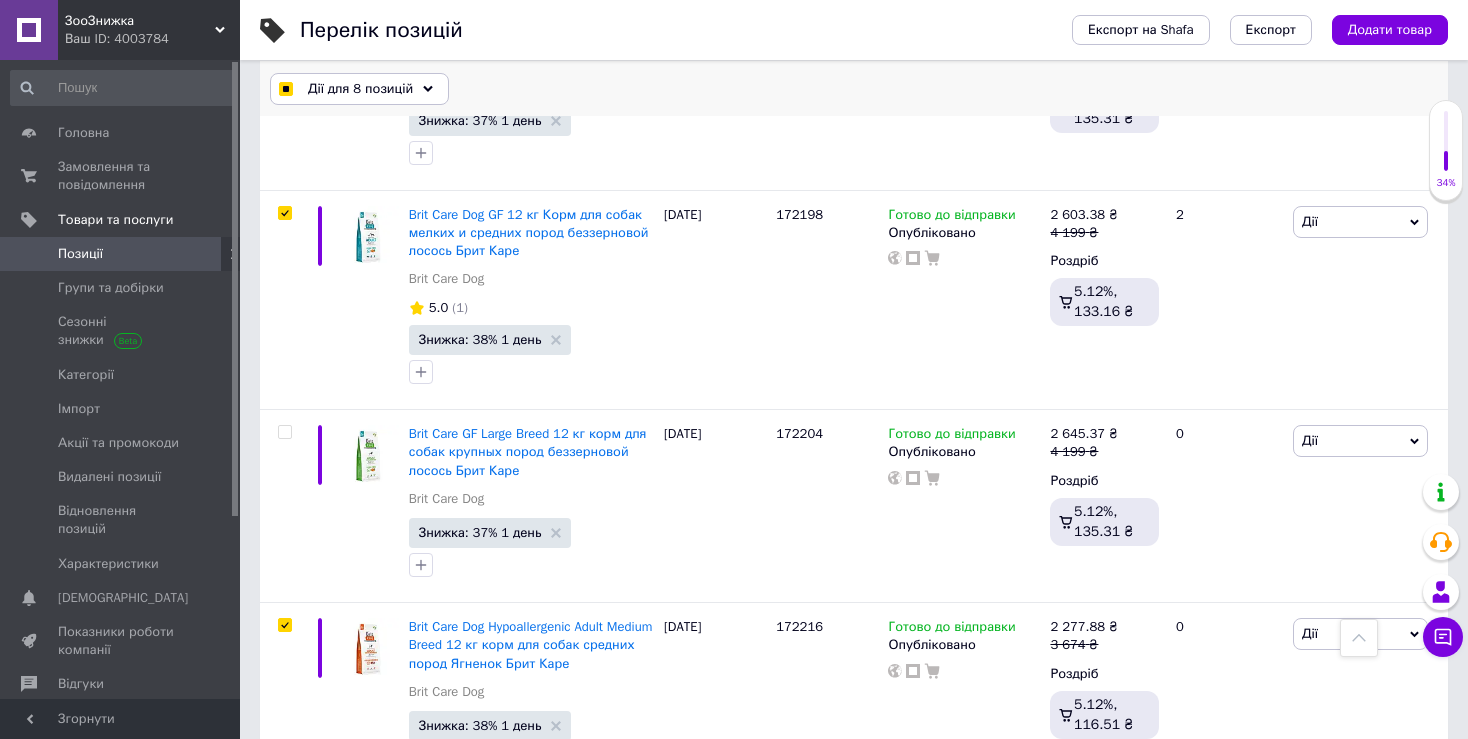 click on "Дії для 8 позицій" at bounding box center (360, 89) 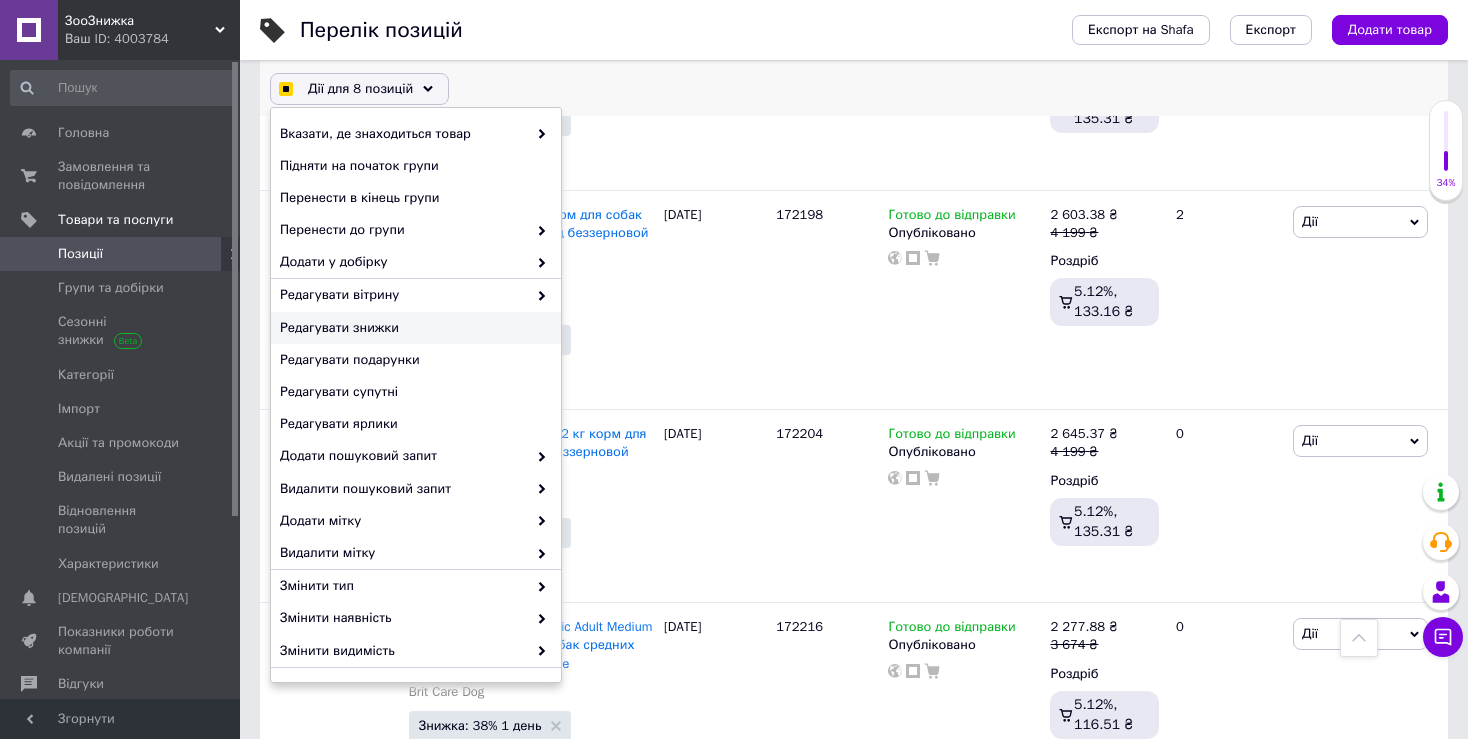 checkbox on "true" 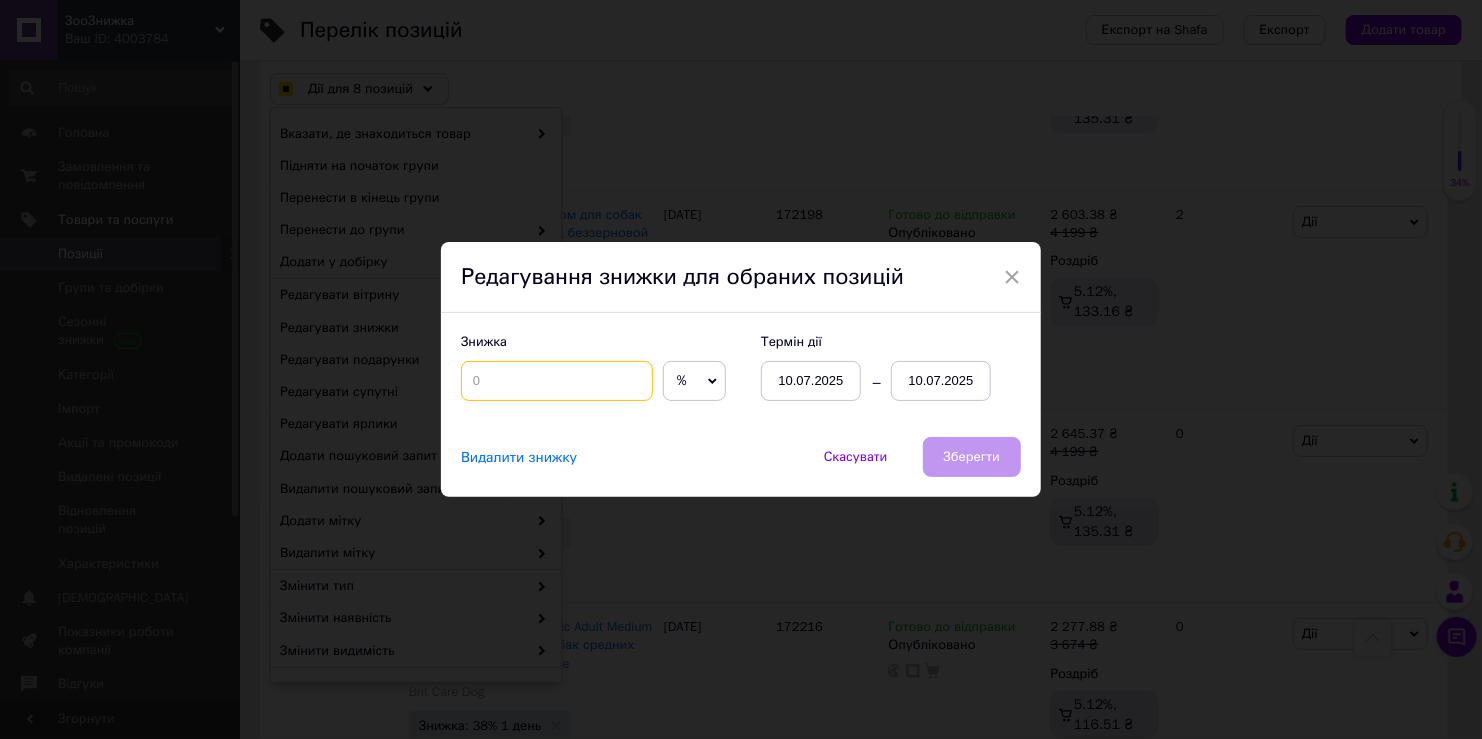 drag, startPoint x: 611, startPoint y: 375, endPoint x: 661, endPoint y: 390, distance: 52.201534 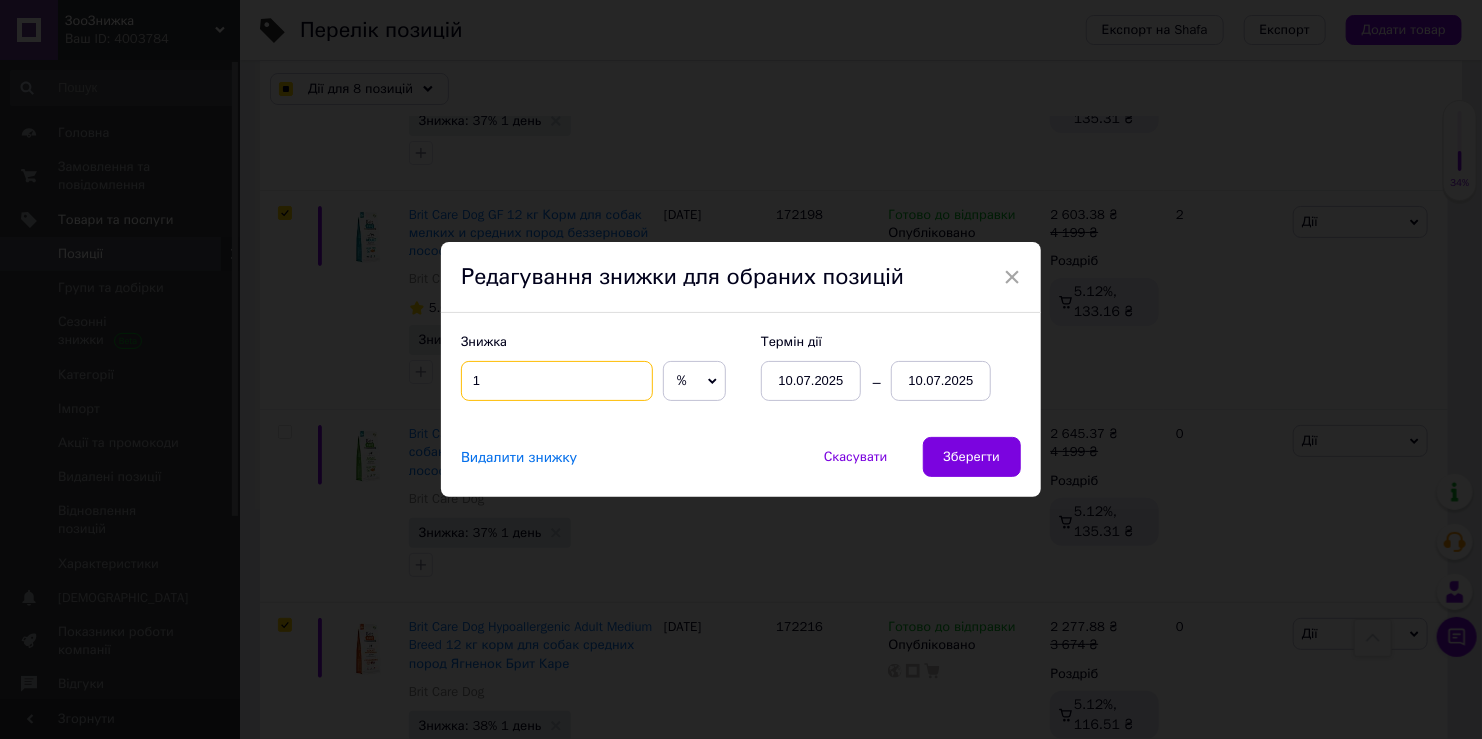 type on "1" 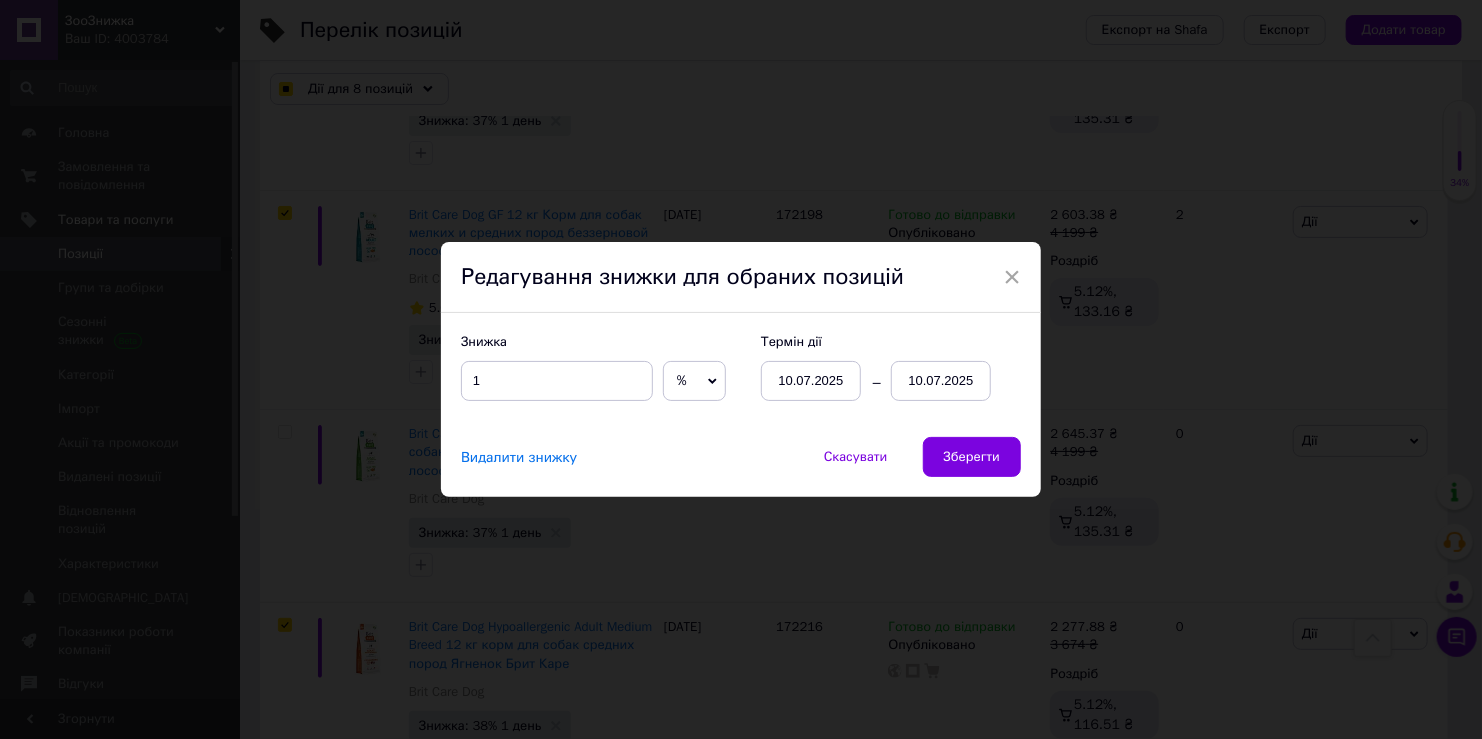 click on "%" at bounding box center (694, 381) 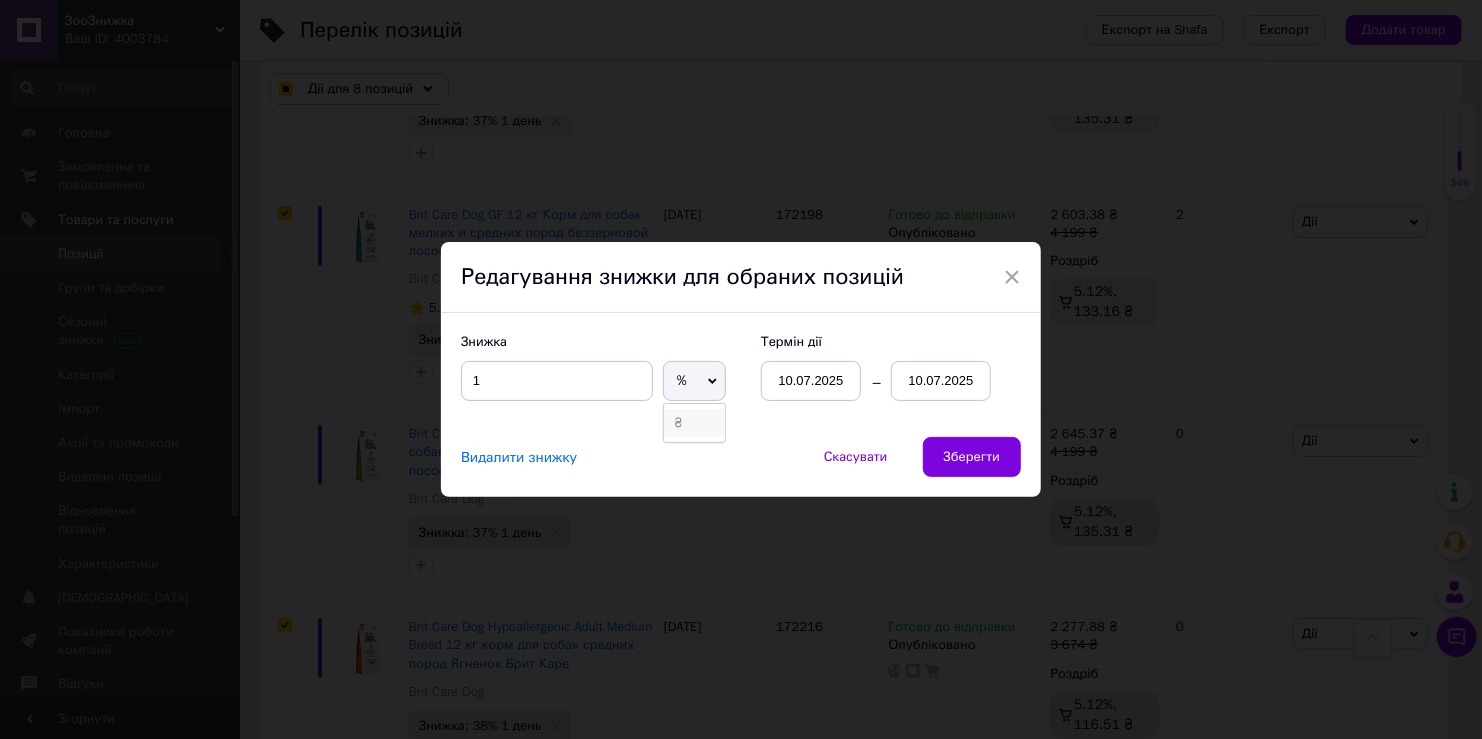 drag, startPoint x: 683, startPoint y: 421, endPoint x: 807, endPoint y: 434, distance: 124.67959 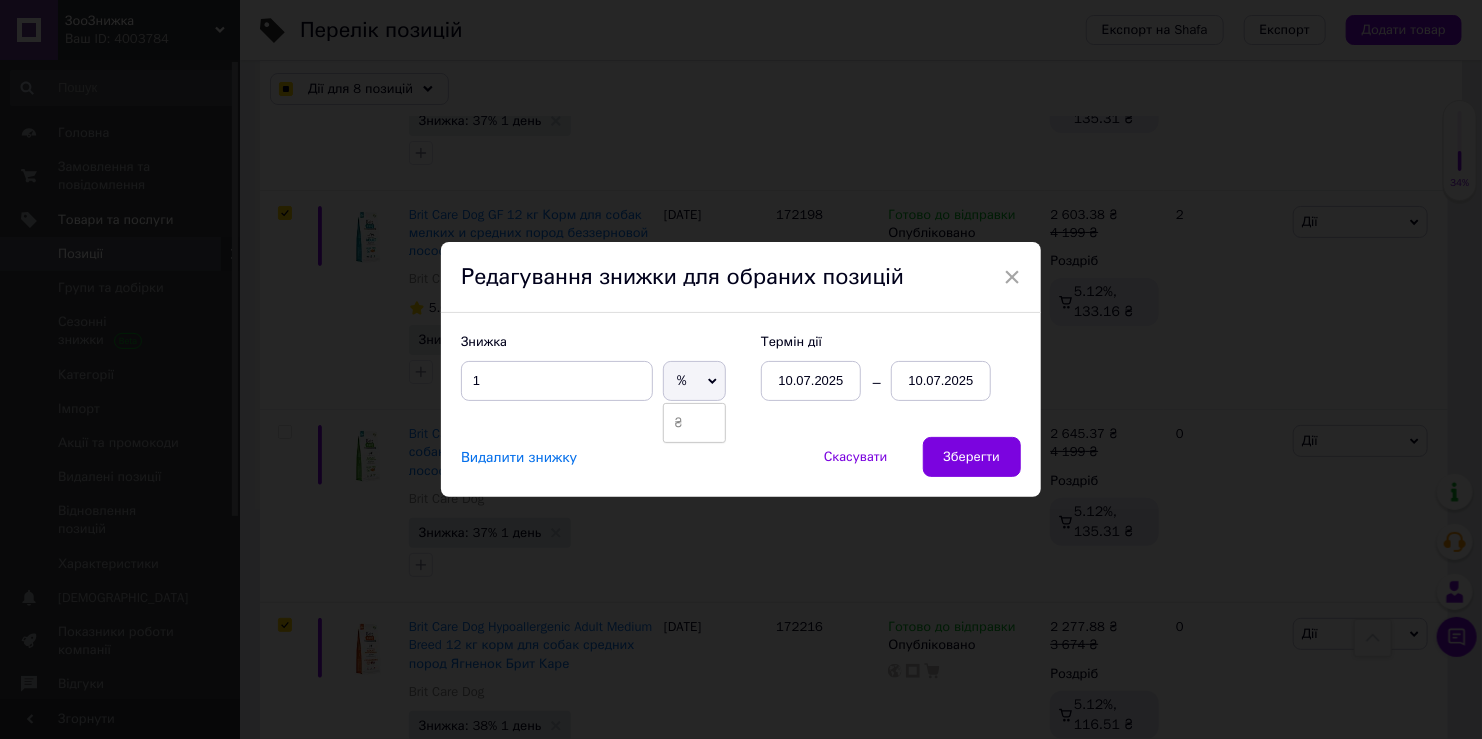 click on "₴" at bounding box center [694, 423] 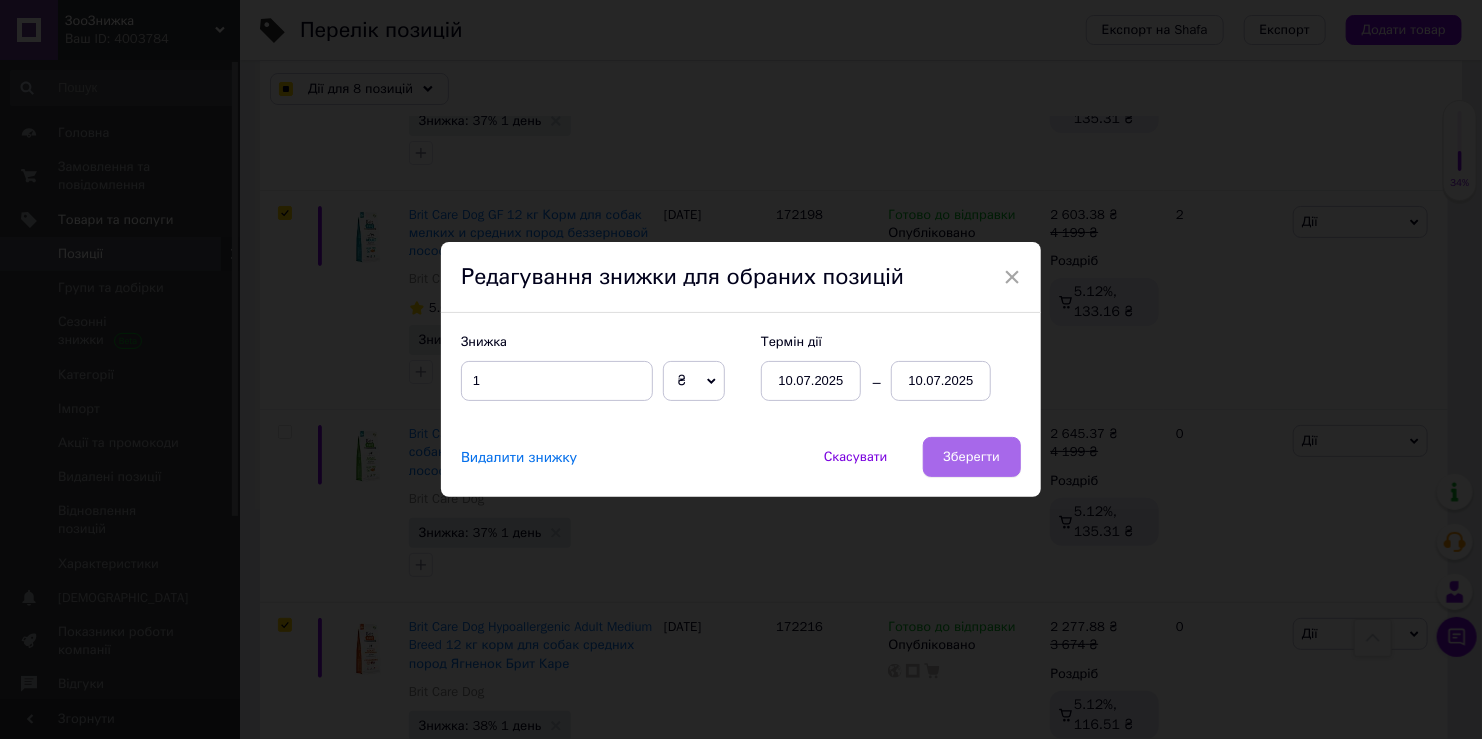 click on "Зберегти" at bounding box center (972, 457) 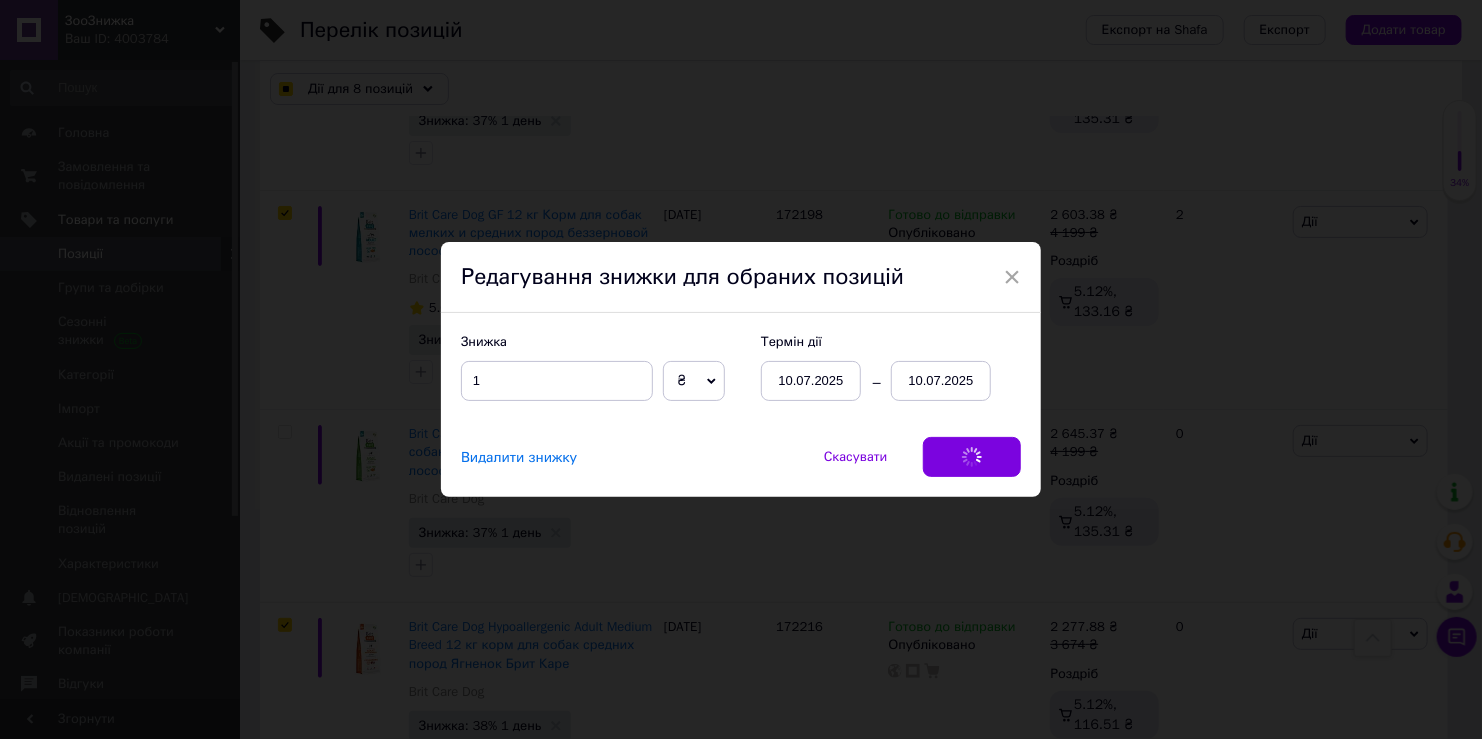 checkbox on "true" 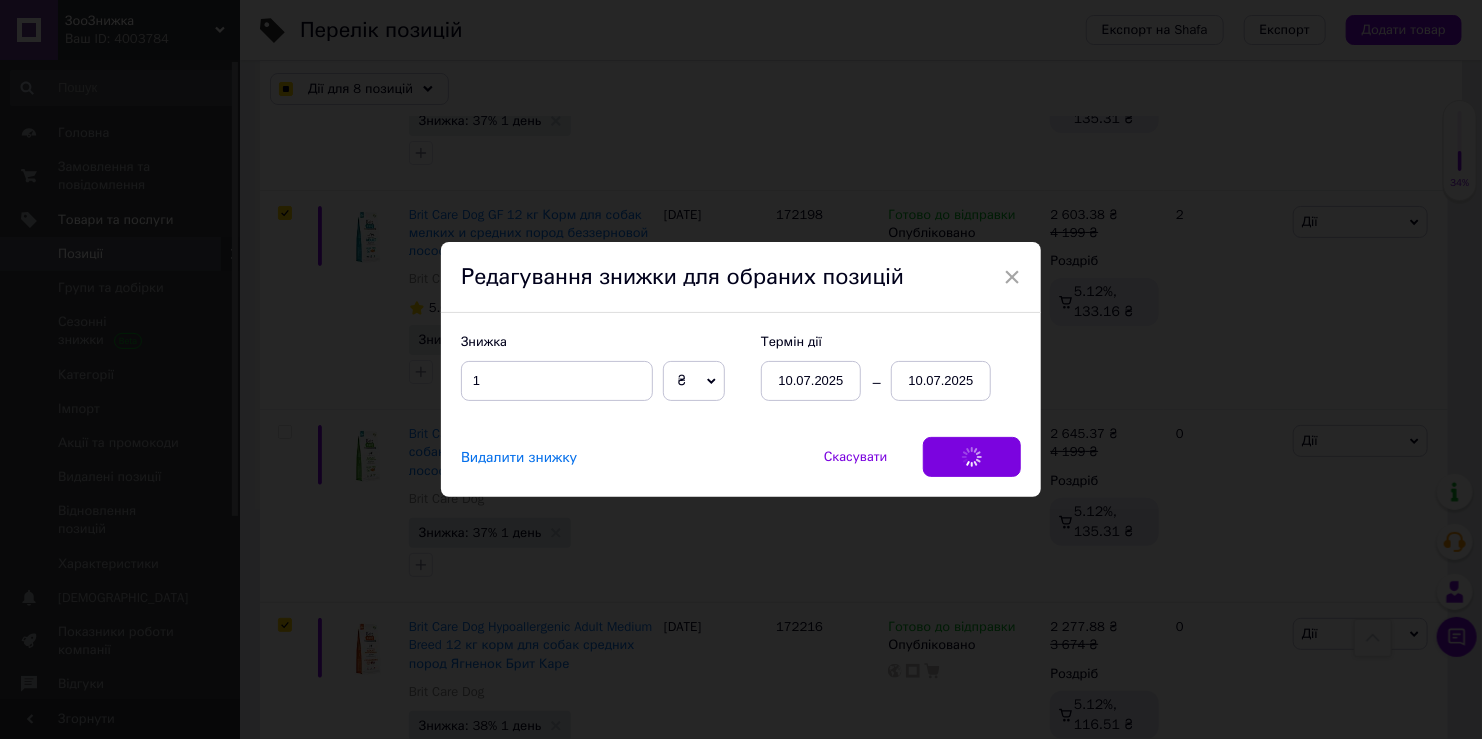 checkbox on "true" 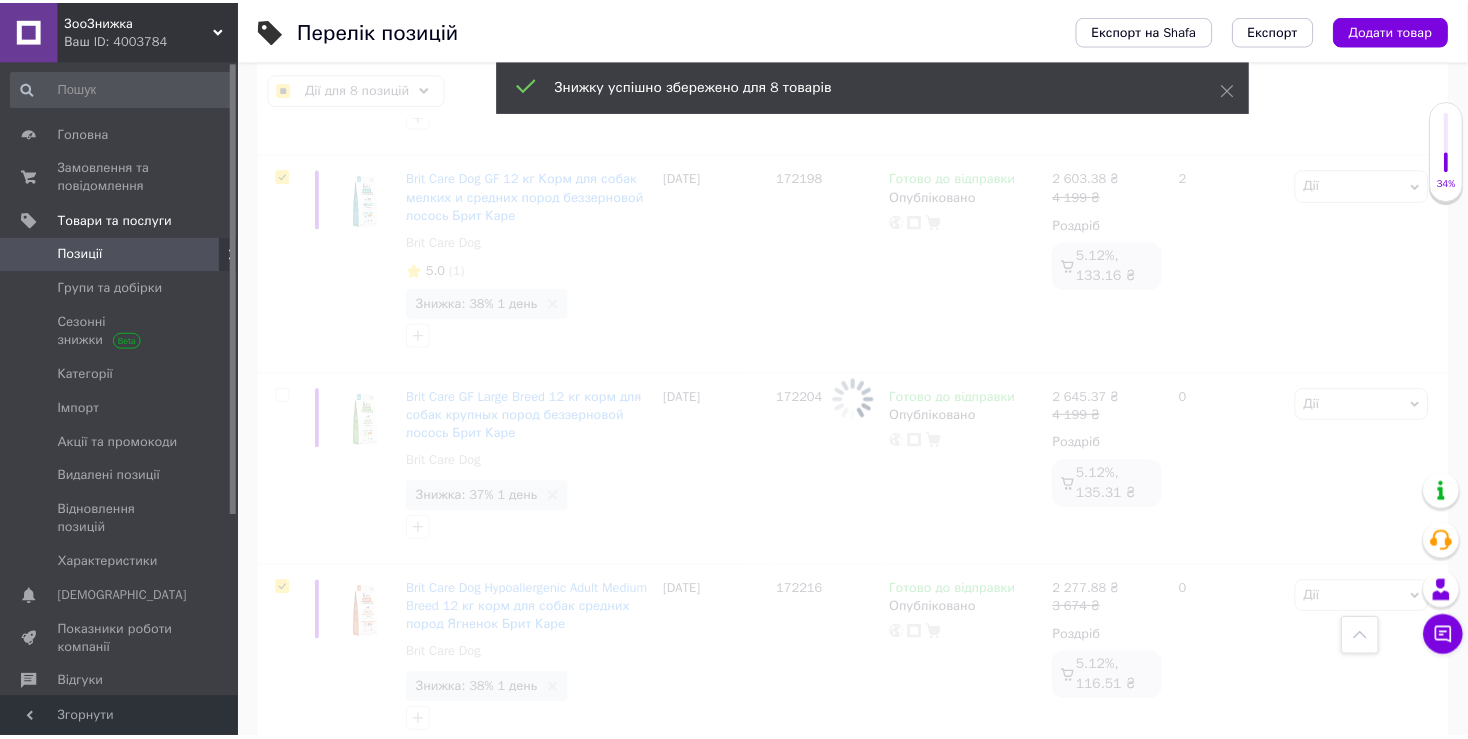 scroll, scrollTop: 3049, scrollLeft: 0, axis: vertical 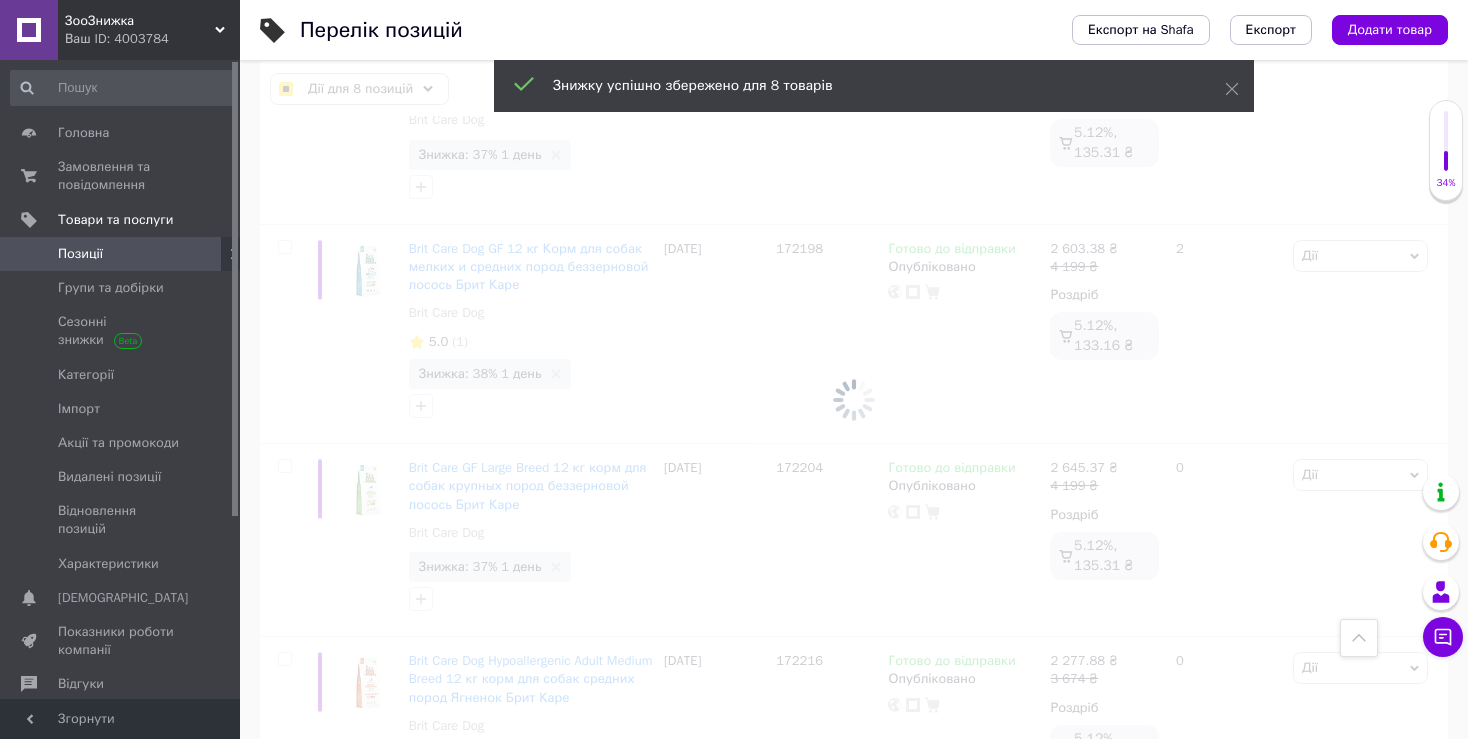 checkbox on "false" 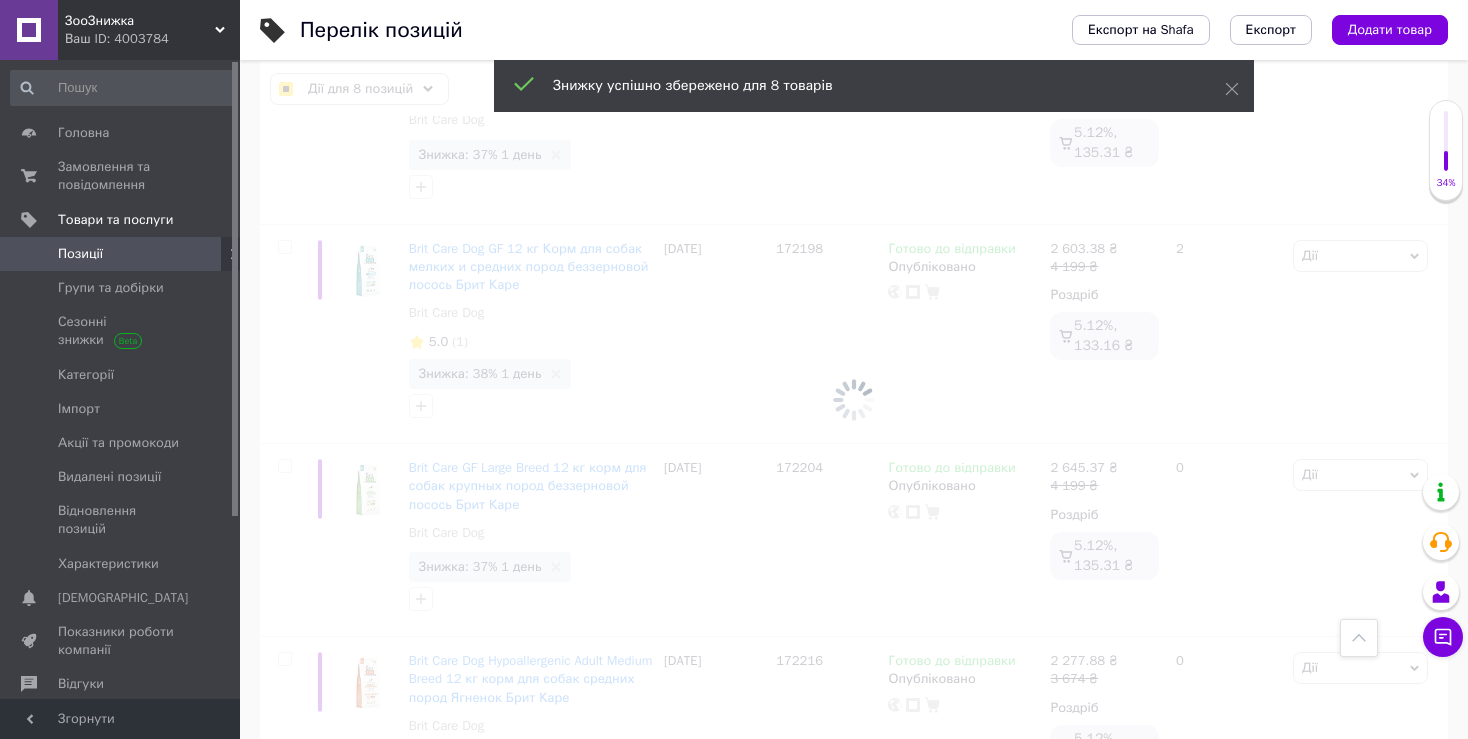 checkbox on "false" 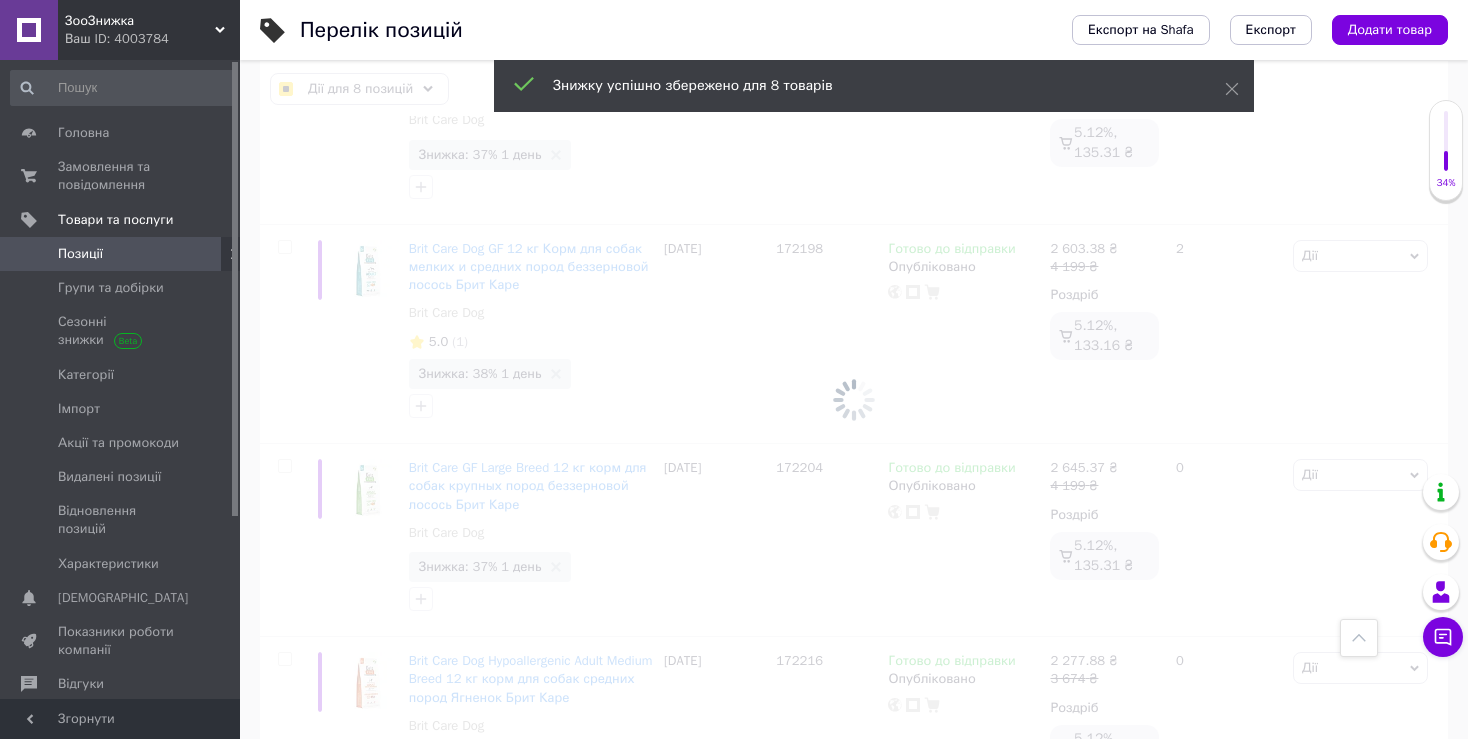 checkbox on "false" 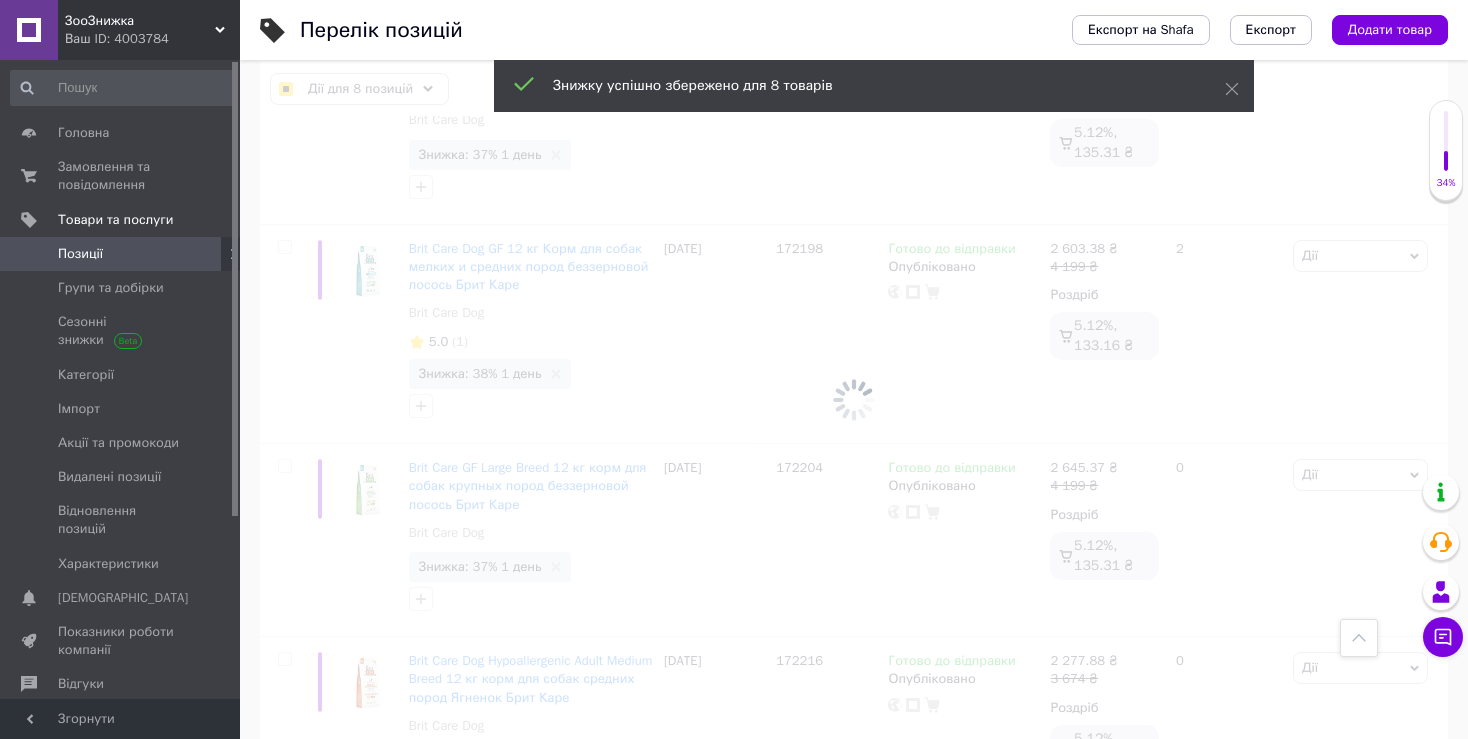 checkbox on "false" 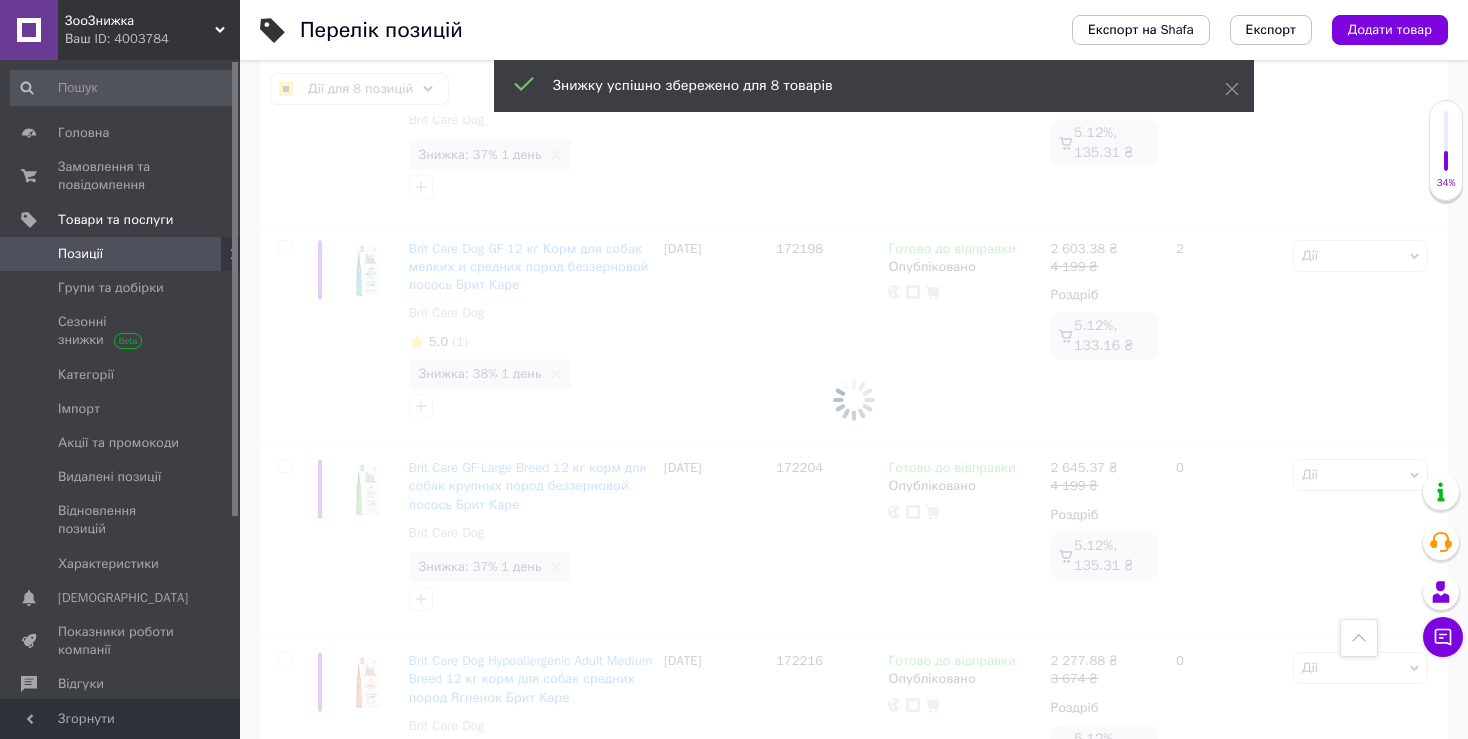 checkbox on "false" 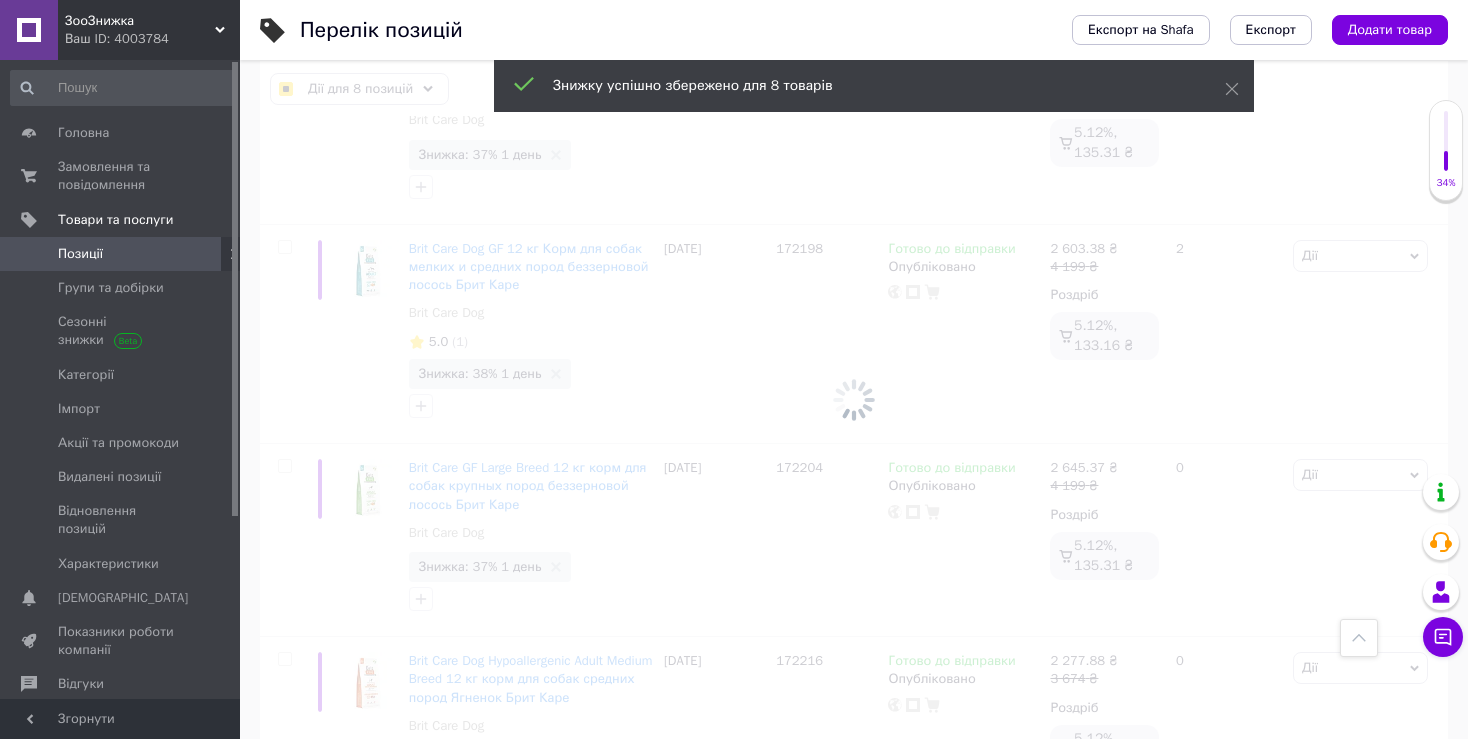 checkbox on "false" 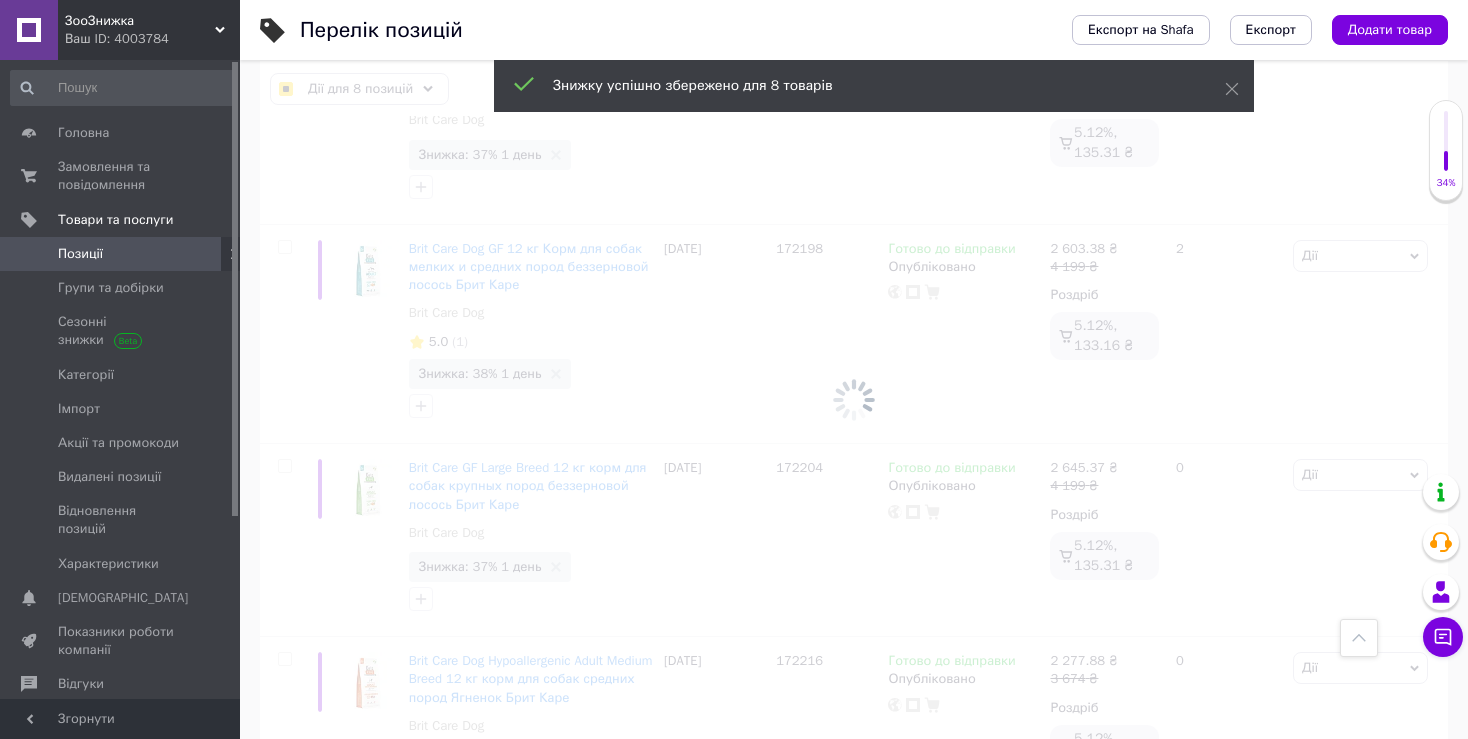 checkbox on "false" 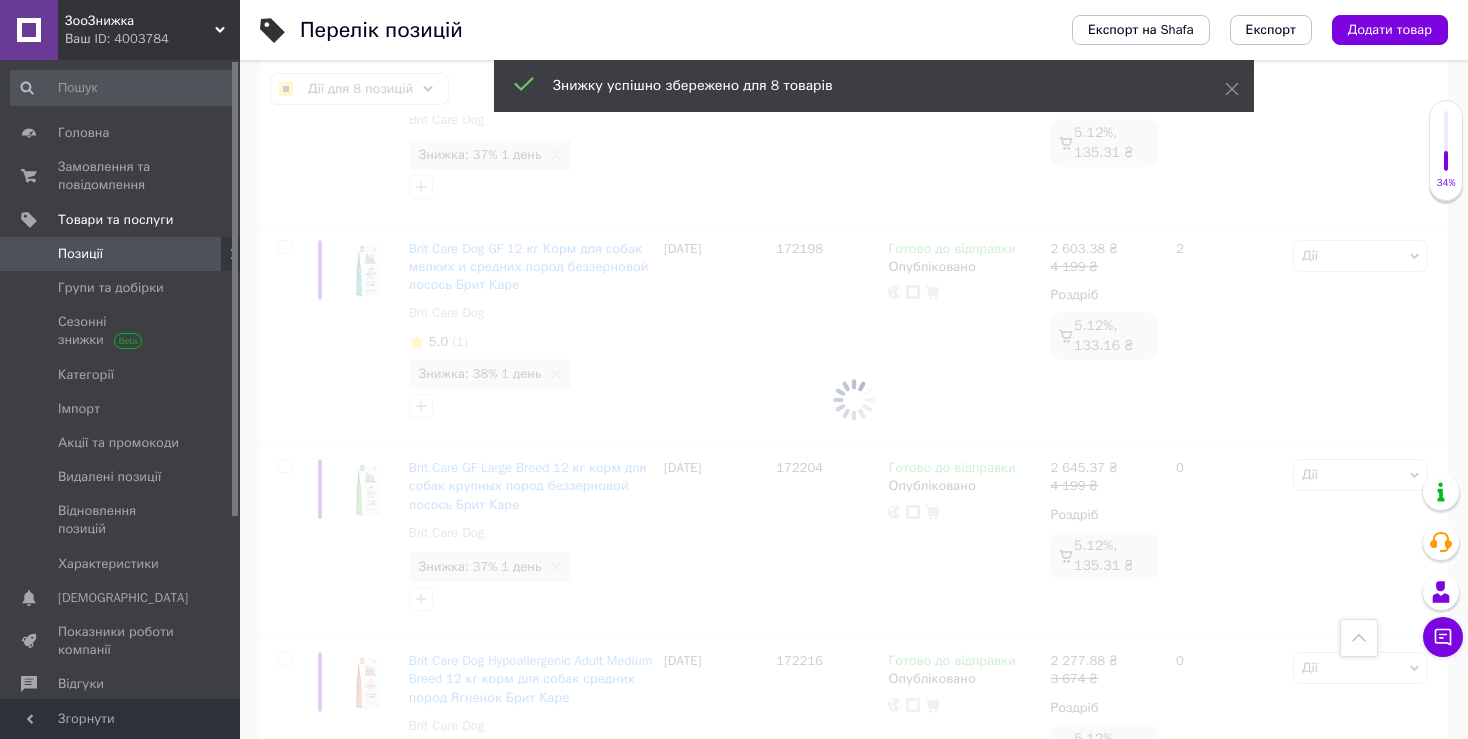 checkbox on "false" 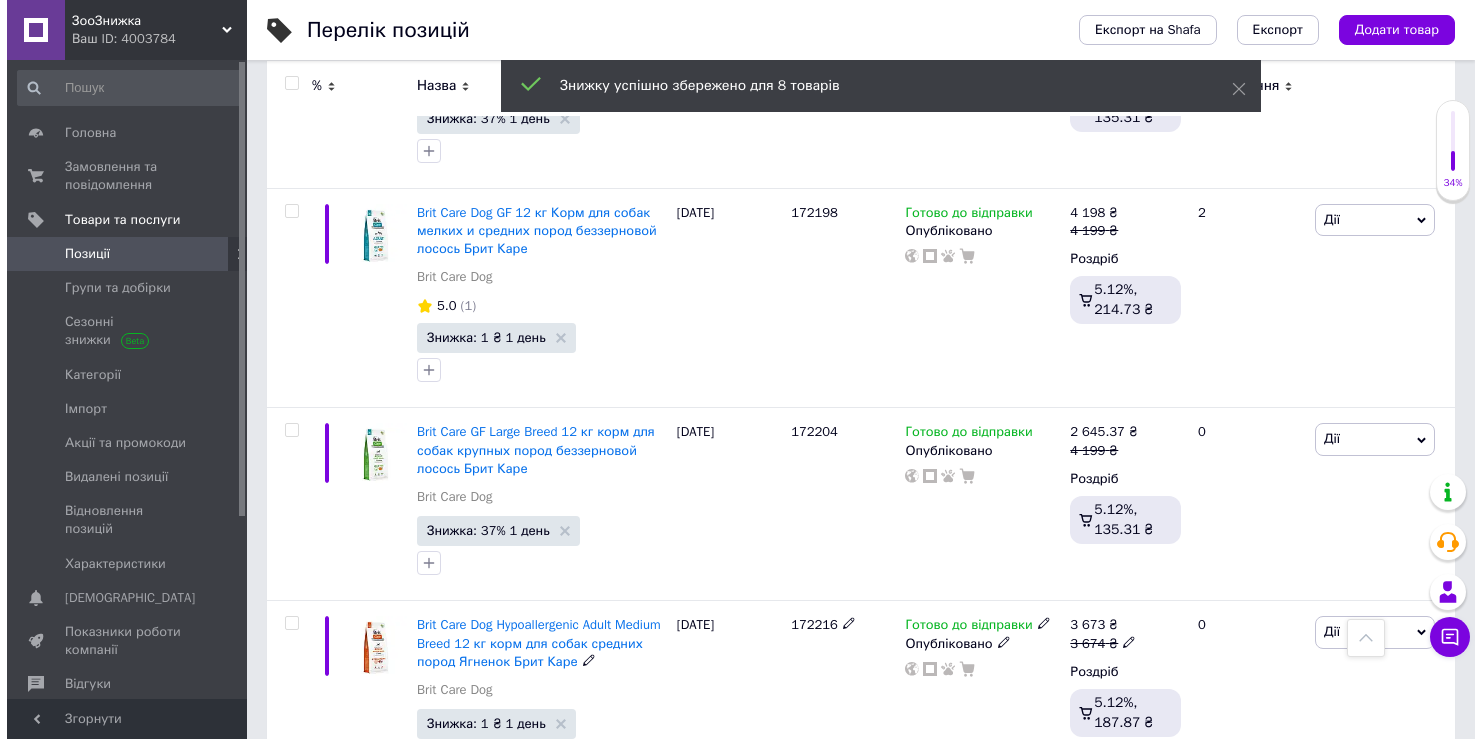 scroll, scrollTop: 3050, scrollLeft: 0, axis: vertical 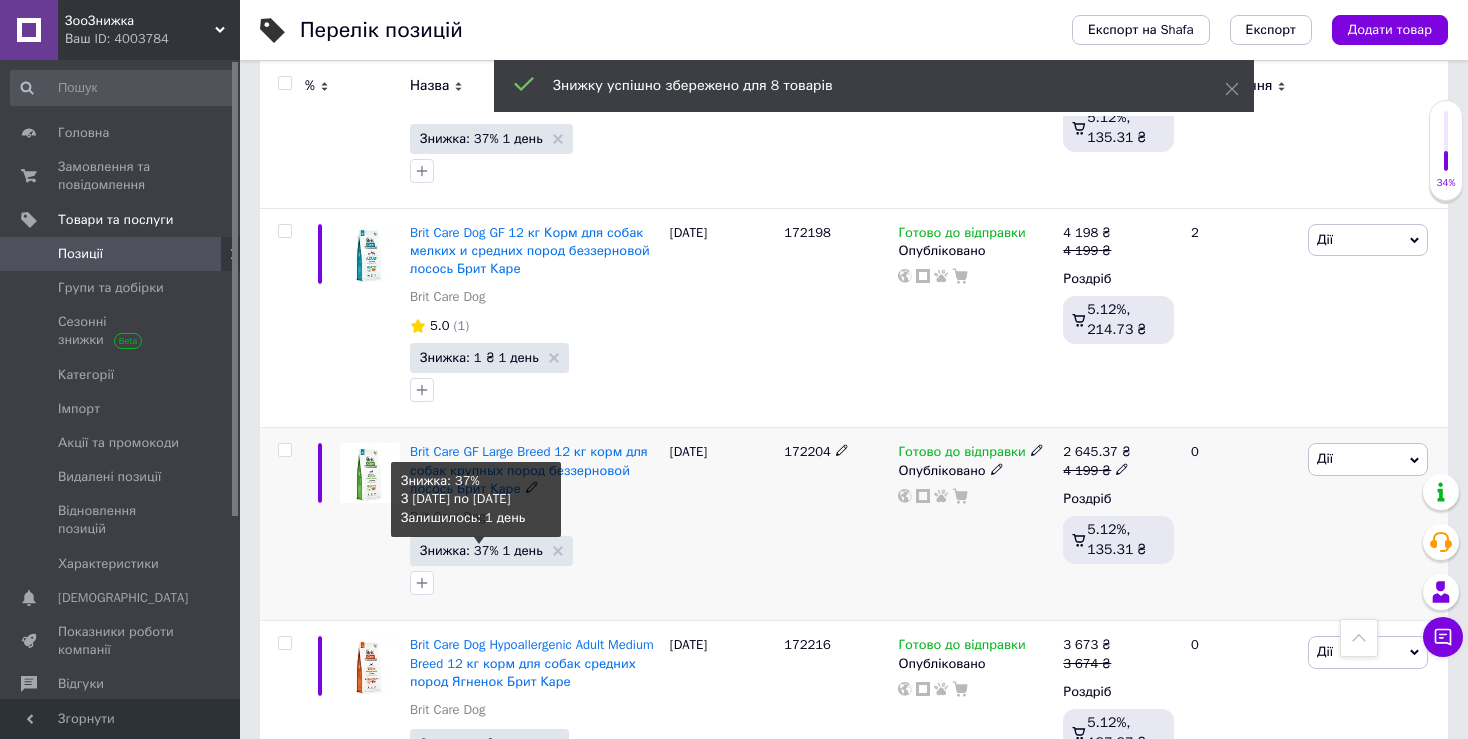 click on "Знижка: 37% 1 день" at bounding box center (481, 550) 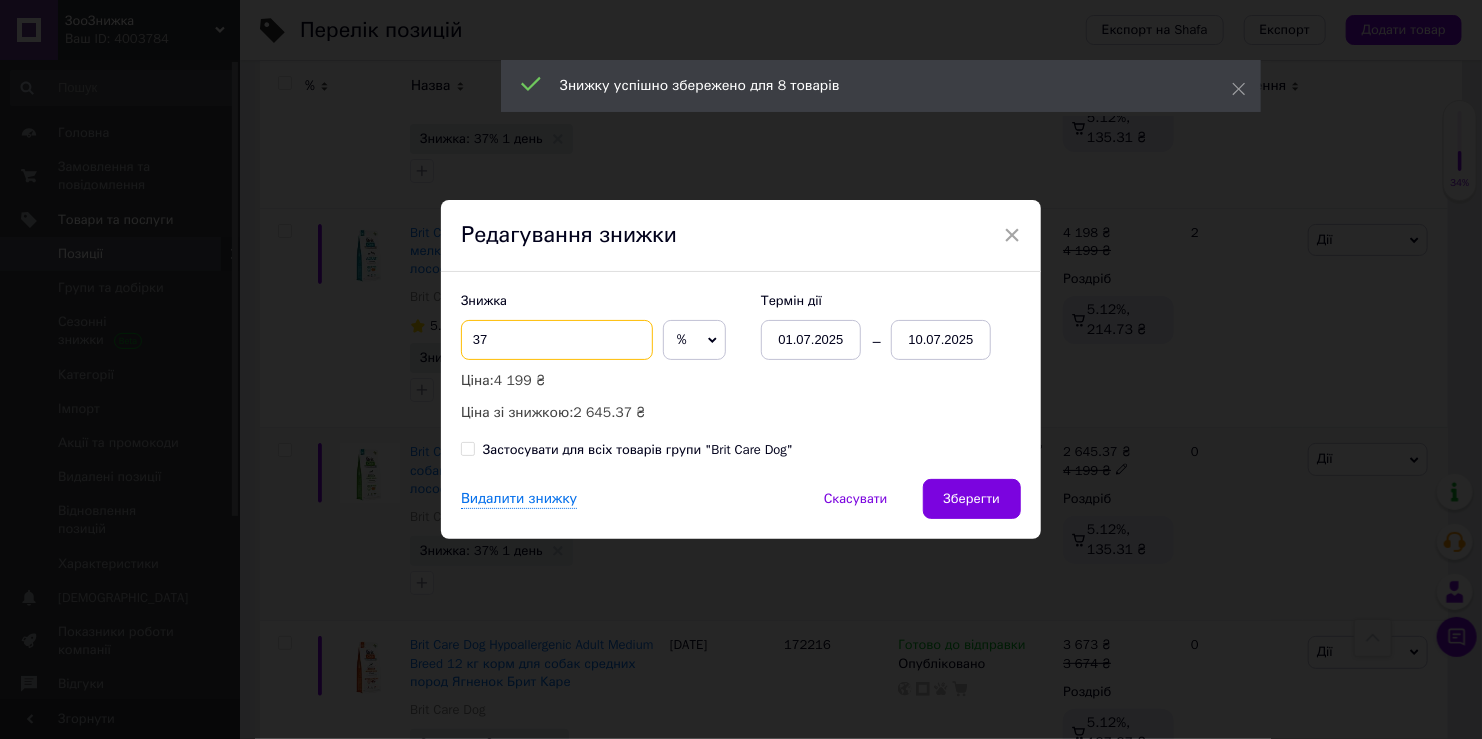 click on "37" at bounding box center (557, 340) 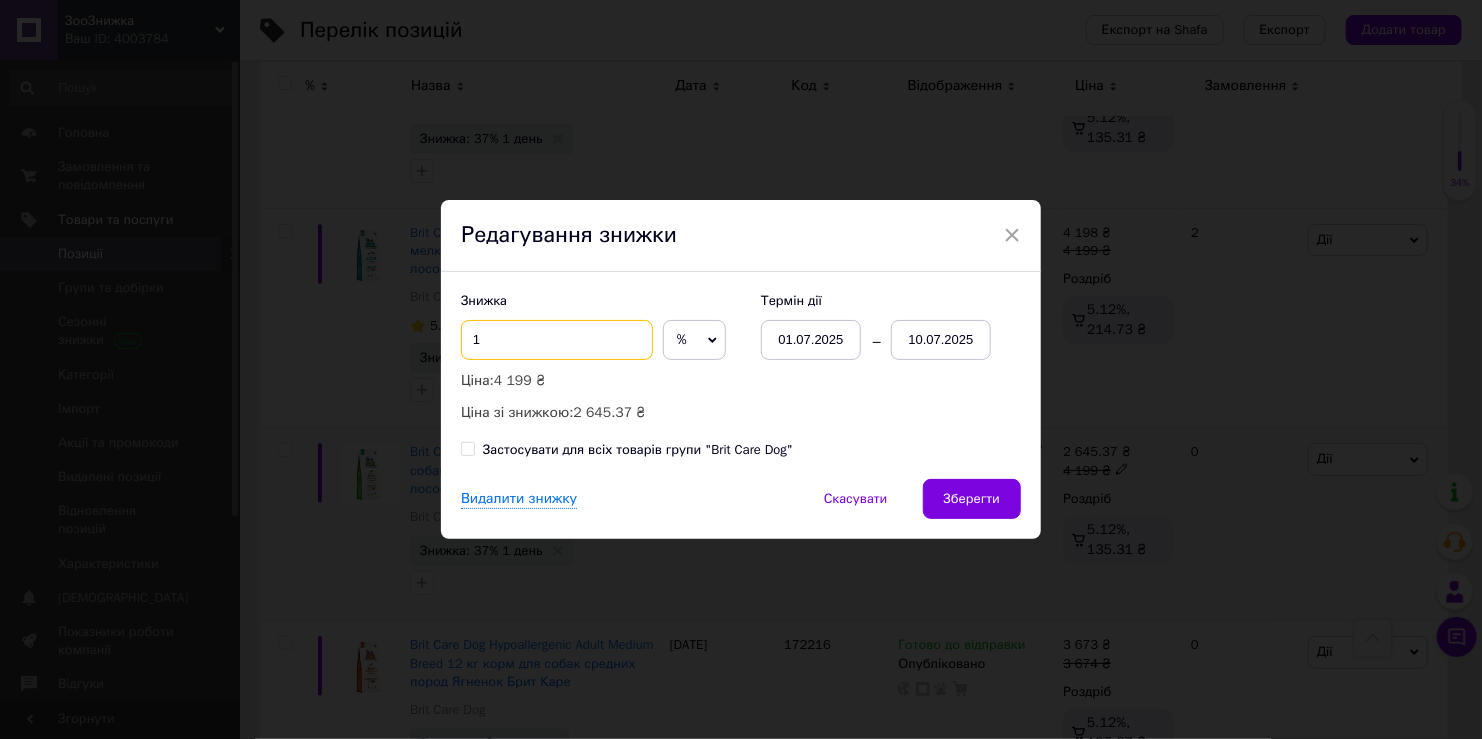 click on "1" at bounding box center (557, 340) 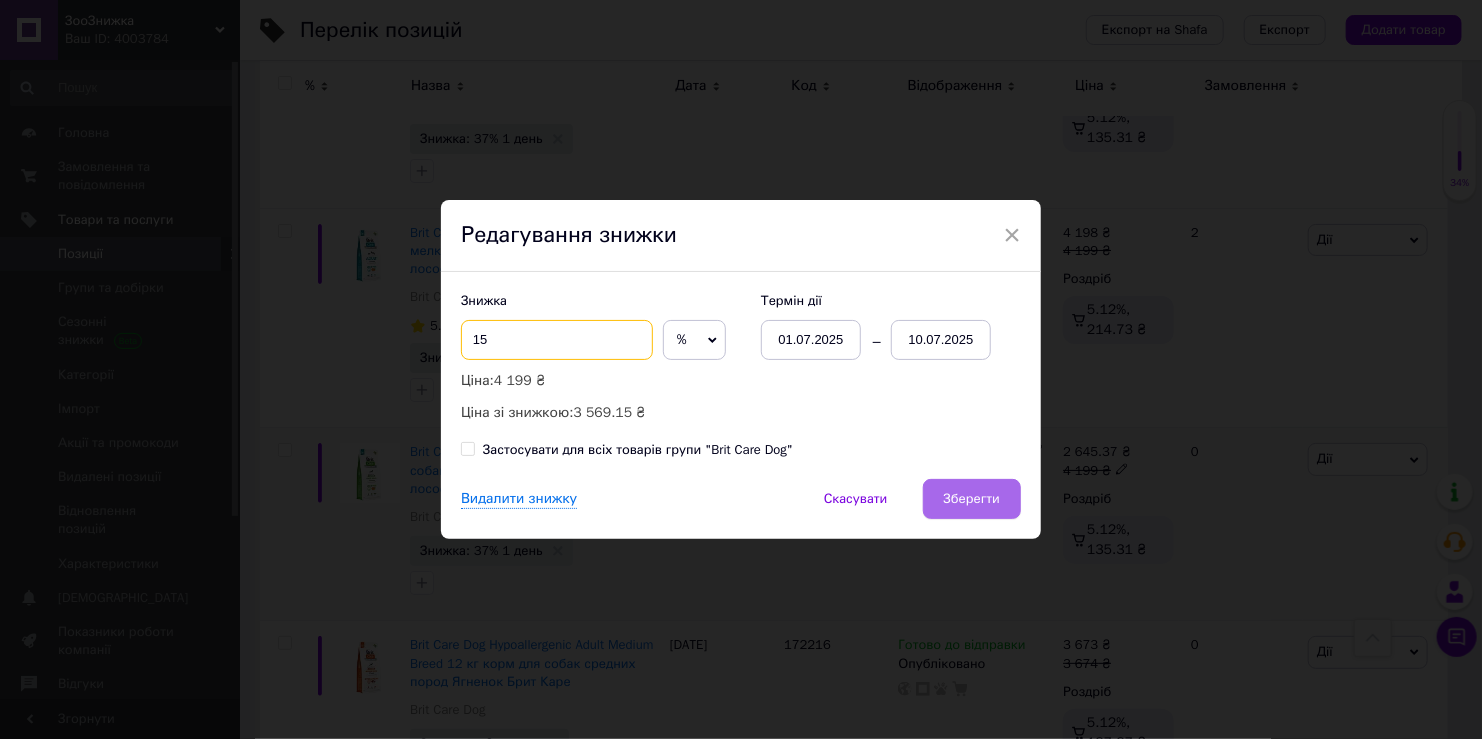 type on "15" 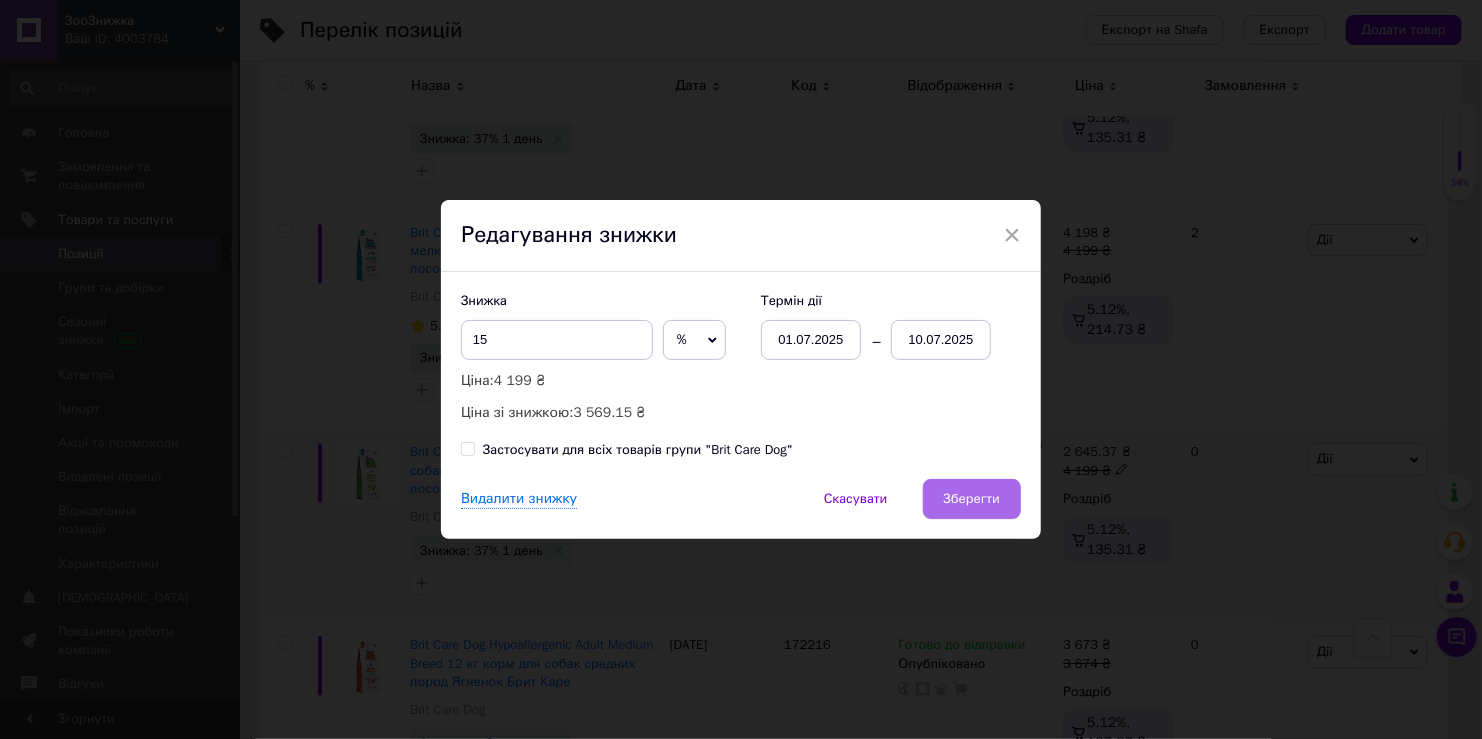 click on "Зберегти" at bounding box center (972, 499) 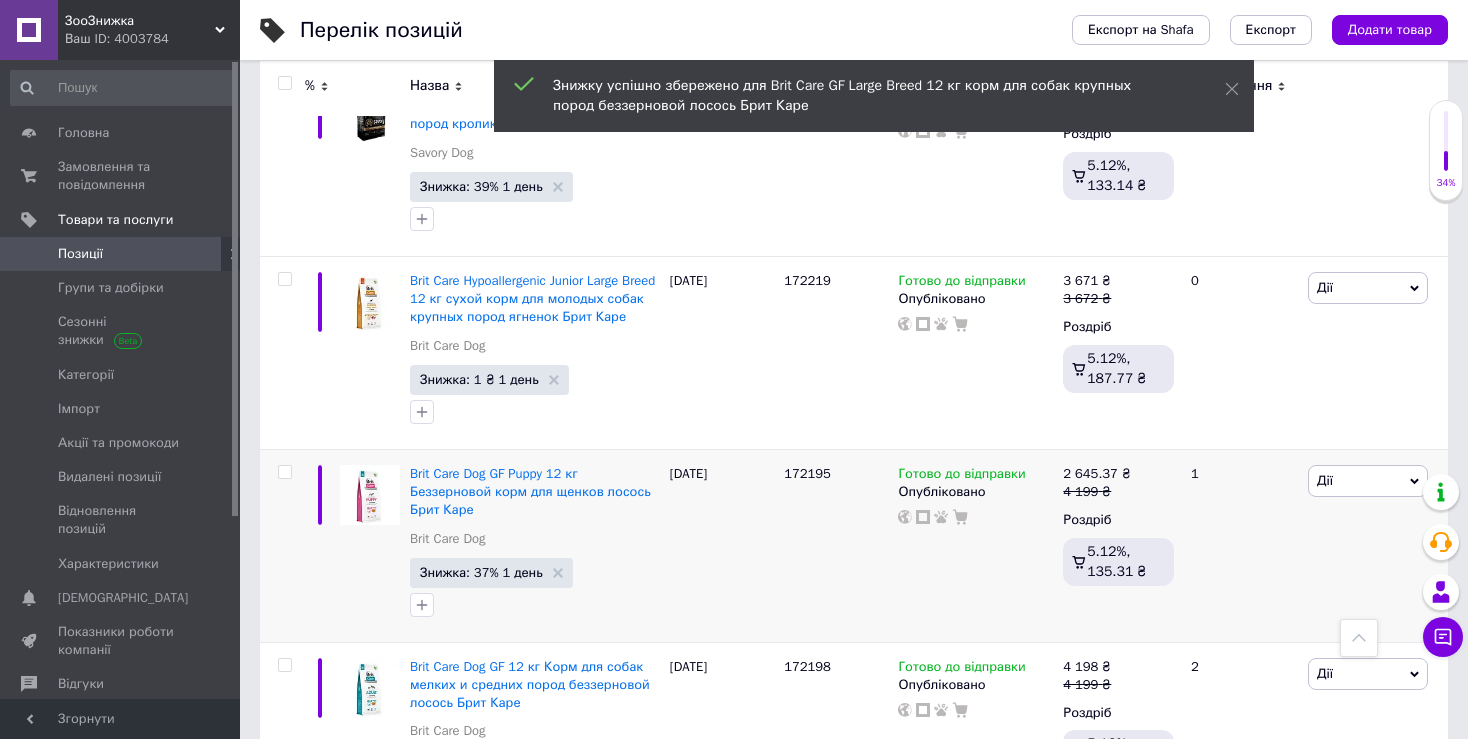 scroll, scrollTop: 2613, scrollLeft: 0, axis: vertical 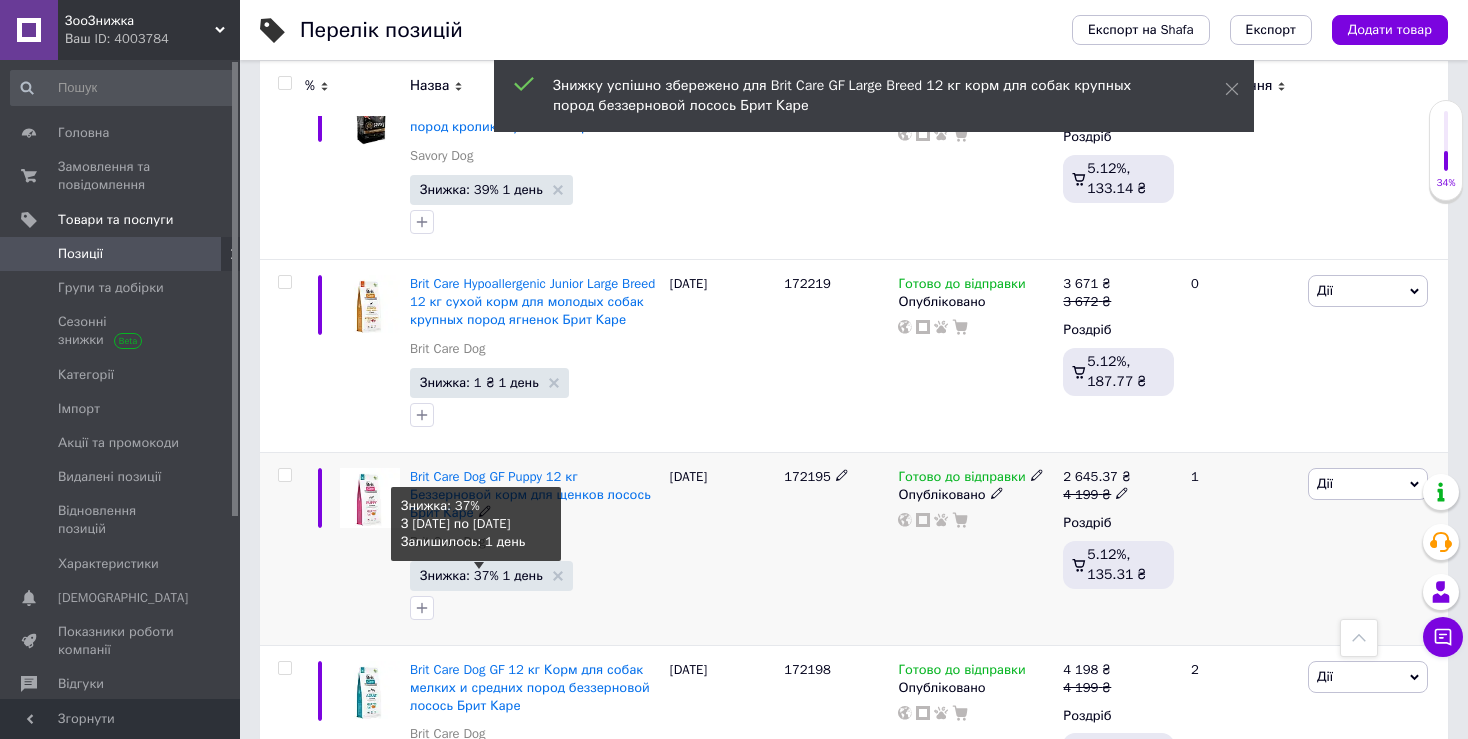 click on "Знижка: 37% 1 день" at bounding box center (481, 575) 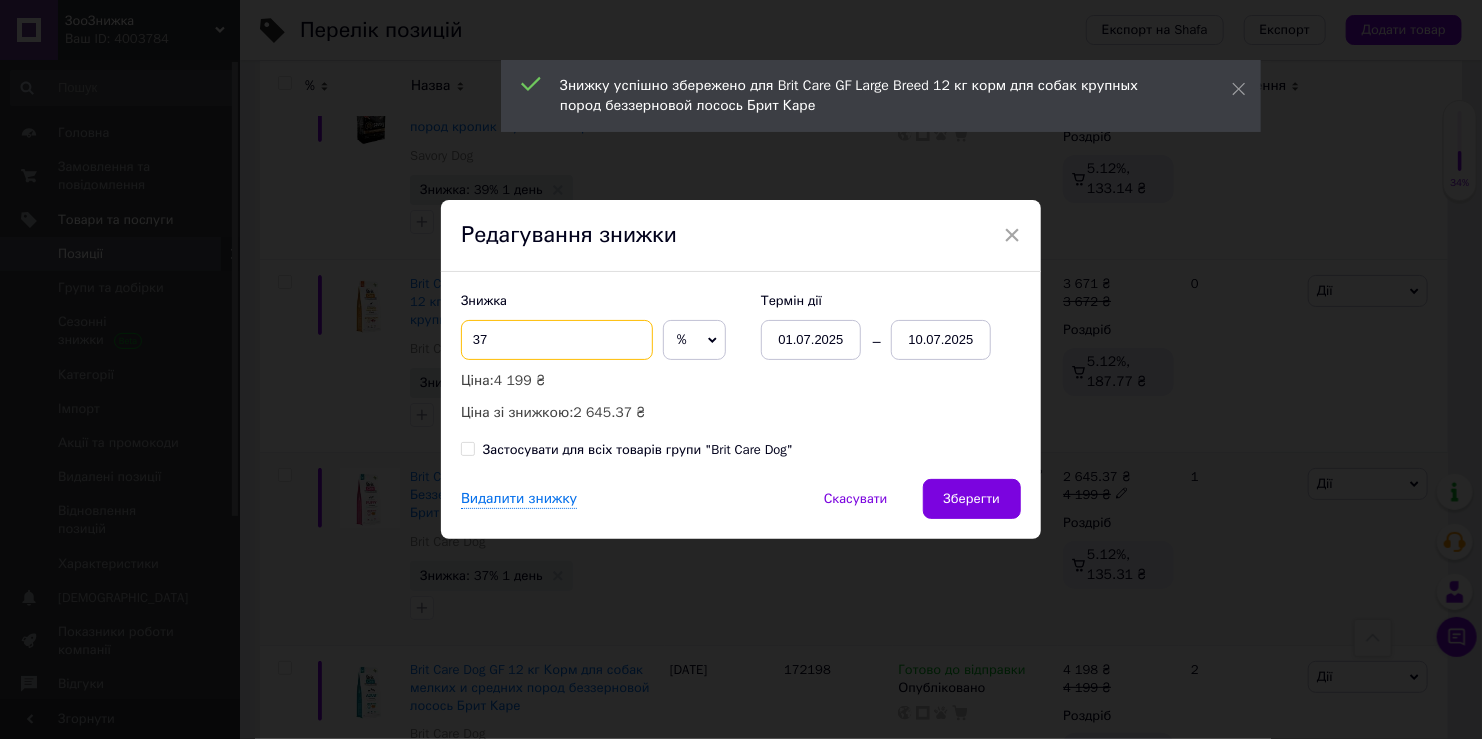click on "37" at bounding box center [557, 340] 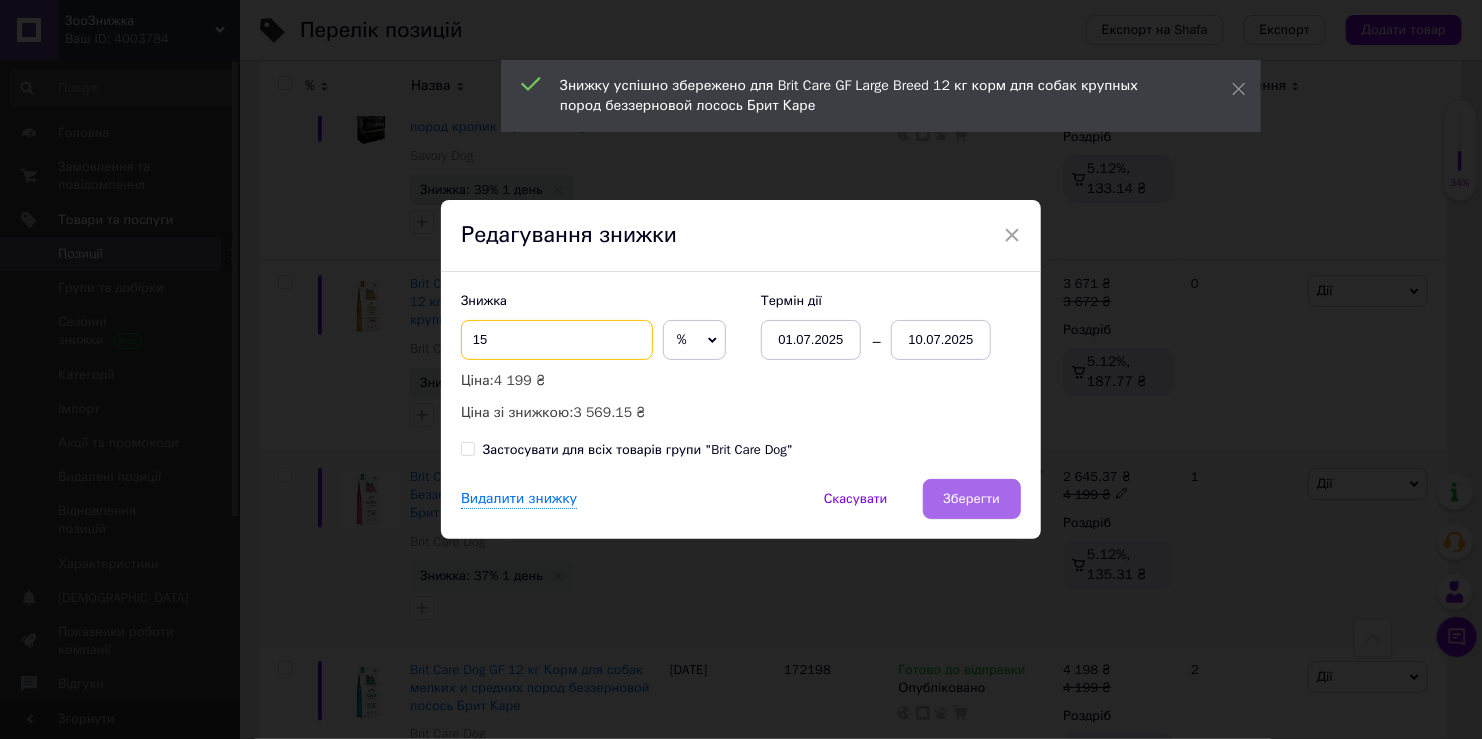 type on "15" 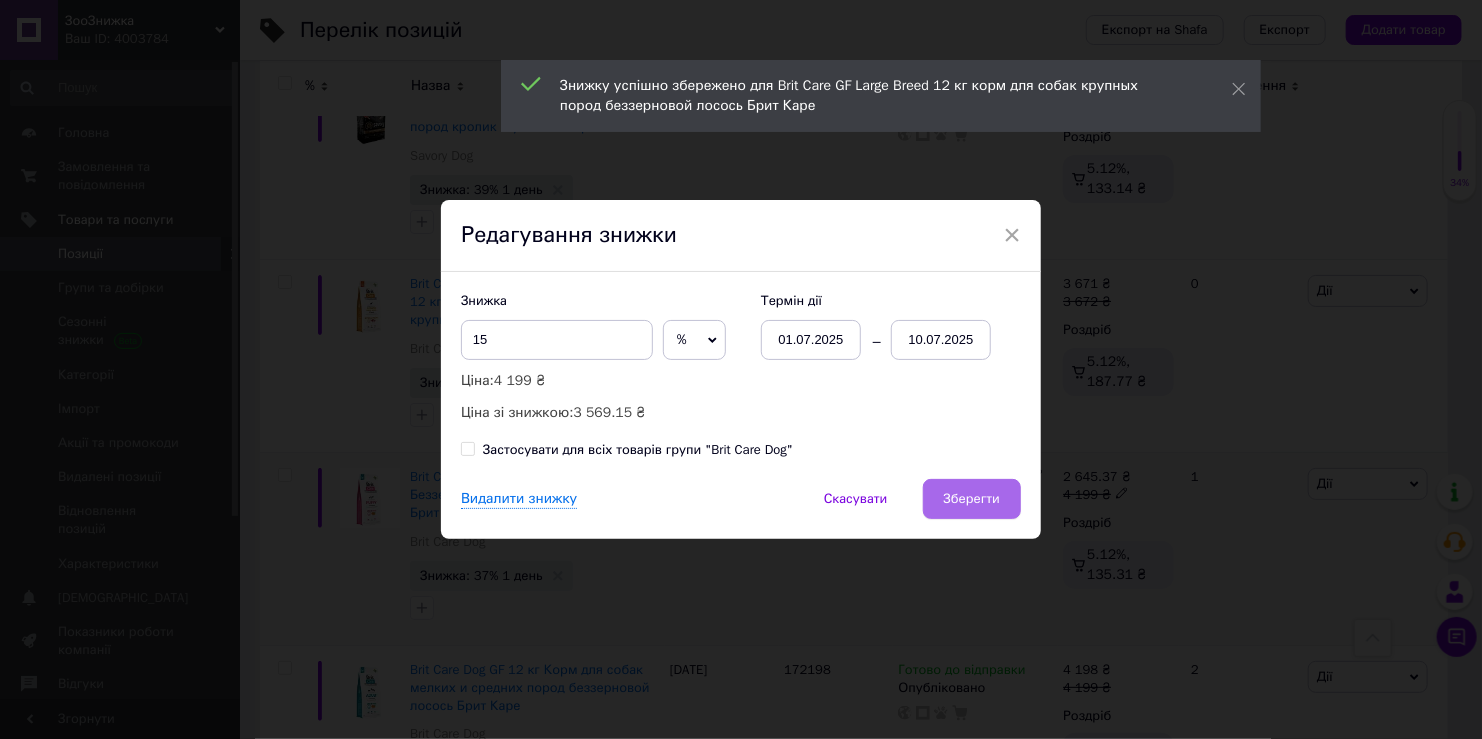 click on "Зберегти" at bounding box center (972, 499) 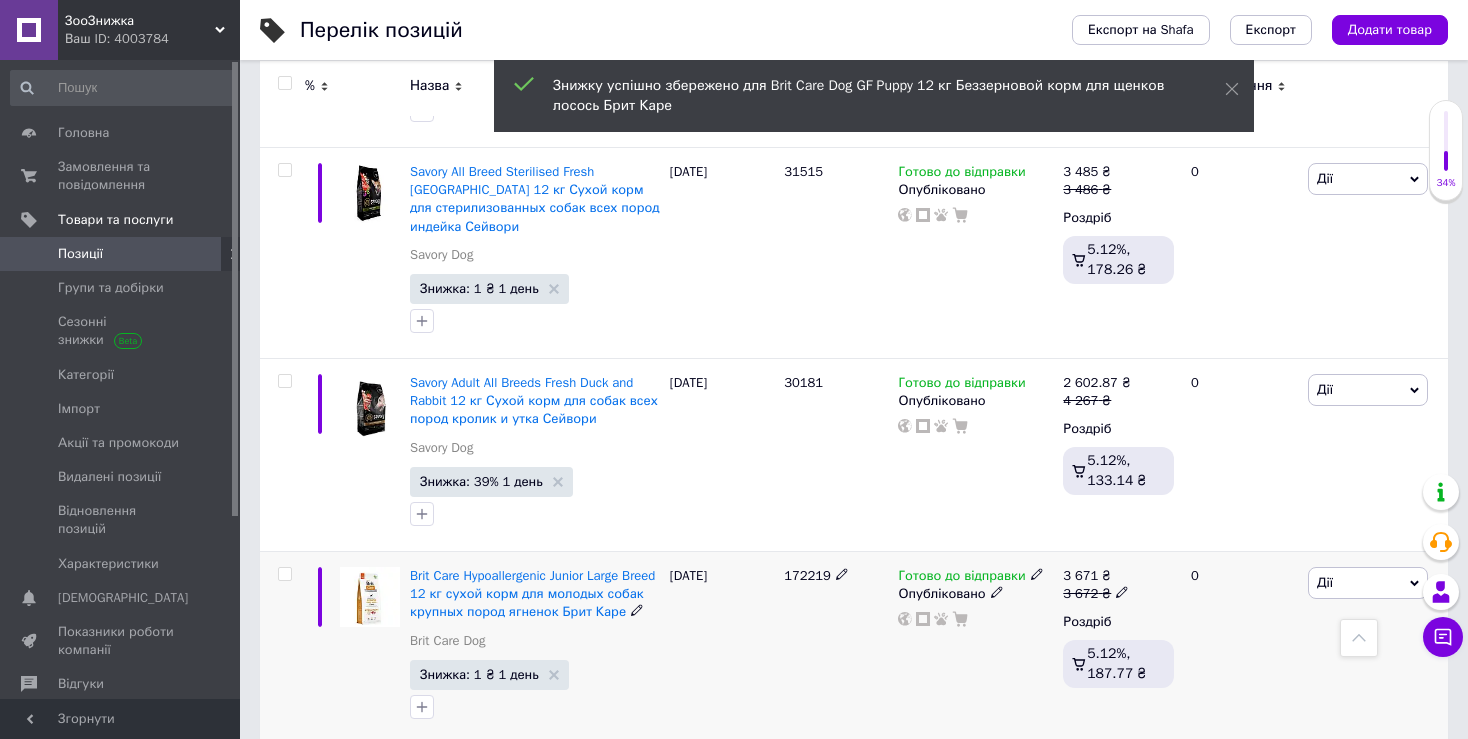 scroll, scrollTop: 2313, scrollLeft: 0, axis: vertical 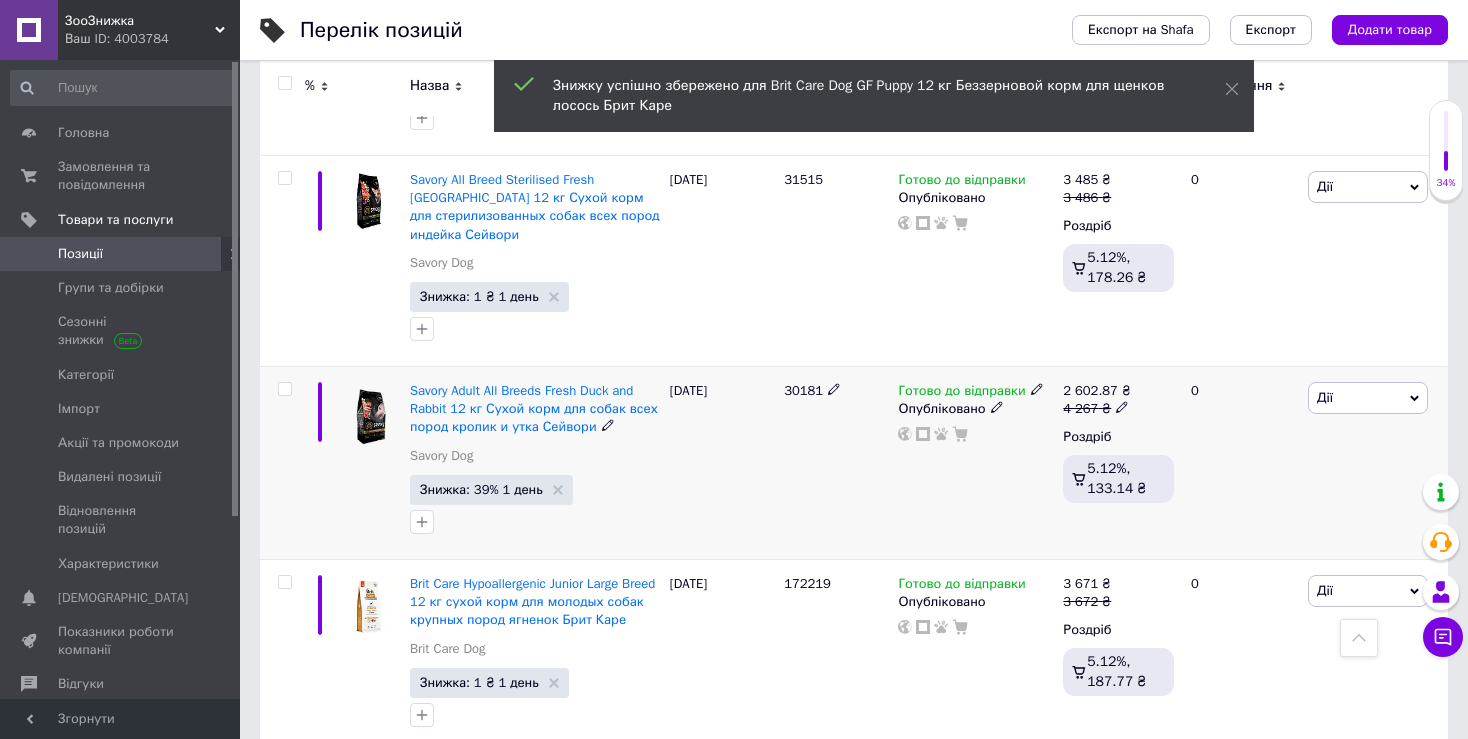 click on "Знижка: 39% 1 день" at bounding box center [481, 489] 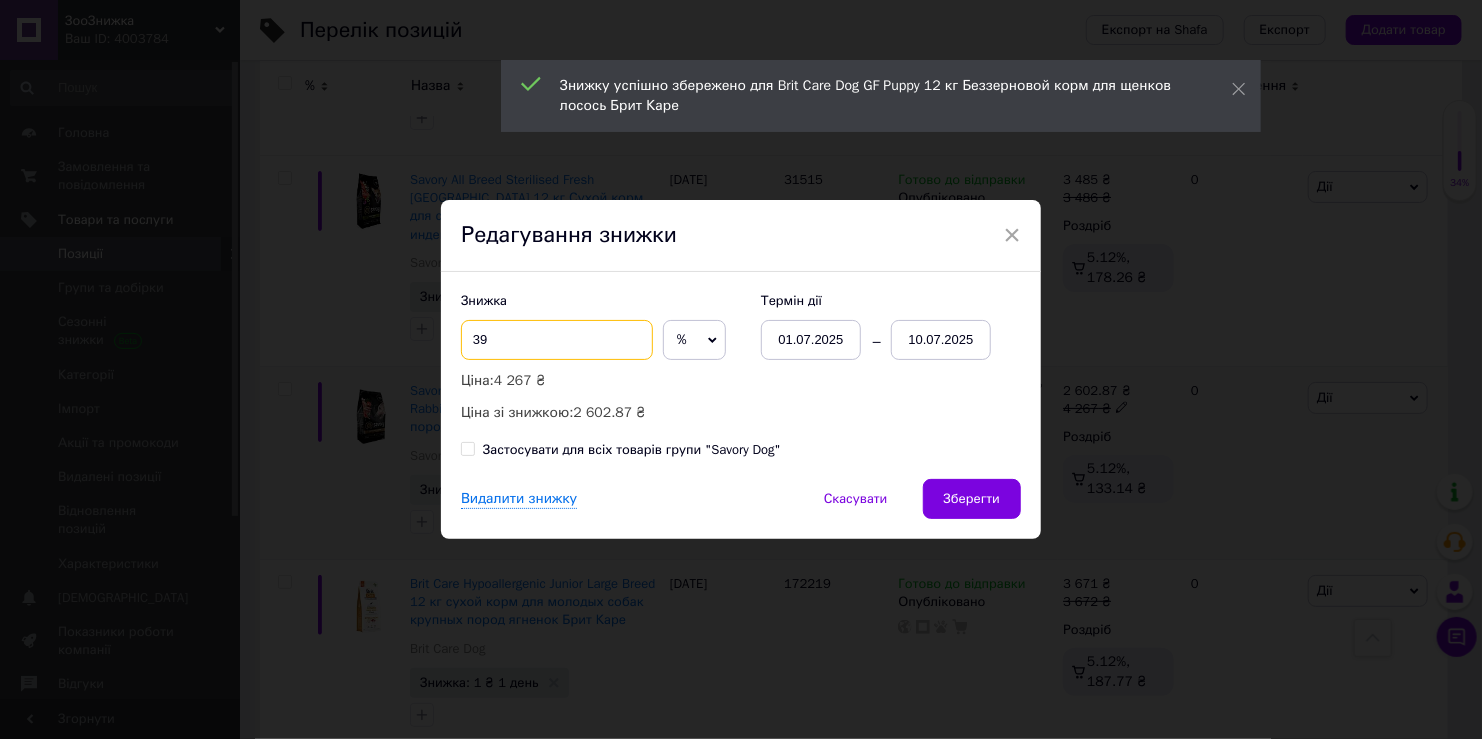 click on "39" at bounding box center (557, 340) 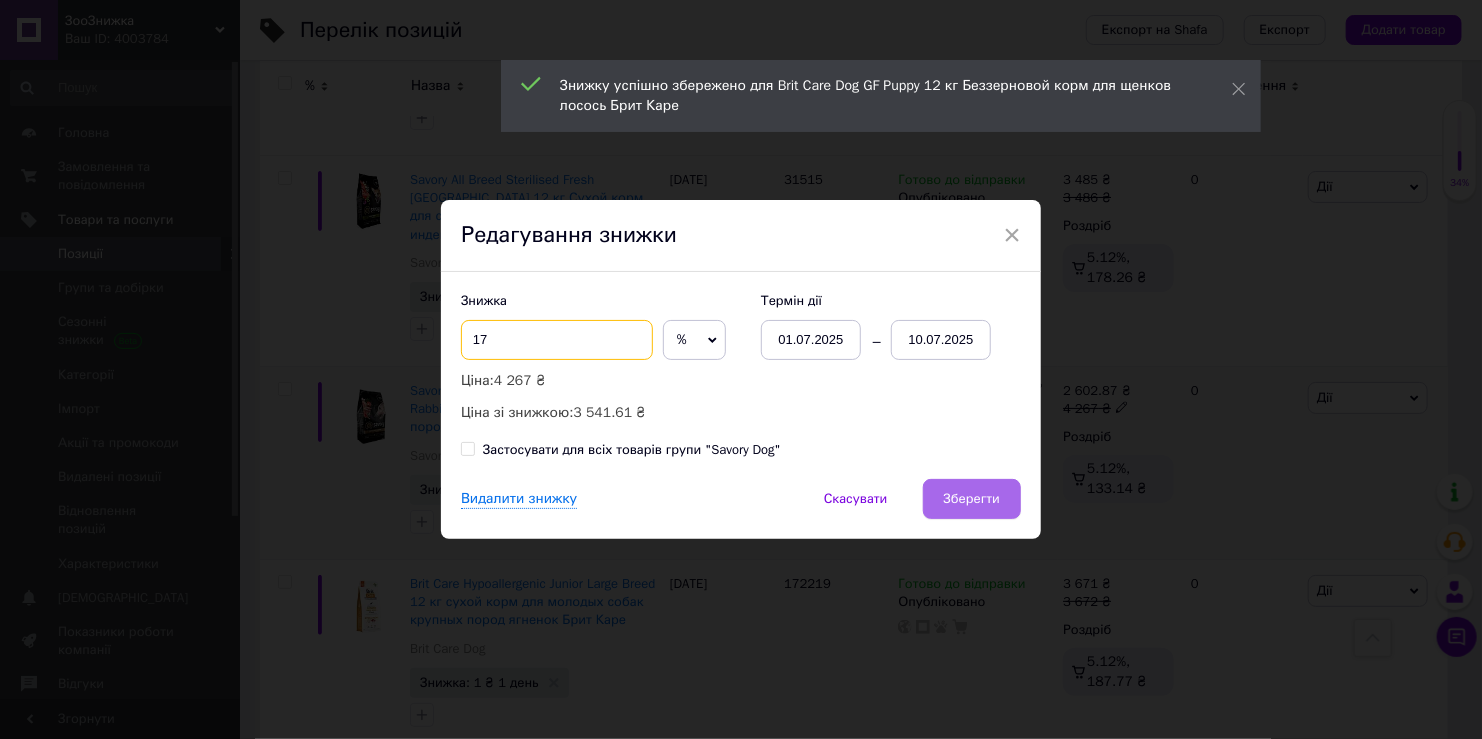 type on "17" 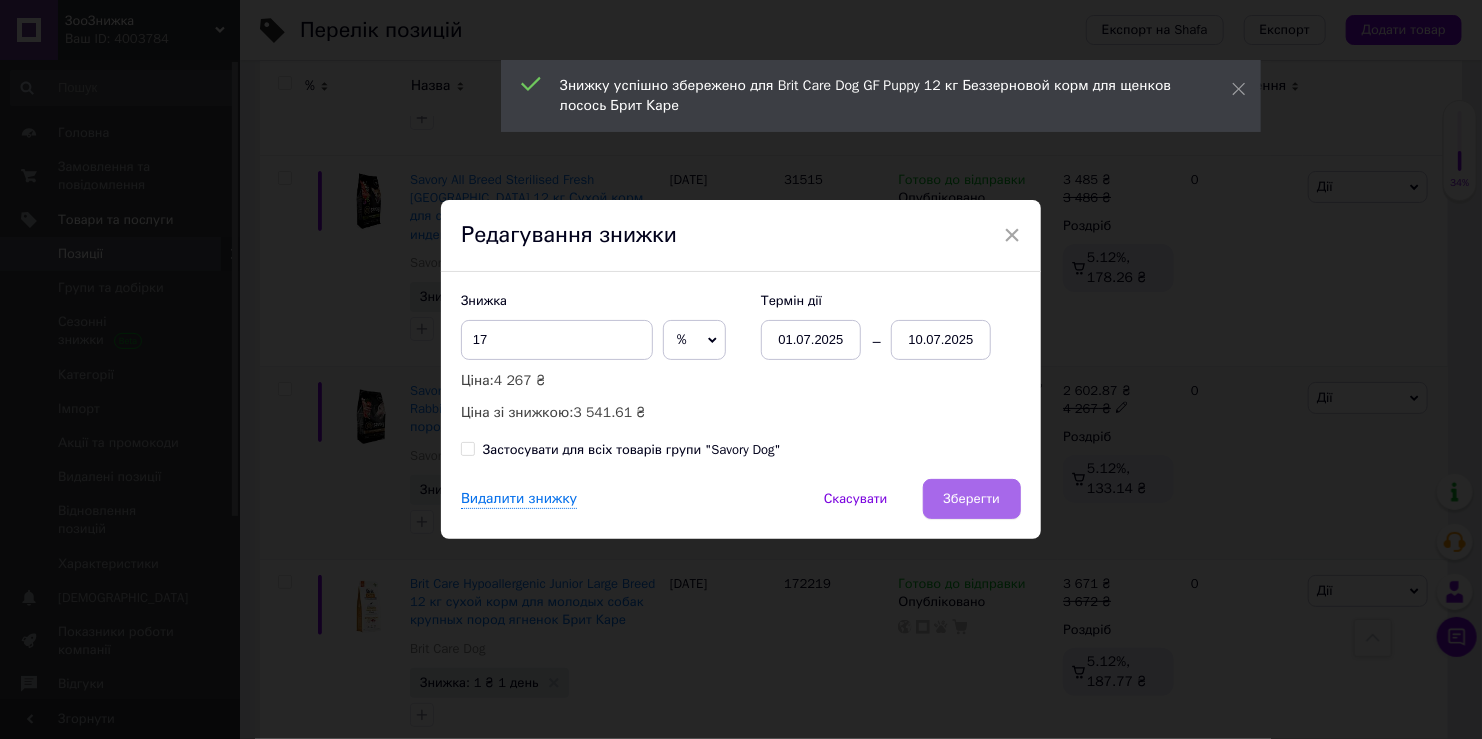 click on "Зберегти" at bounding box center [972, 499] 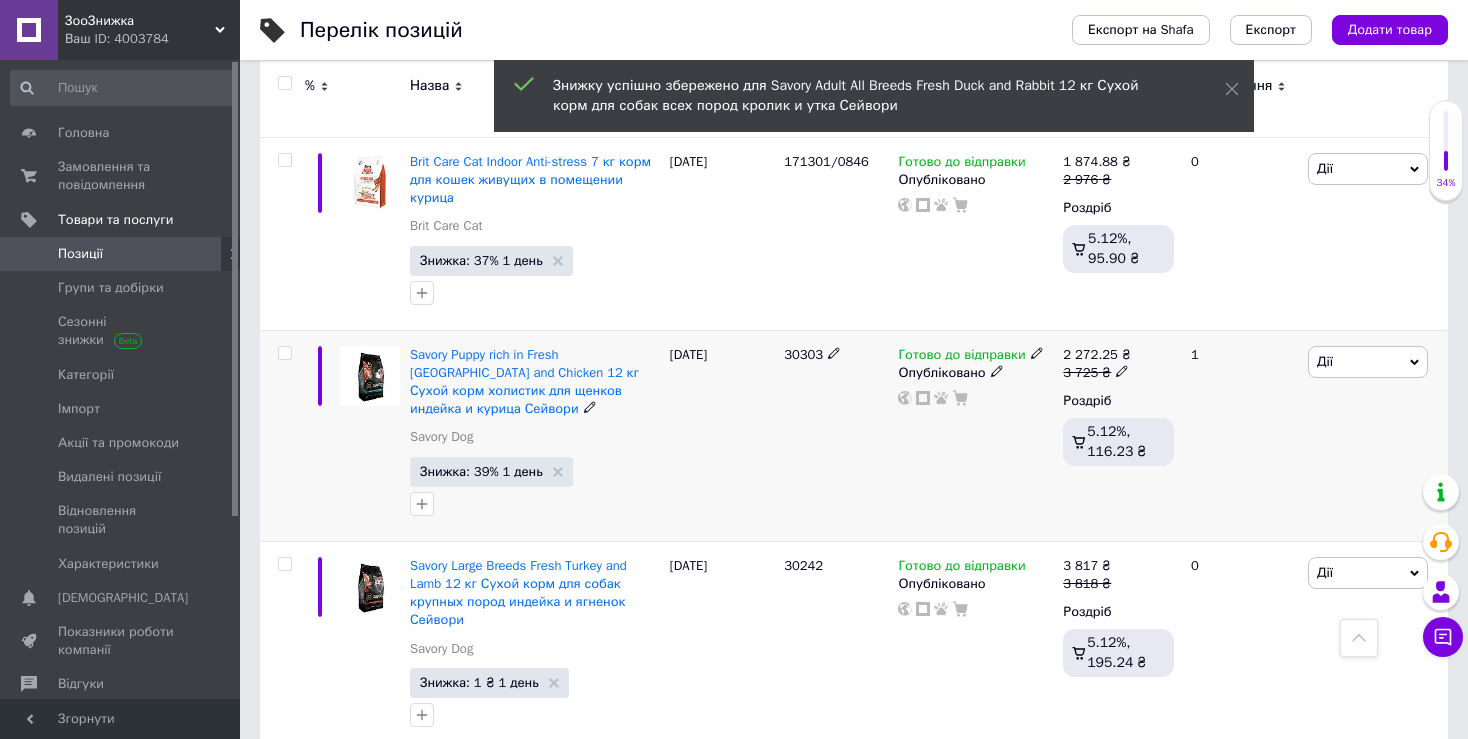scroll, scrollTop: 1713, scrollLeft: 0, axis: vertical 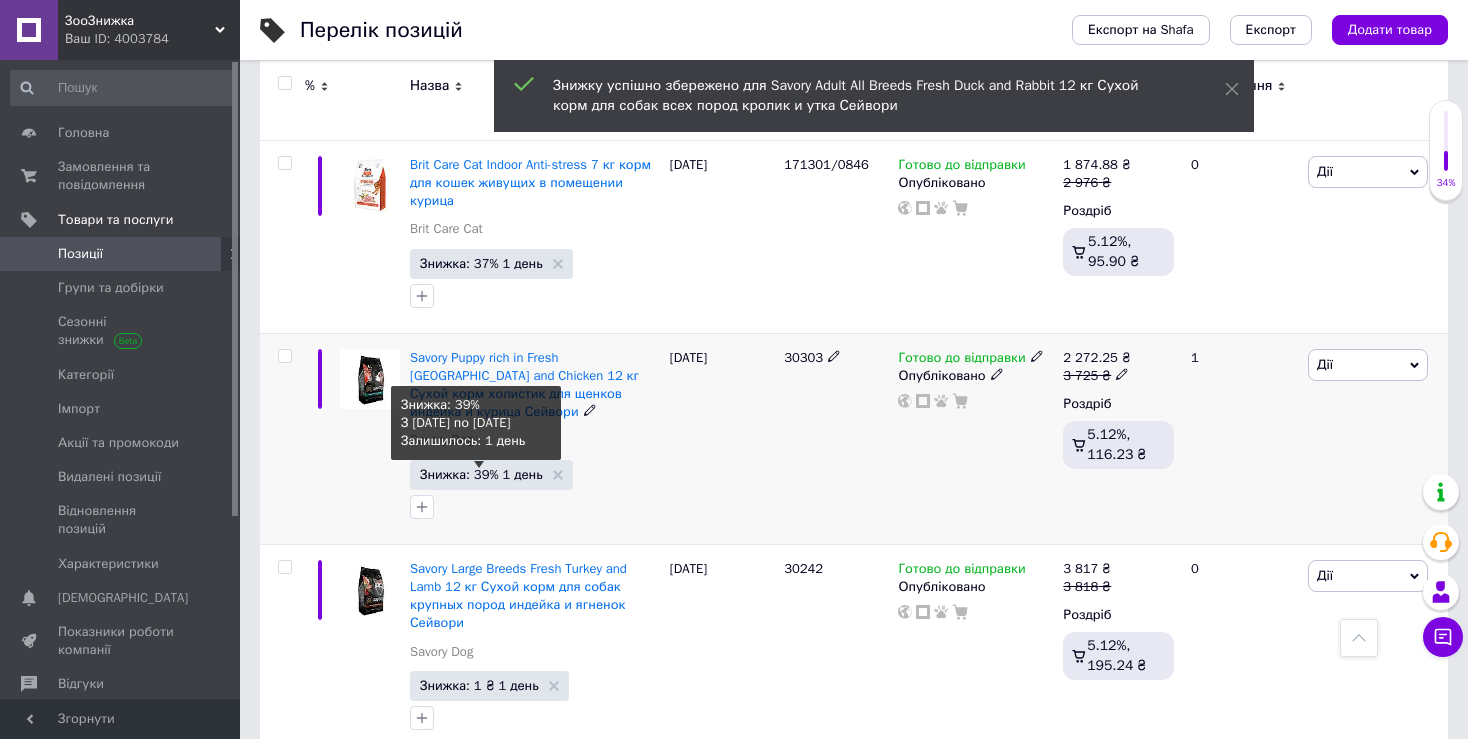 click on "Знижка: 39% 1 день" at bounding box center (481, 474) 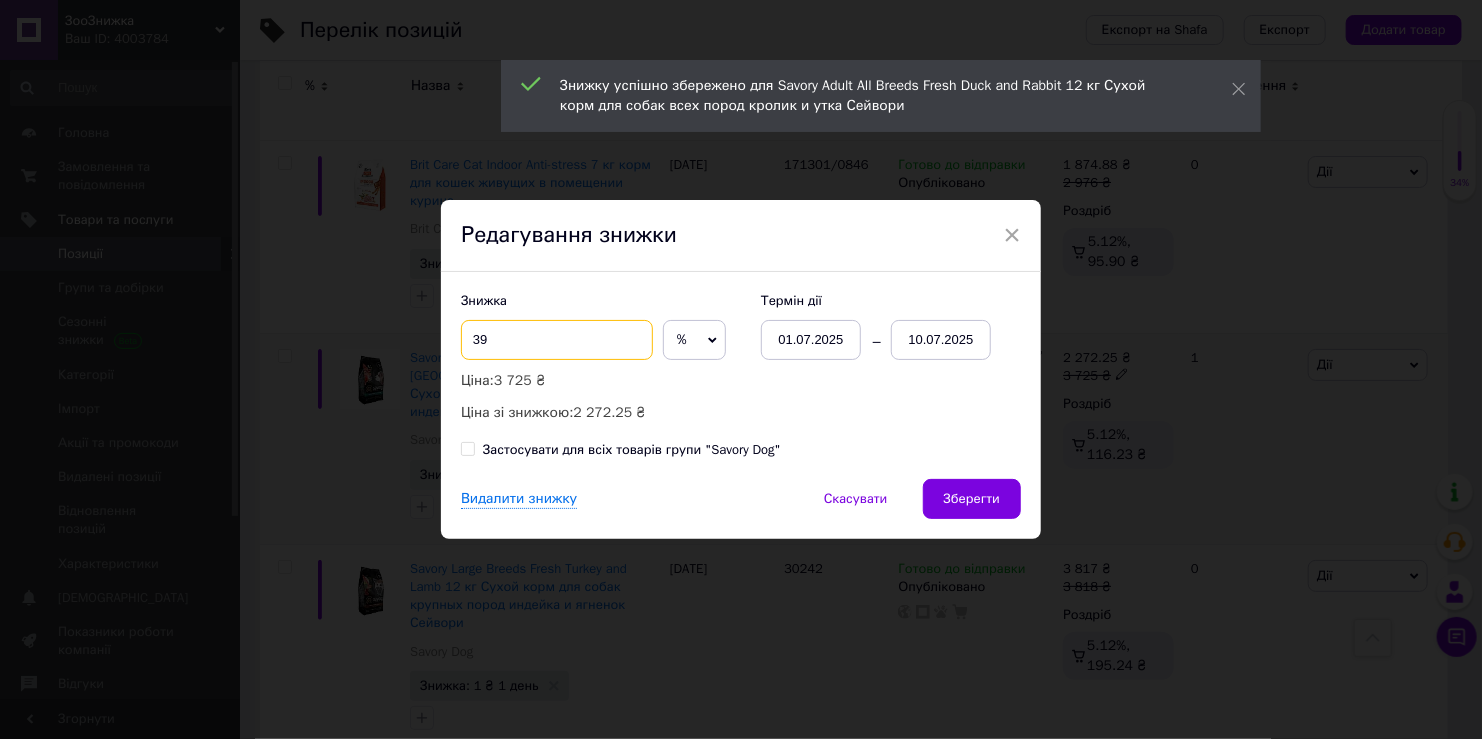 click on "39" at bounding box center [557, 340] 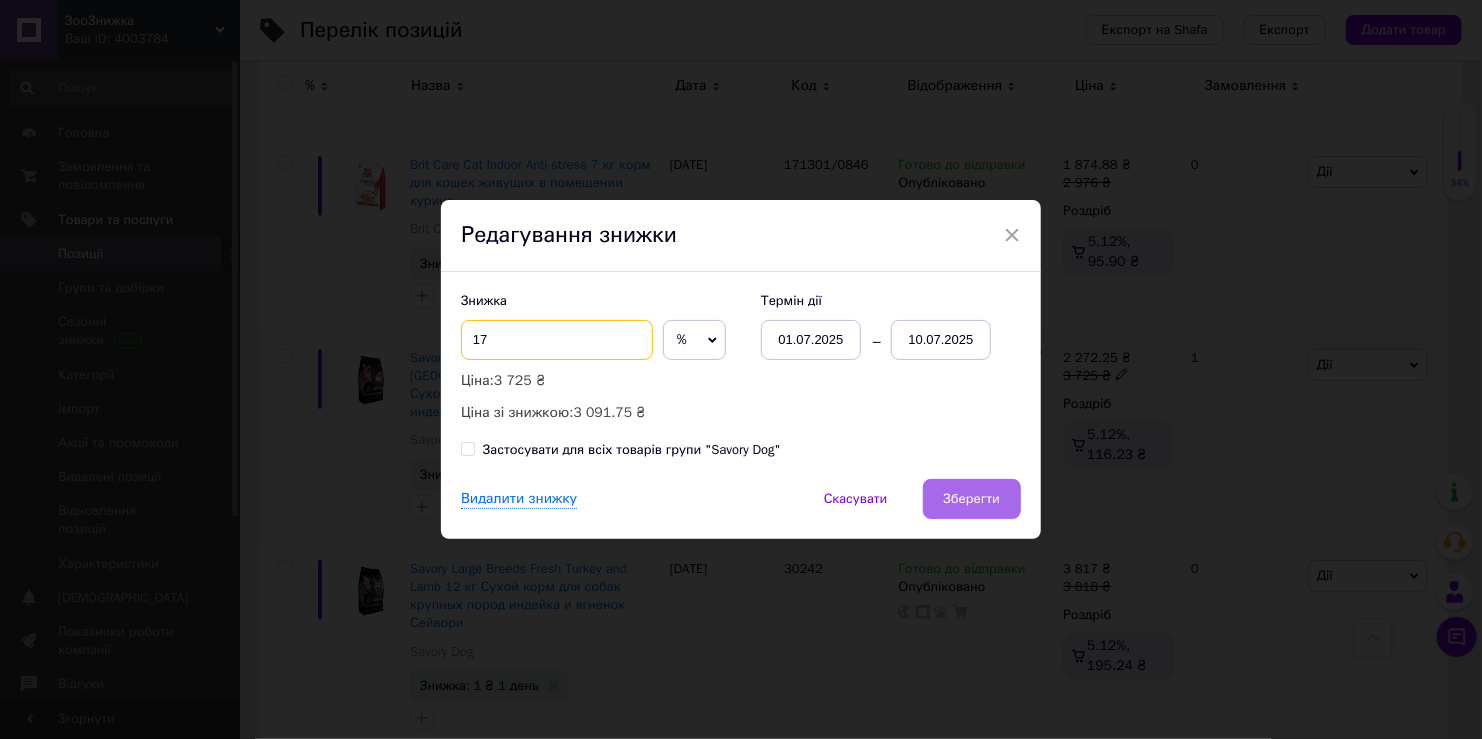 type on "17" 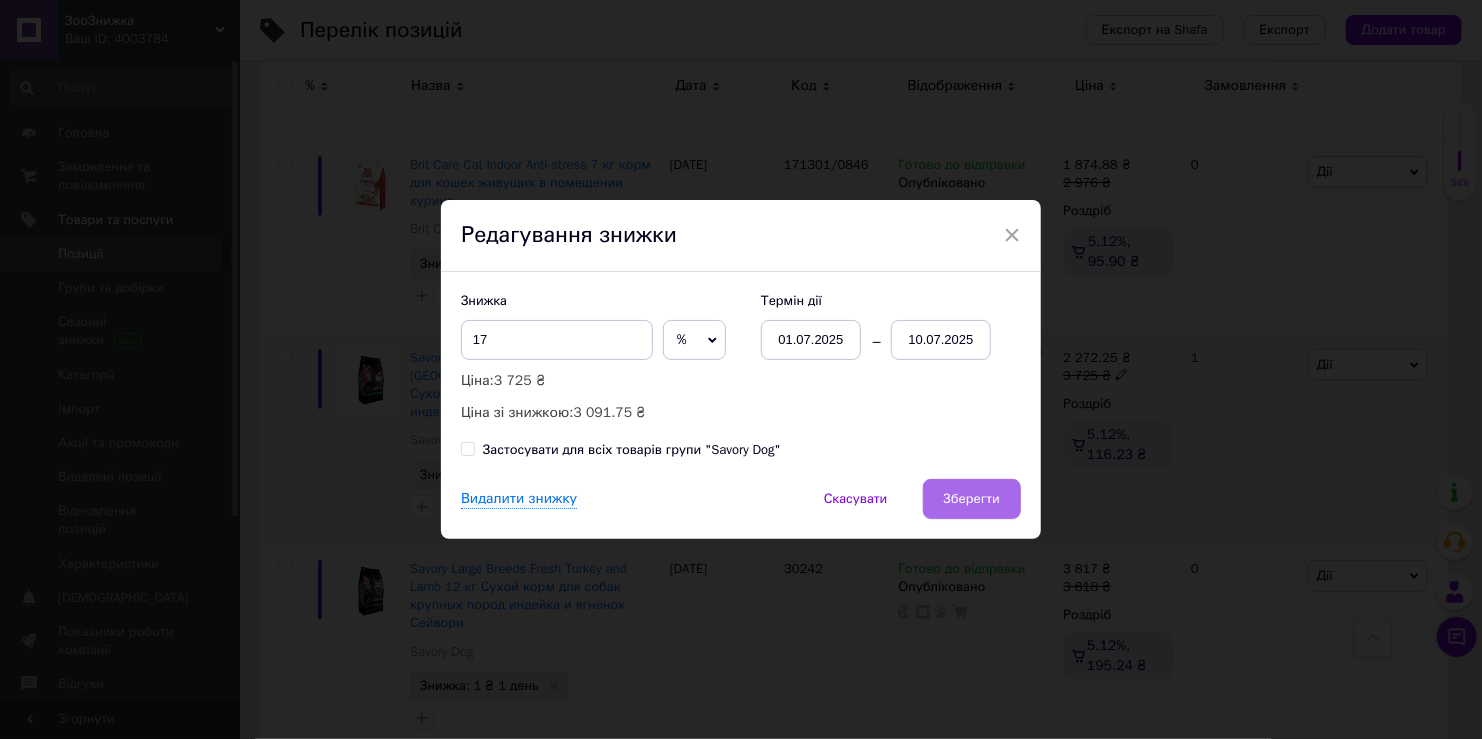 click on "Зберегти" at bounding box center (972, 499) 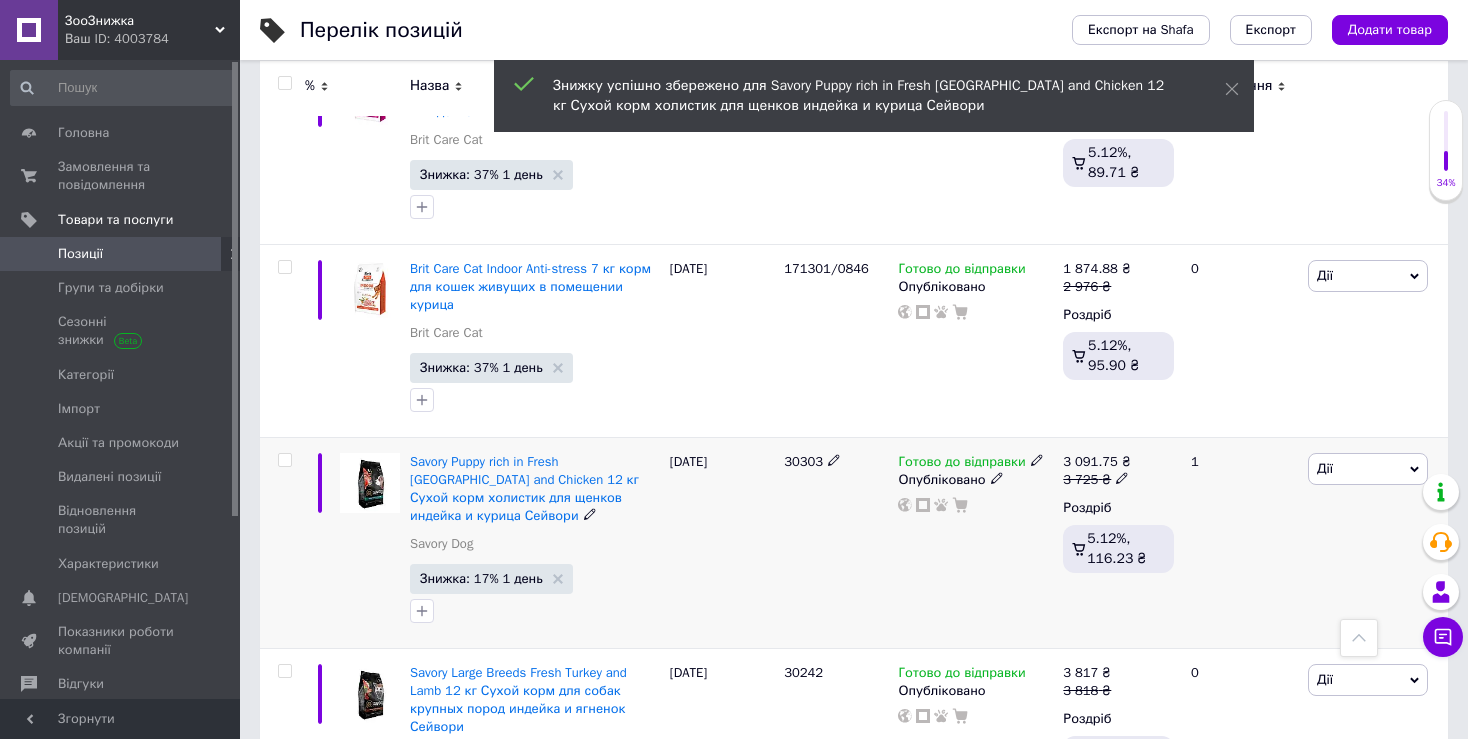 scroll, scrollTop: 1513, scrollLeft: 0, axis: vertical 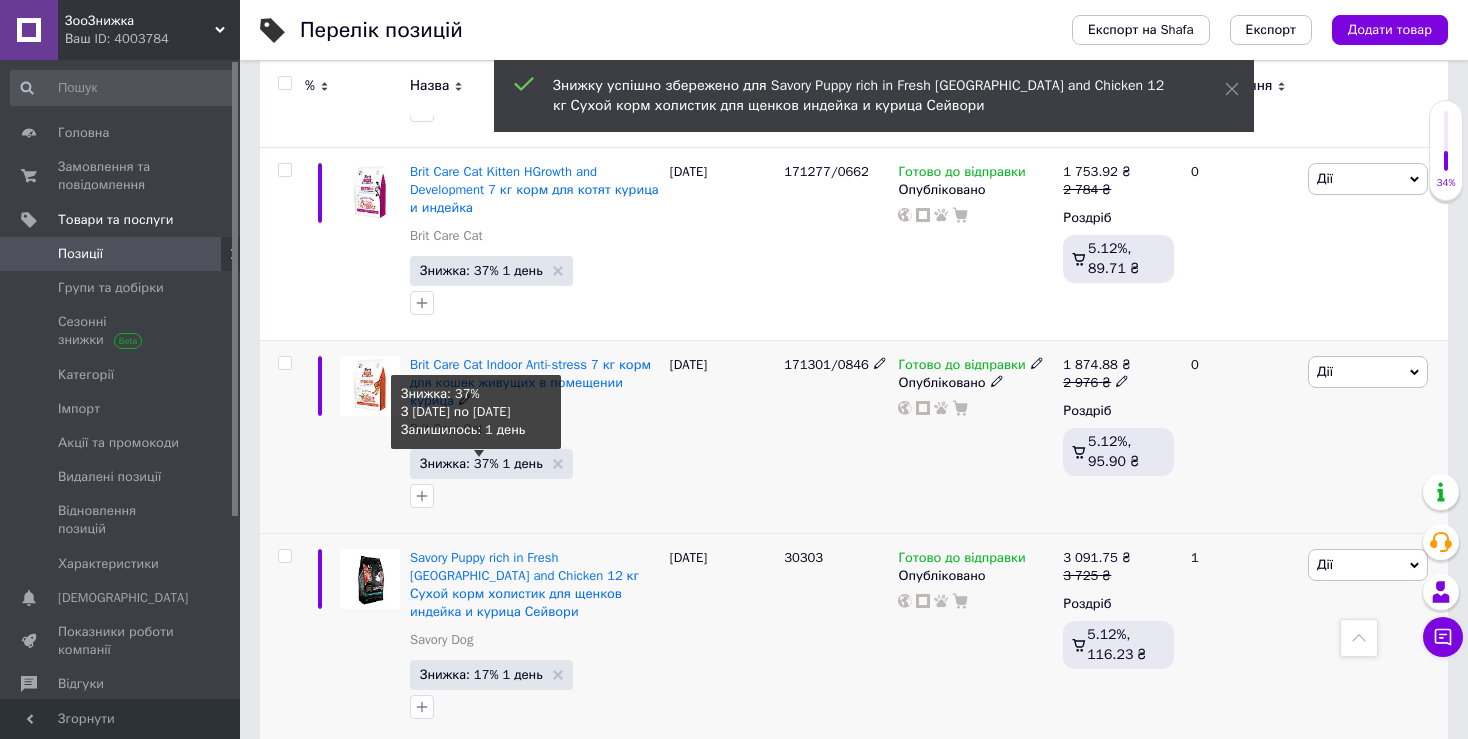 click on "Знижка: 37% 1 день" at bounding box center (481, 463) 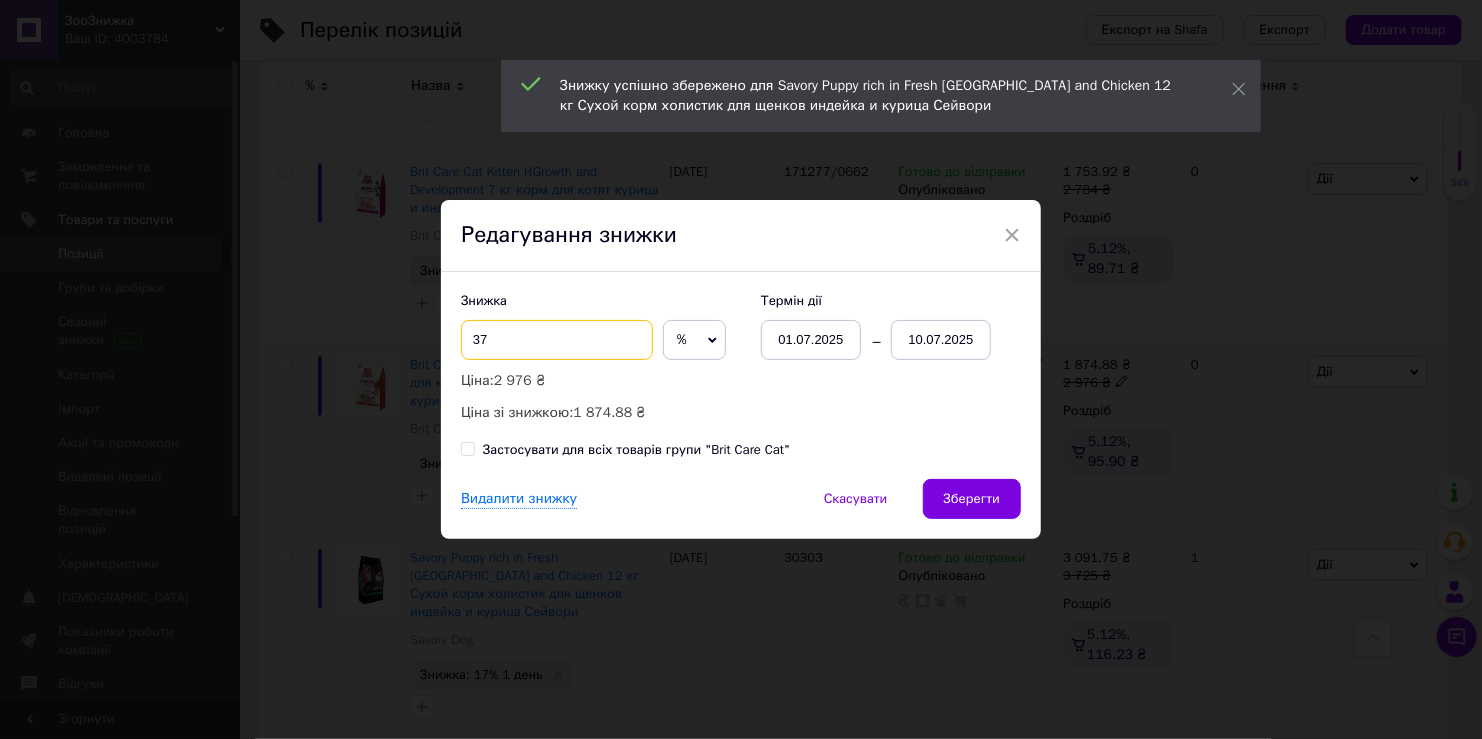 click on "37" at bounding box center (557, 340) 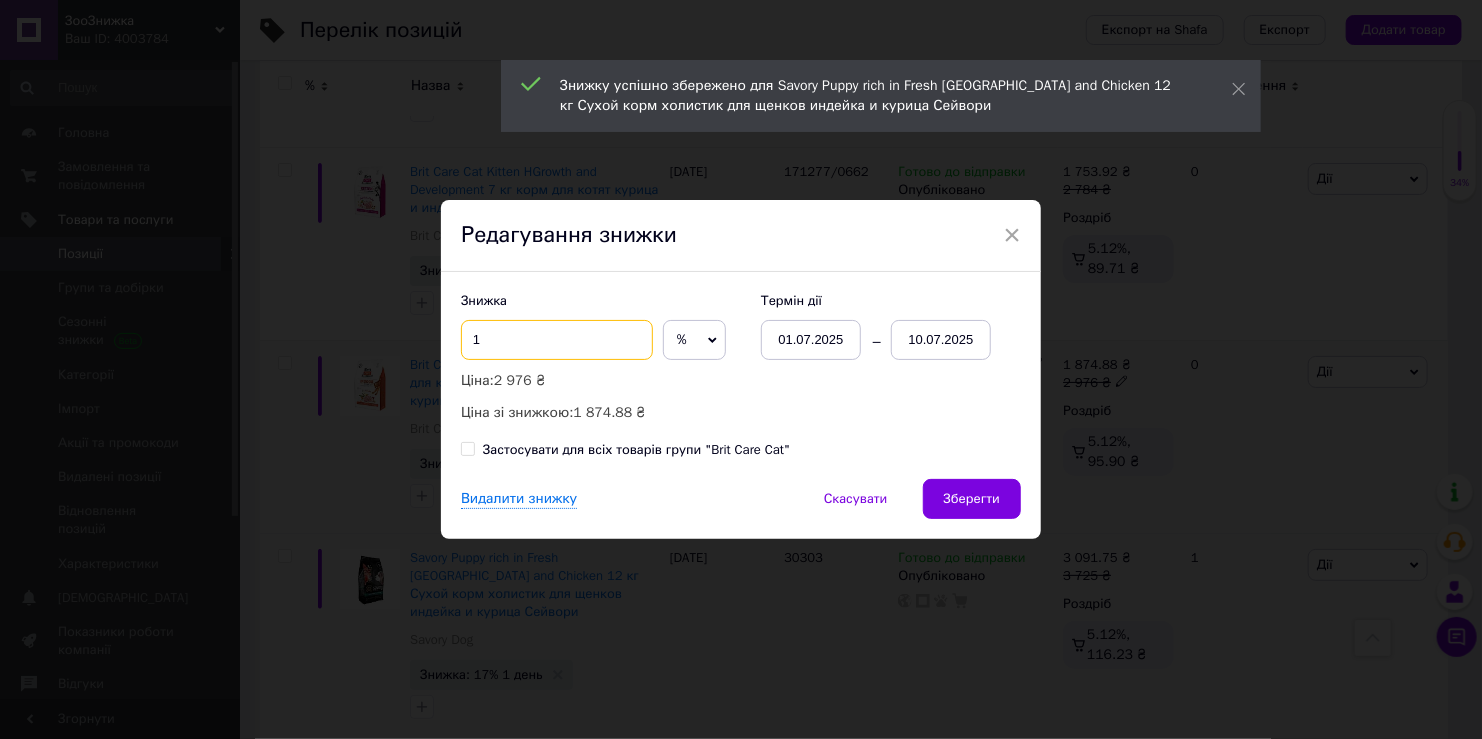 click on "1" at bounding box center [557, 340] 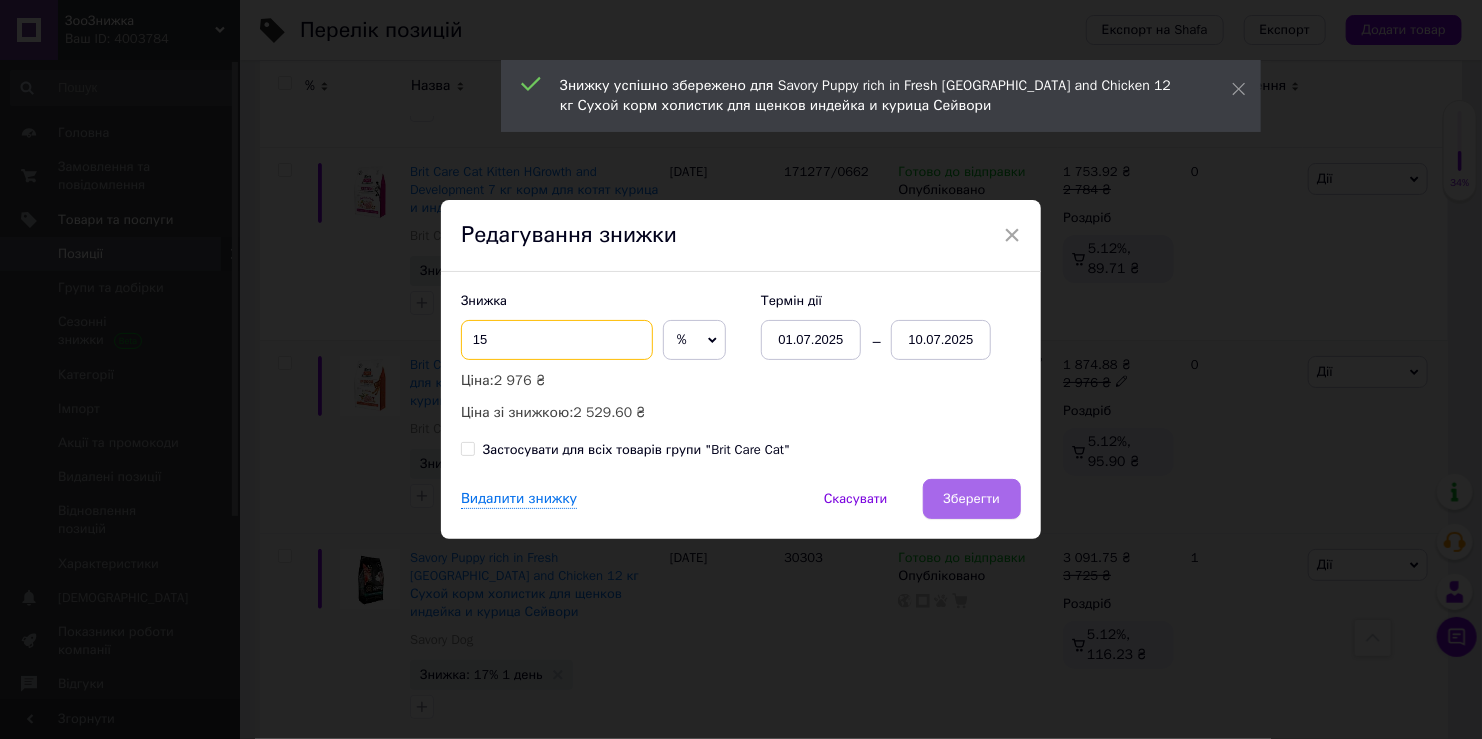type on "15" 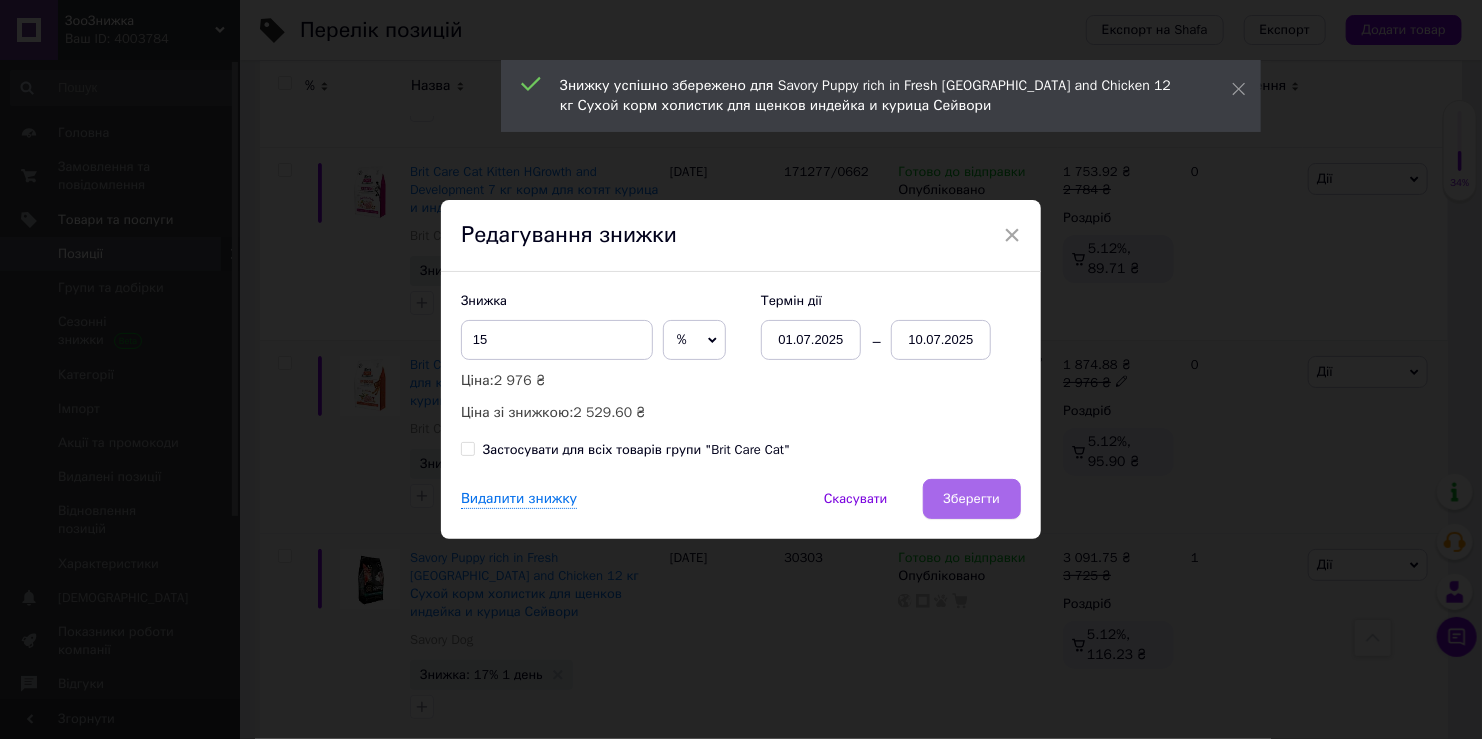 click on "Зберегти" at bounding box center (972, 499) 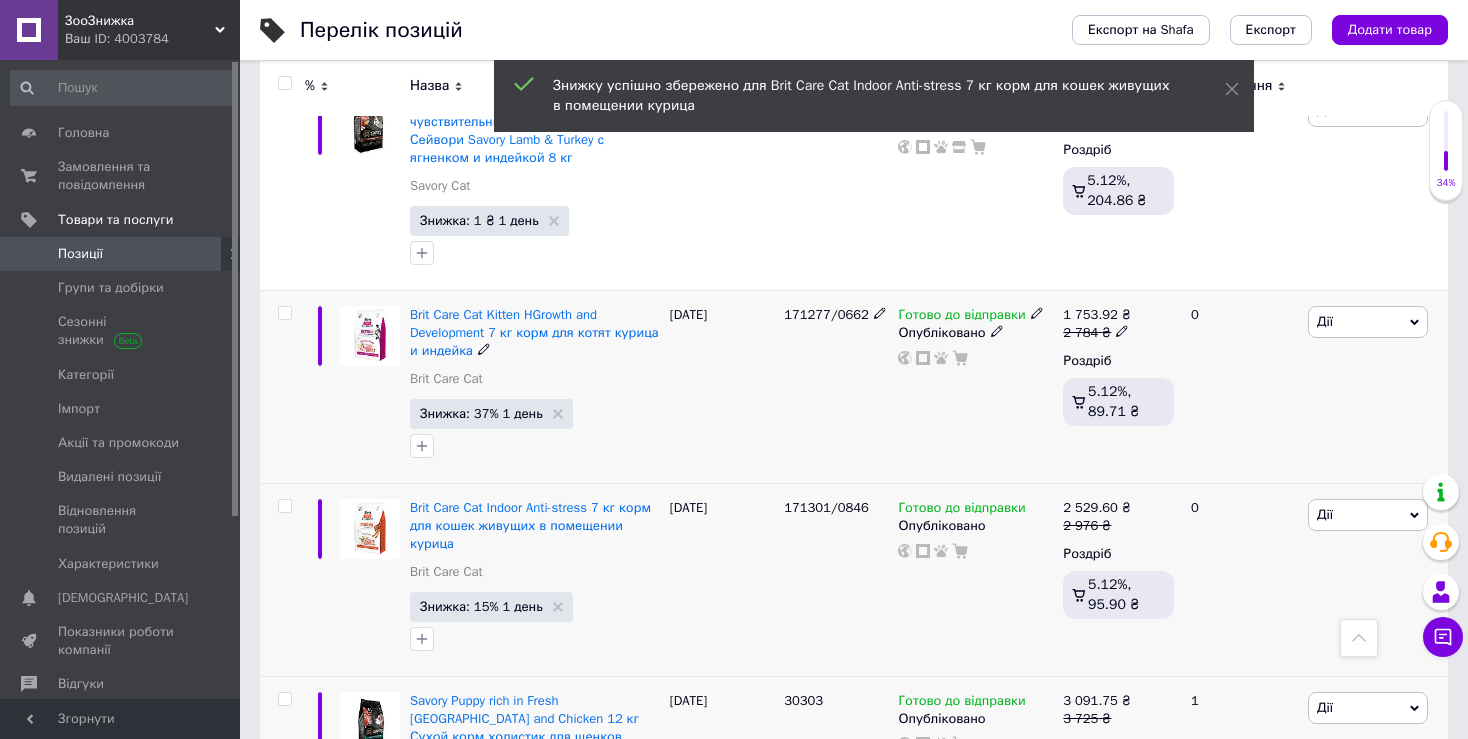 scroll, scrollTop: 1313, scrollLeft: 0, axis: vertical 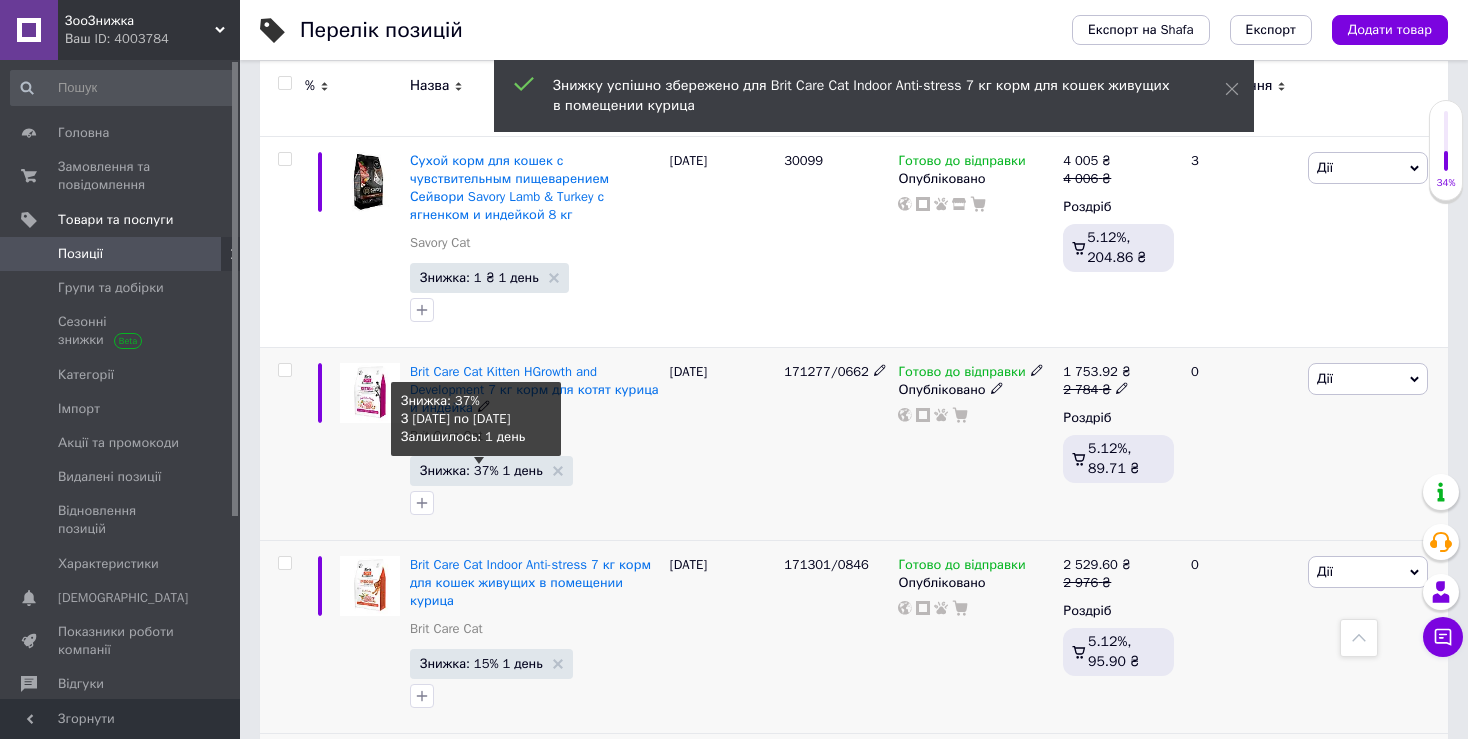 click on "Знижка: 37% 1 день" at bounding box center (481, 470) 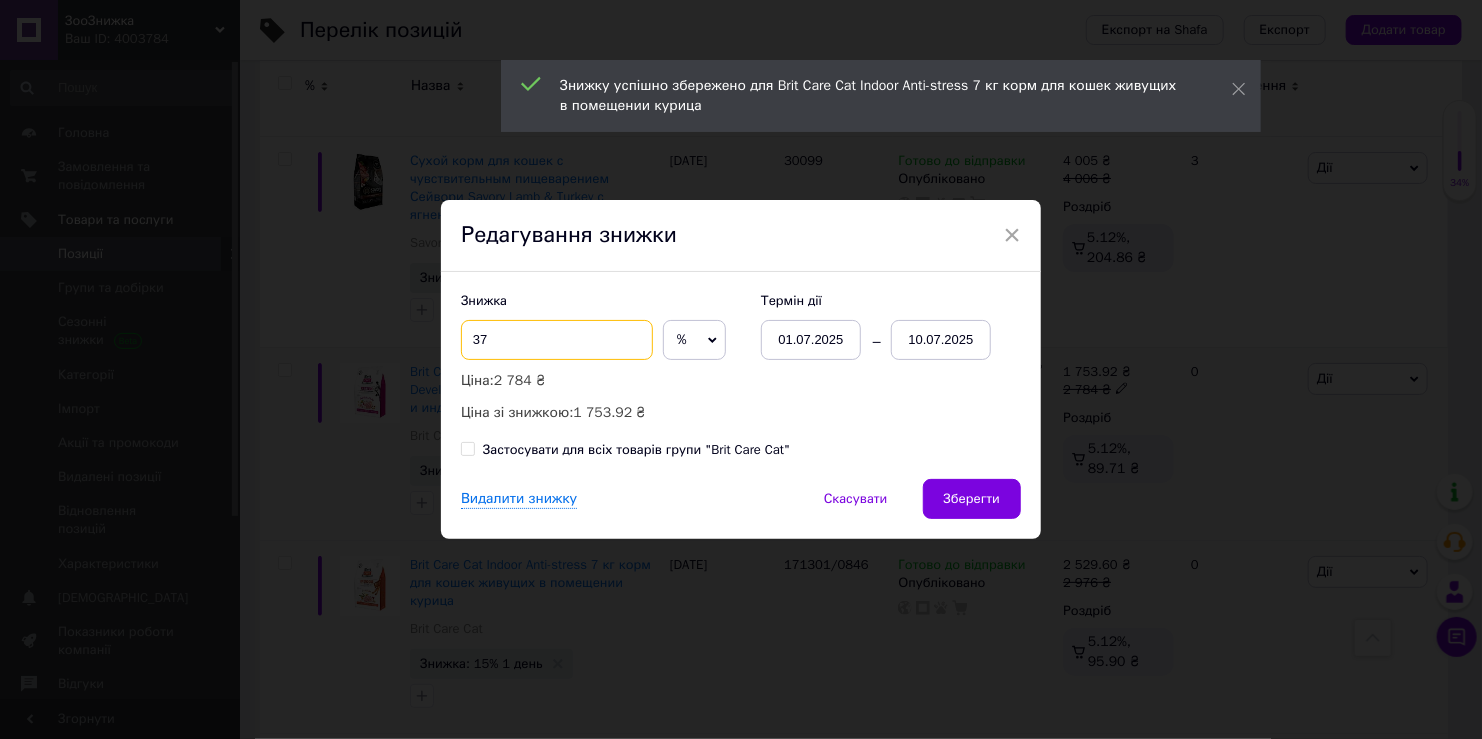 click on "37" at bounding box center (557, 340) 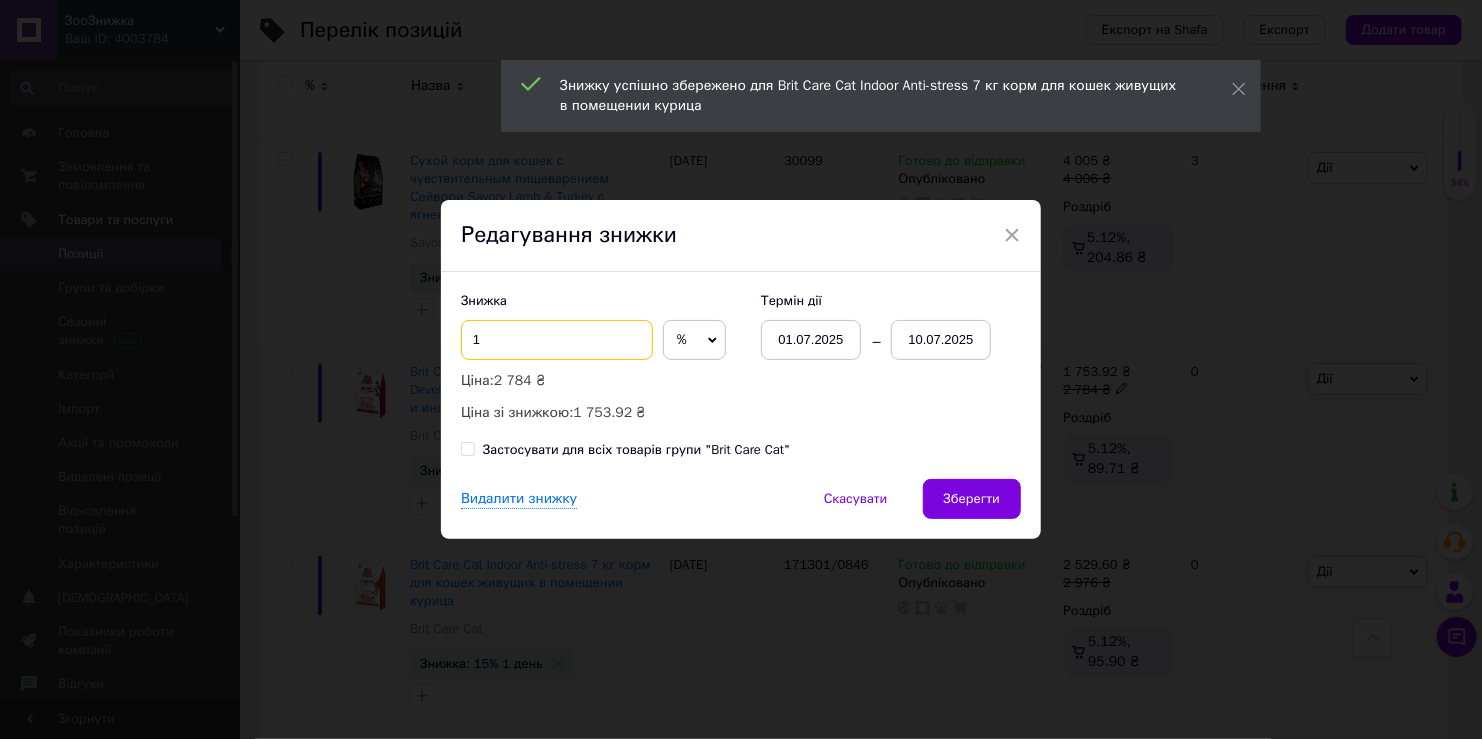 click on "1" at bounding box center [557, 340] 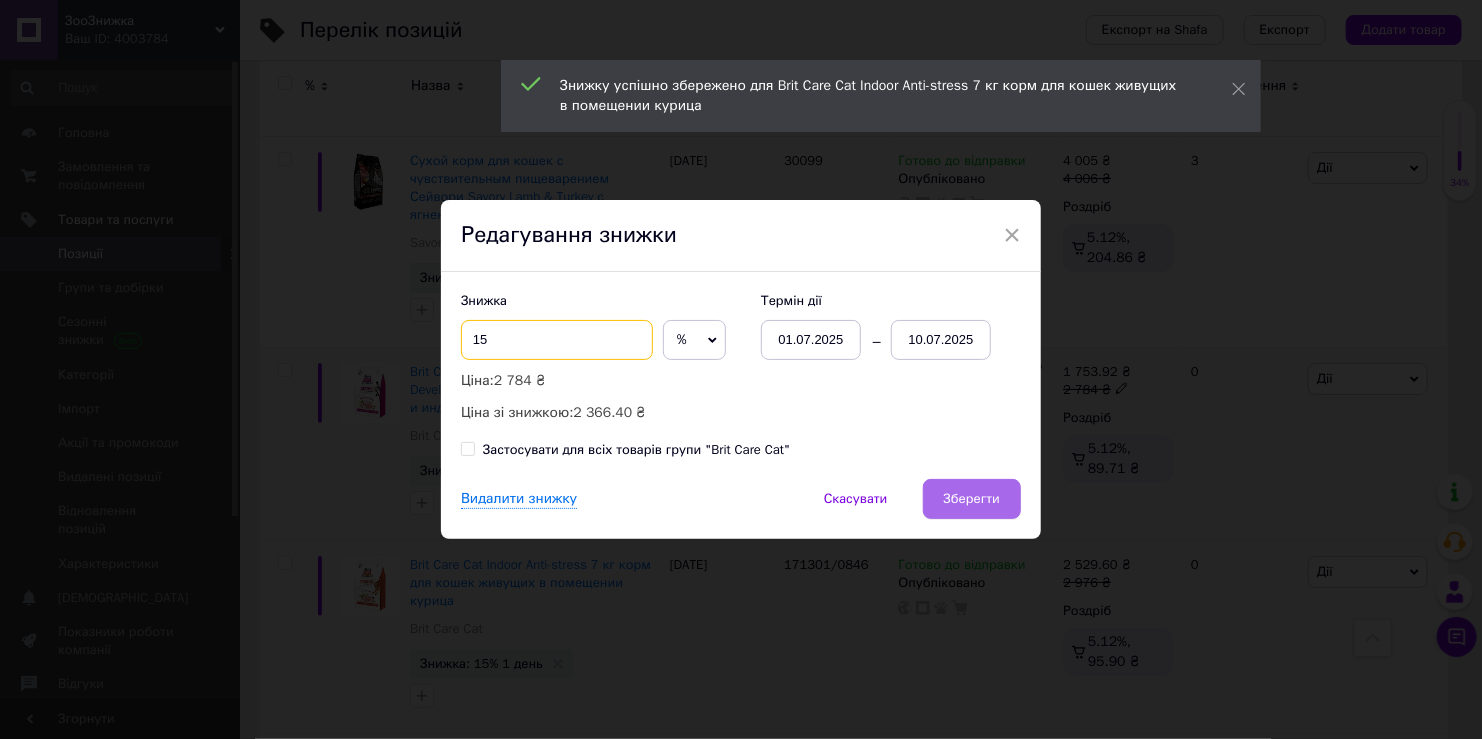 type on "15" 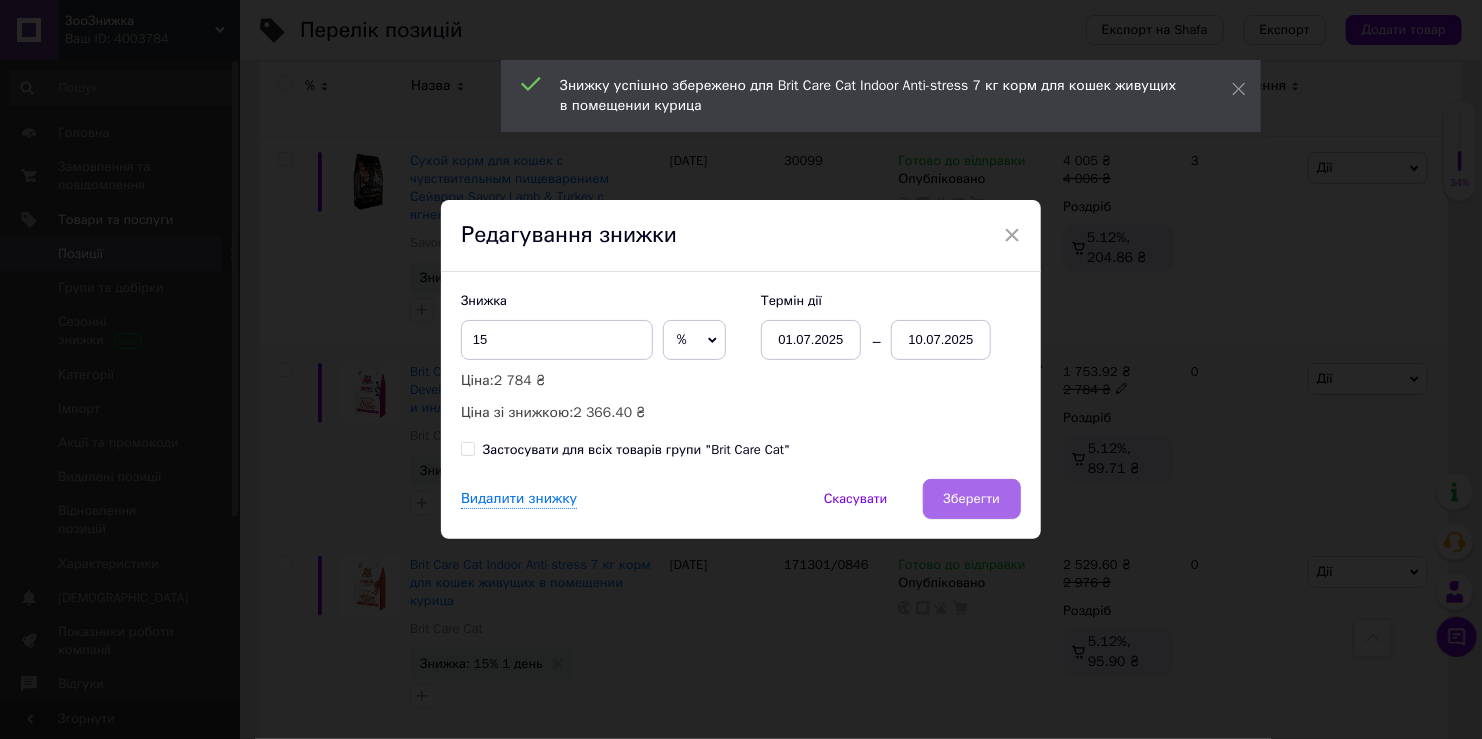 click on "Зберегти" at bounding box center (972, 499) 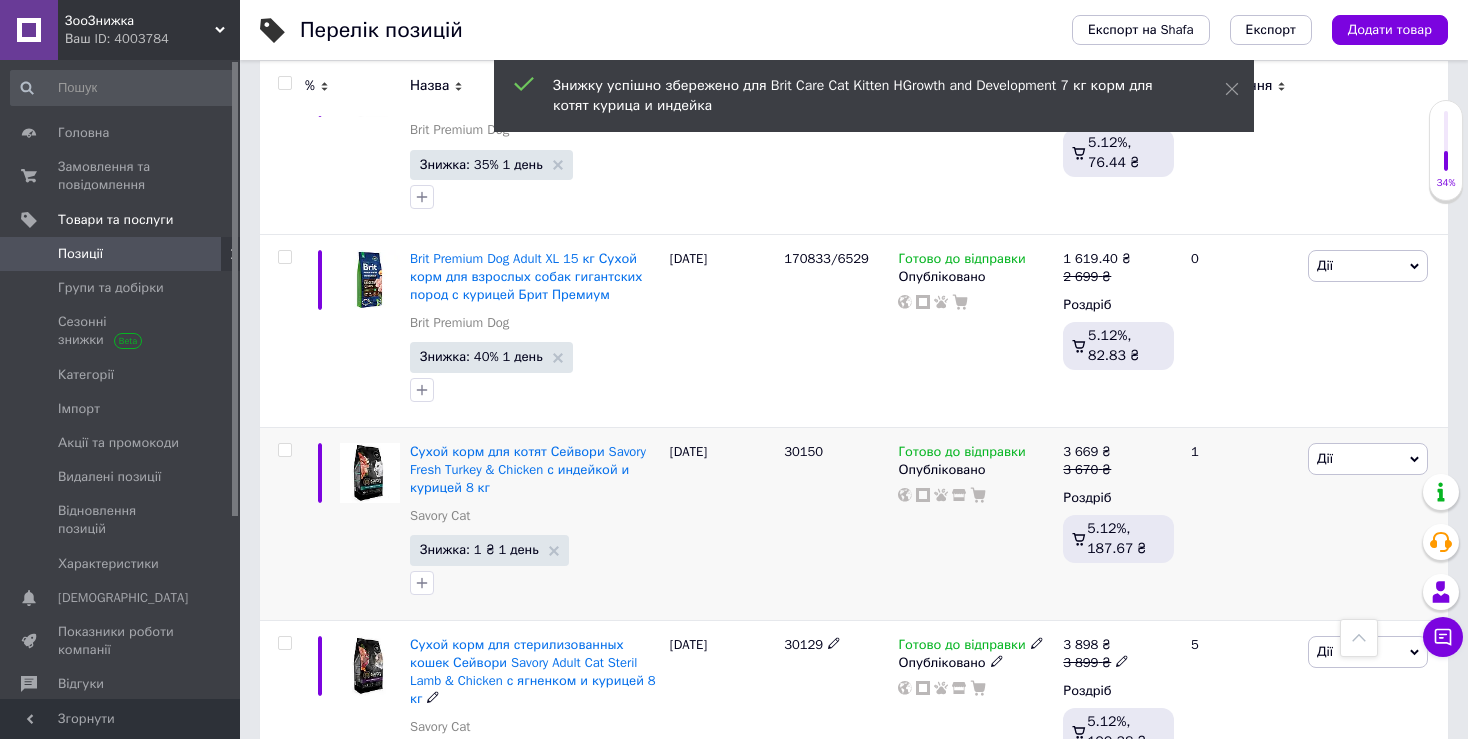 scroll, scrollTop: 613, scrollLeft: 0, axis: vertical 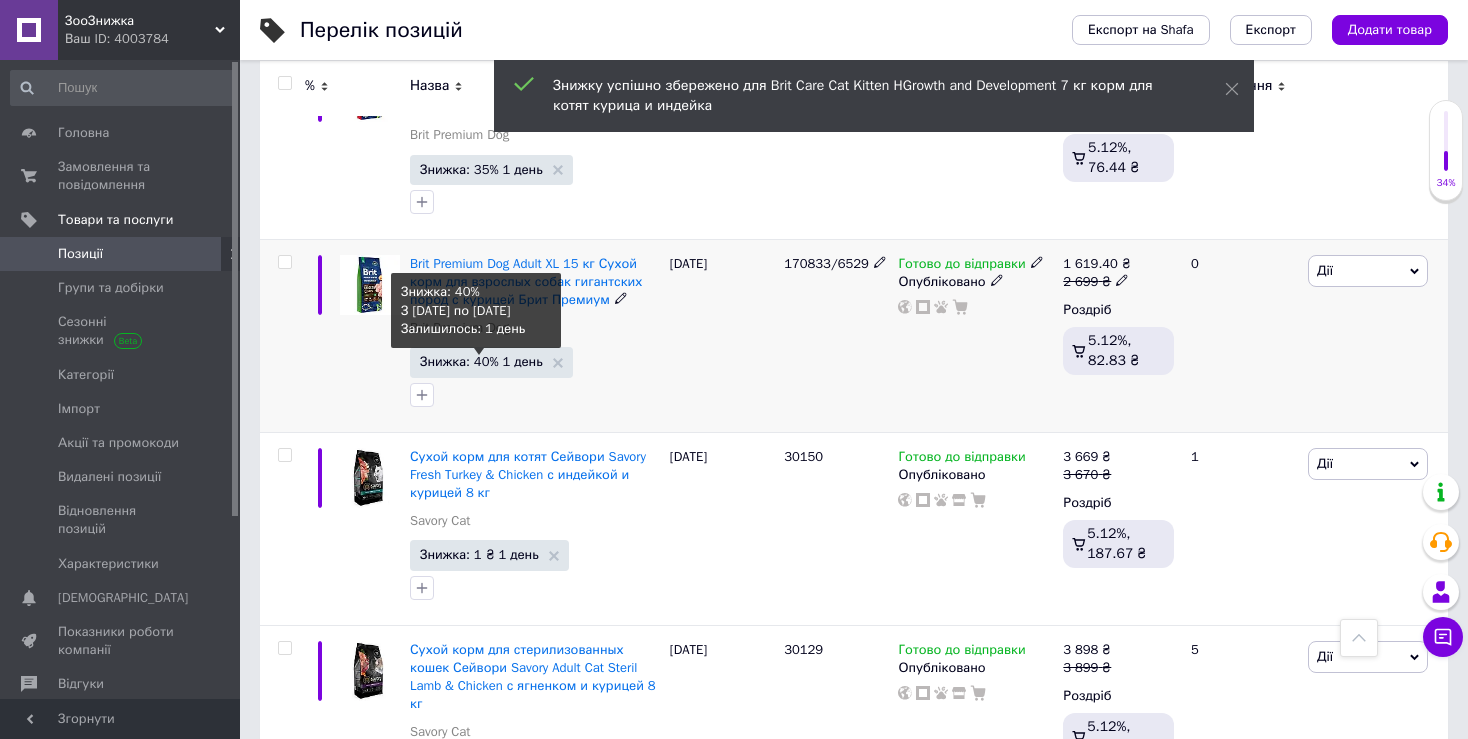 click on "Знижка: 40% 1 день" at bounding box center [481, 361] 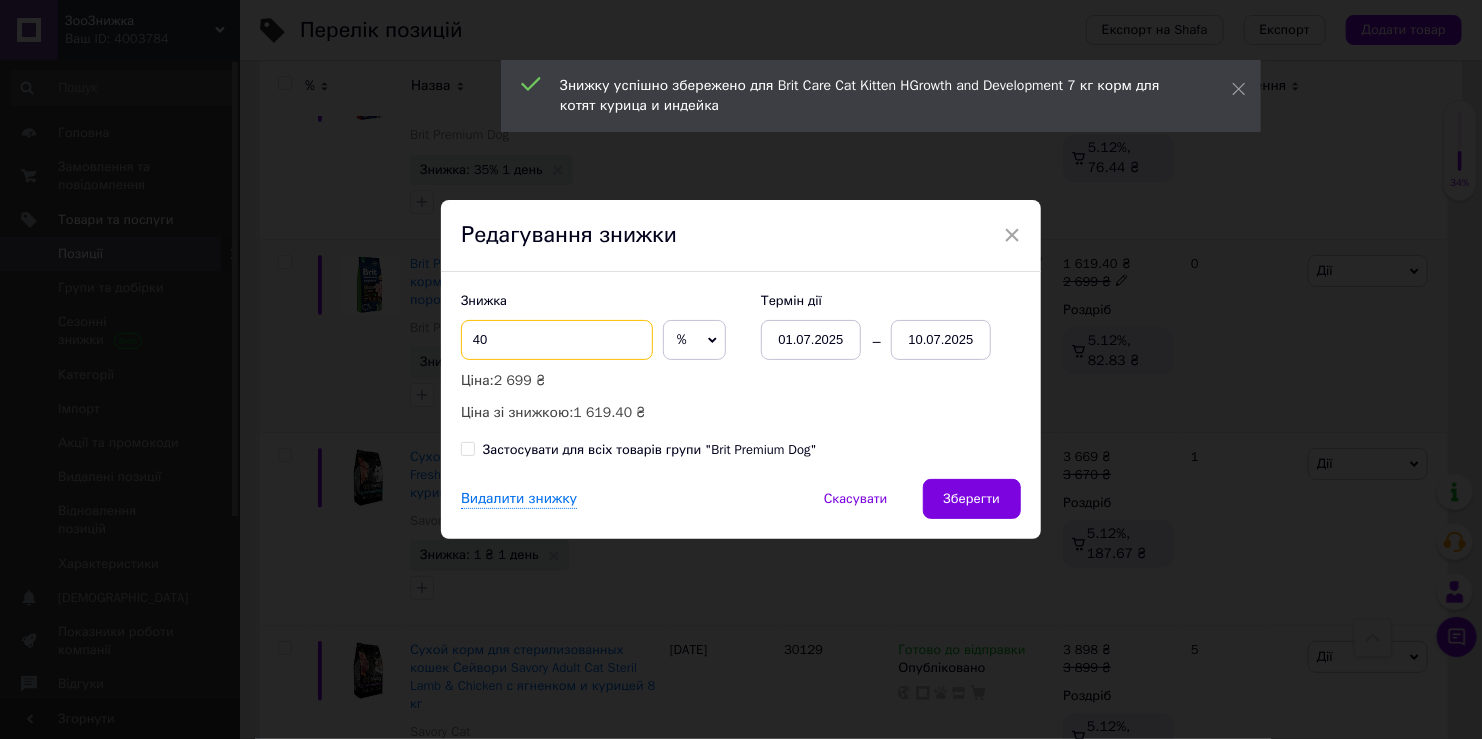 click on "40" at bounding box center [557, 340] 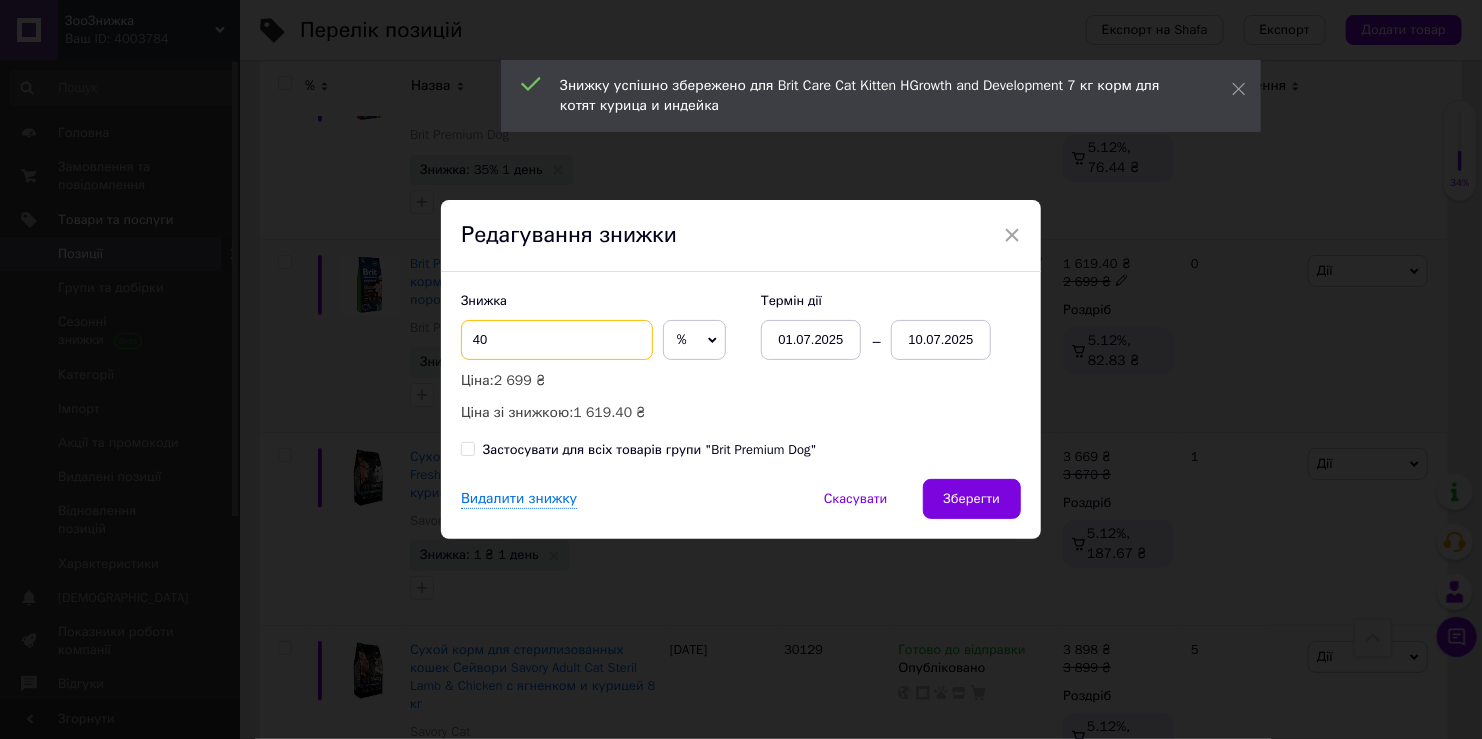 click on "40" at bounding box center (557, 340) 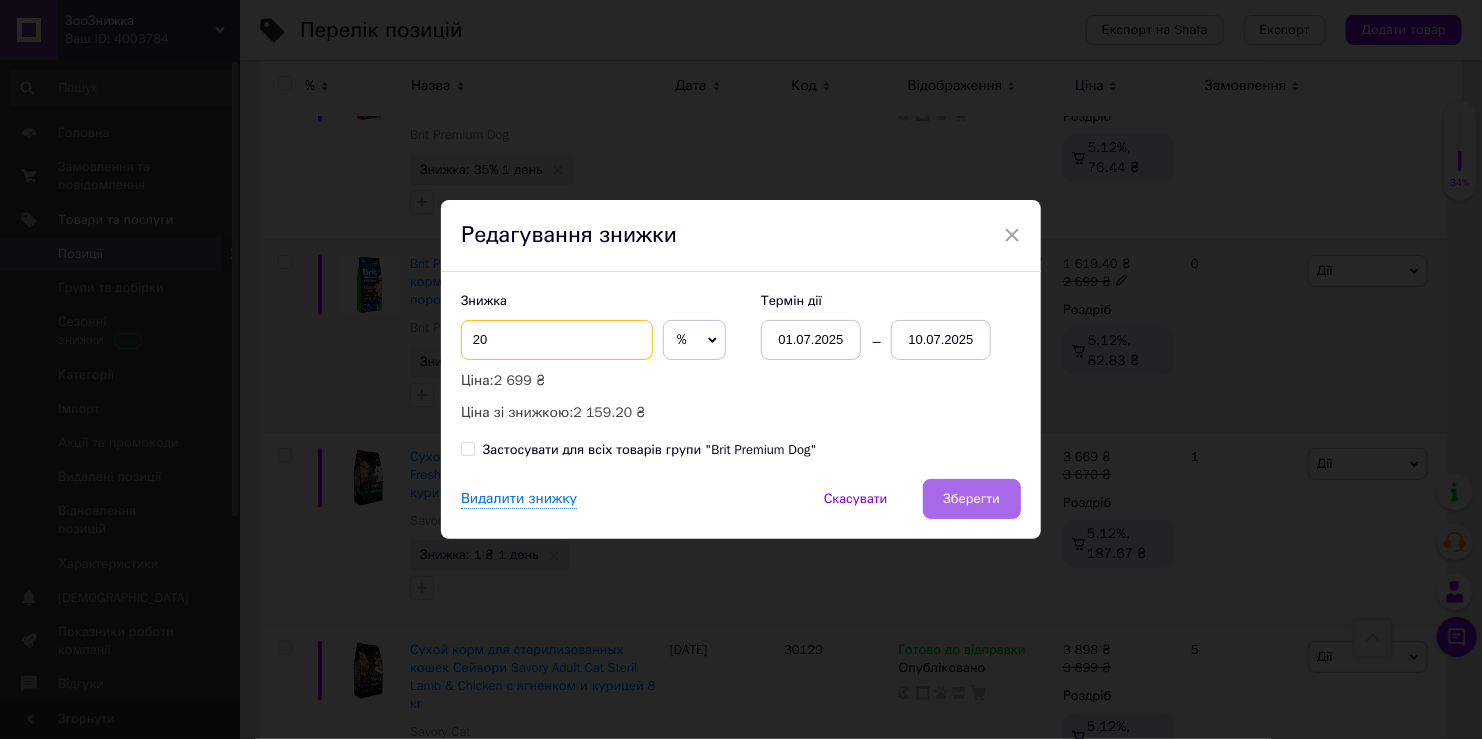 type on "20" 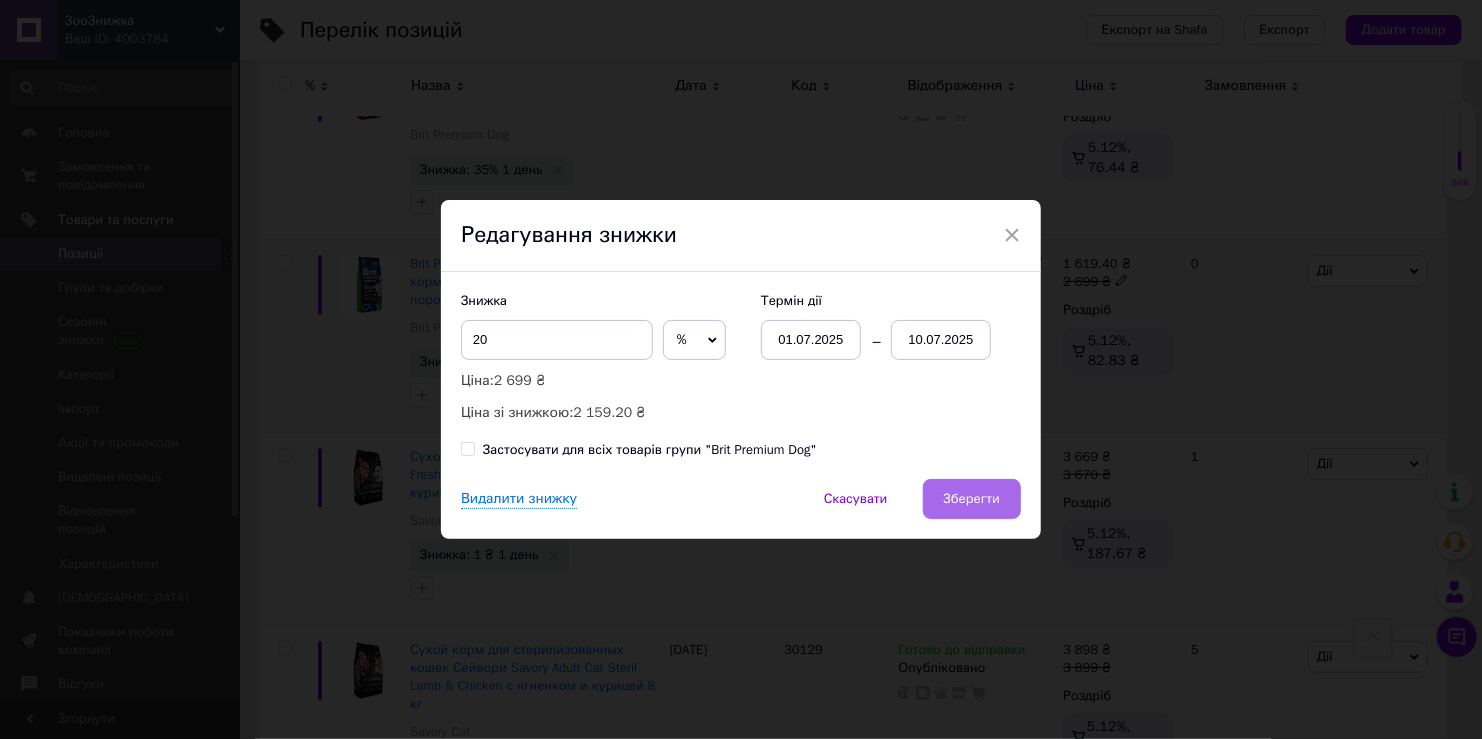 click on "Зберегти" at bounding box center (972, 499) 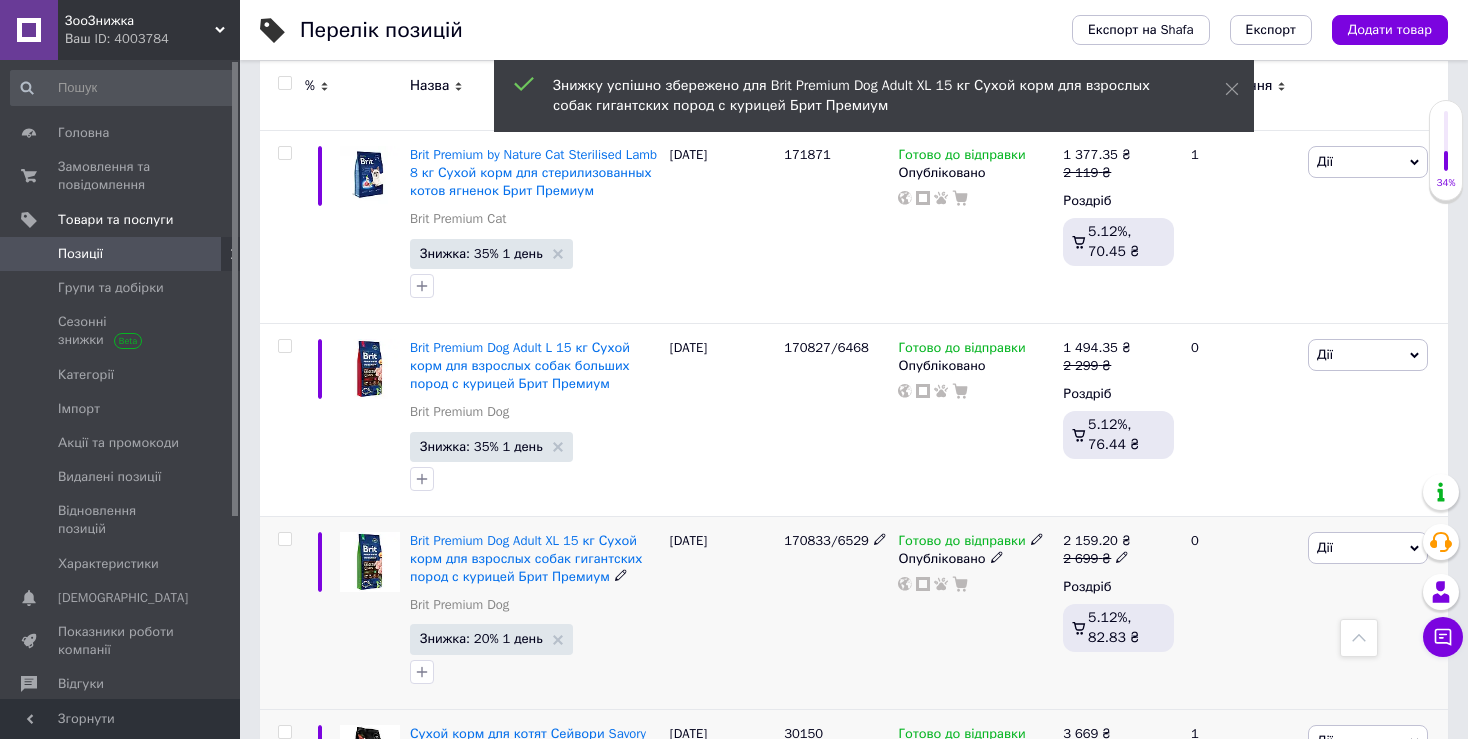 scroll, scrollTop: 313, scrollLeft: 0, axis: vertical 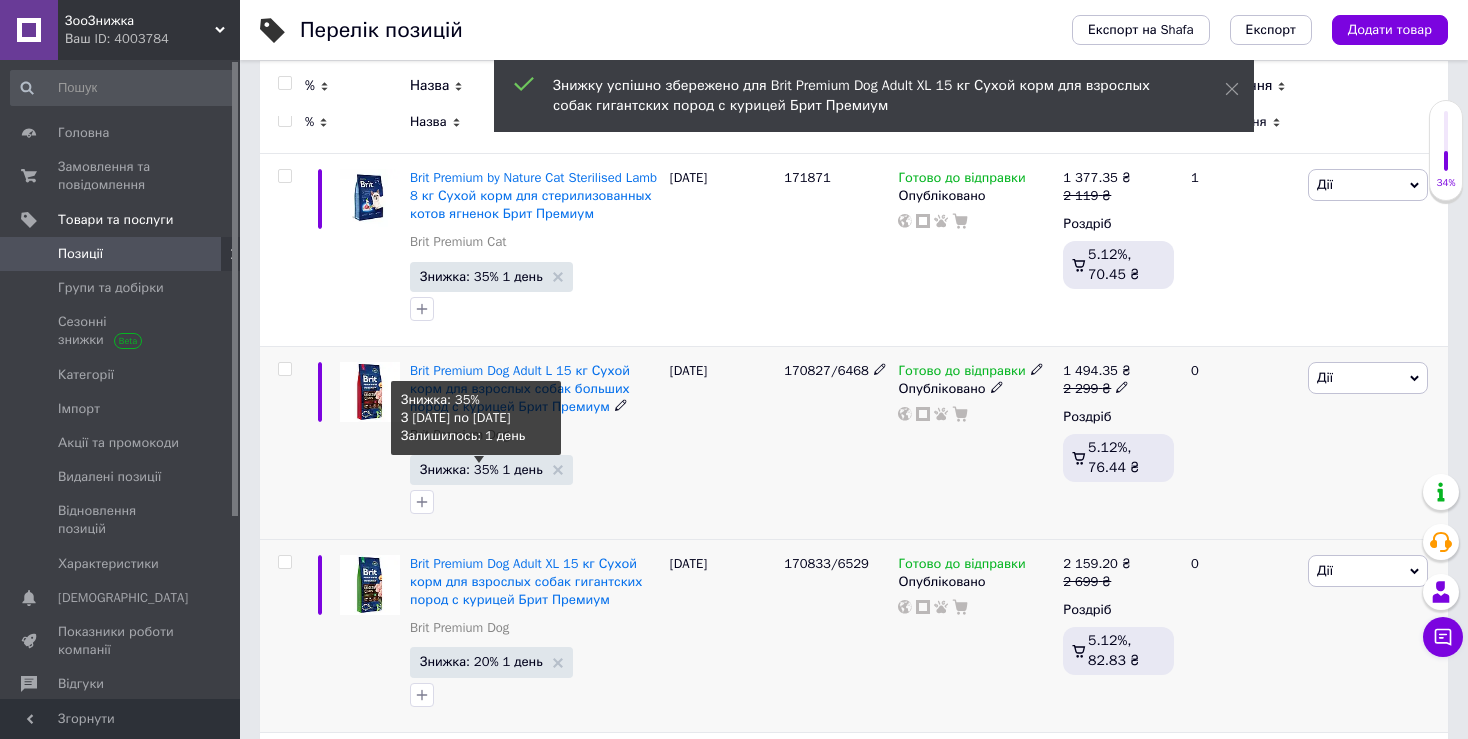 click on "Знижка: 35% 1 день" at bounding box center (481, 469) 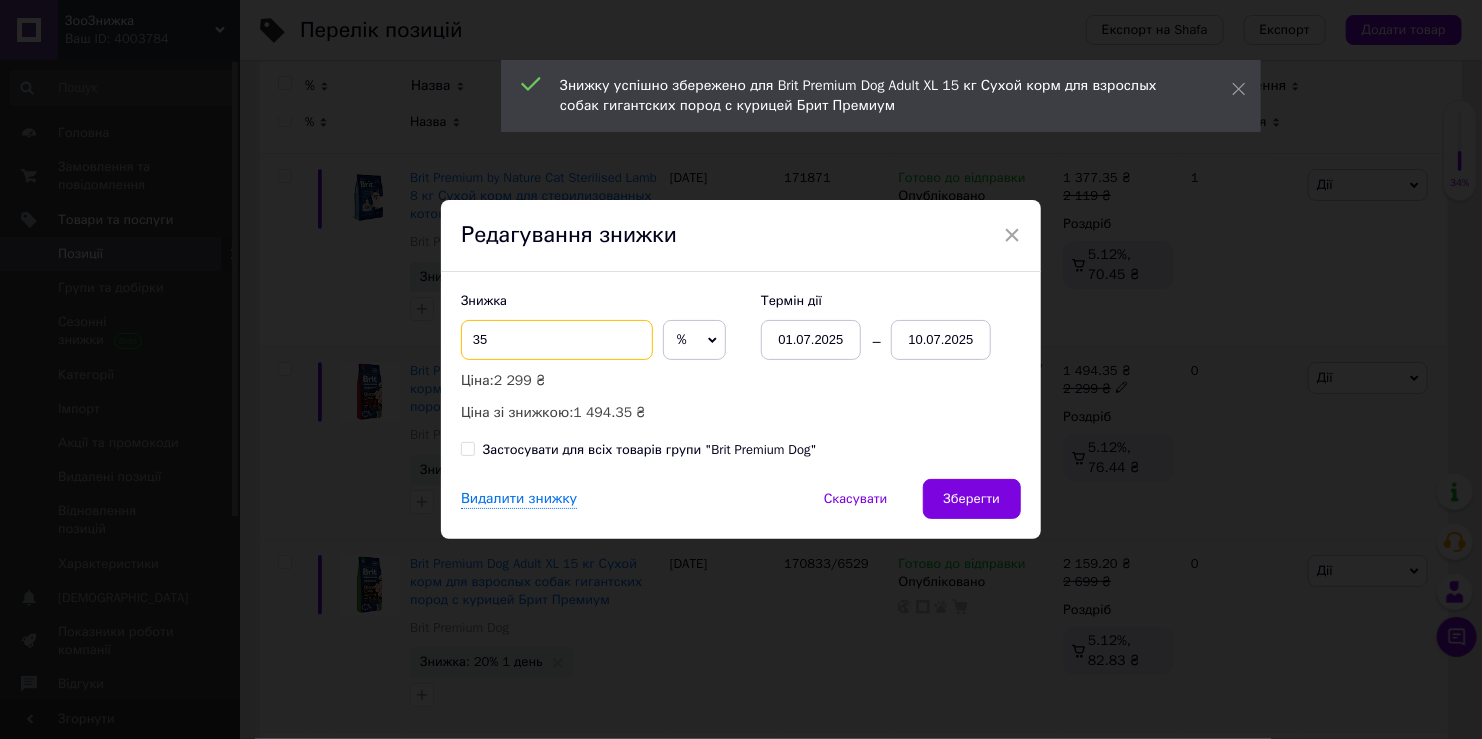 click on "35" at bounding box center [557, 340] 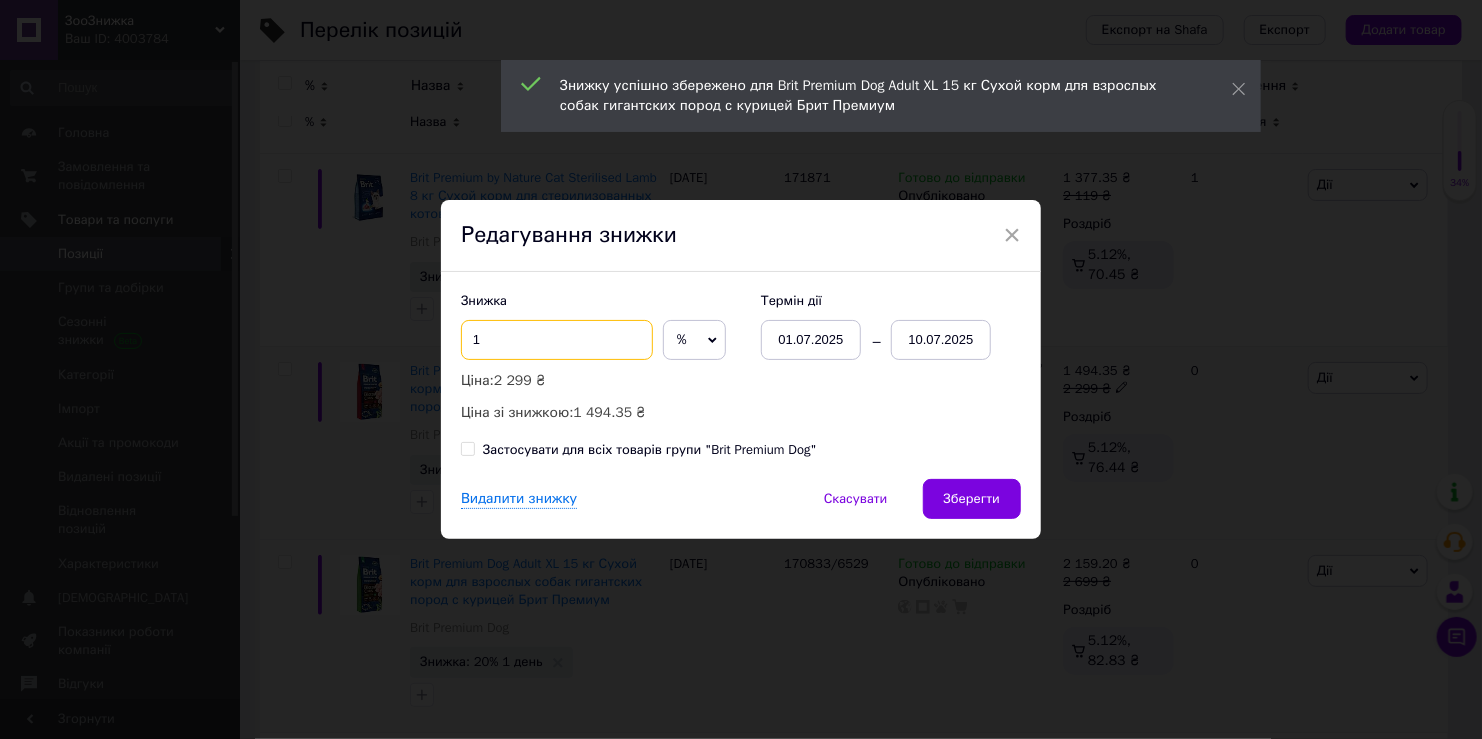 click on "1" at bounding box center (557, 340) 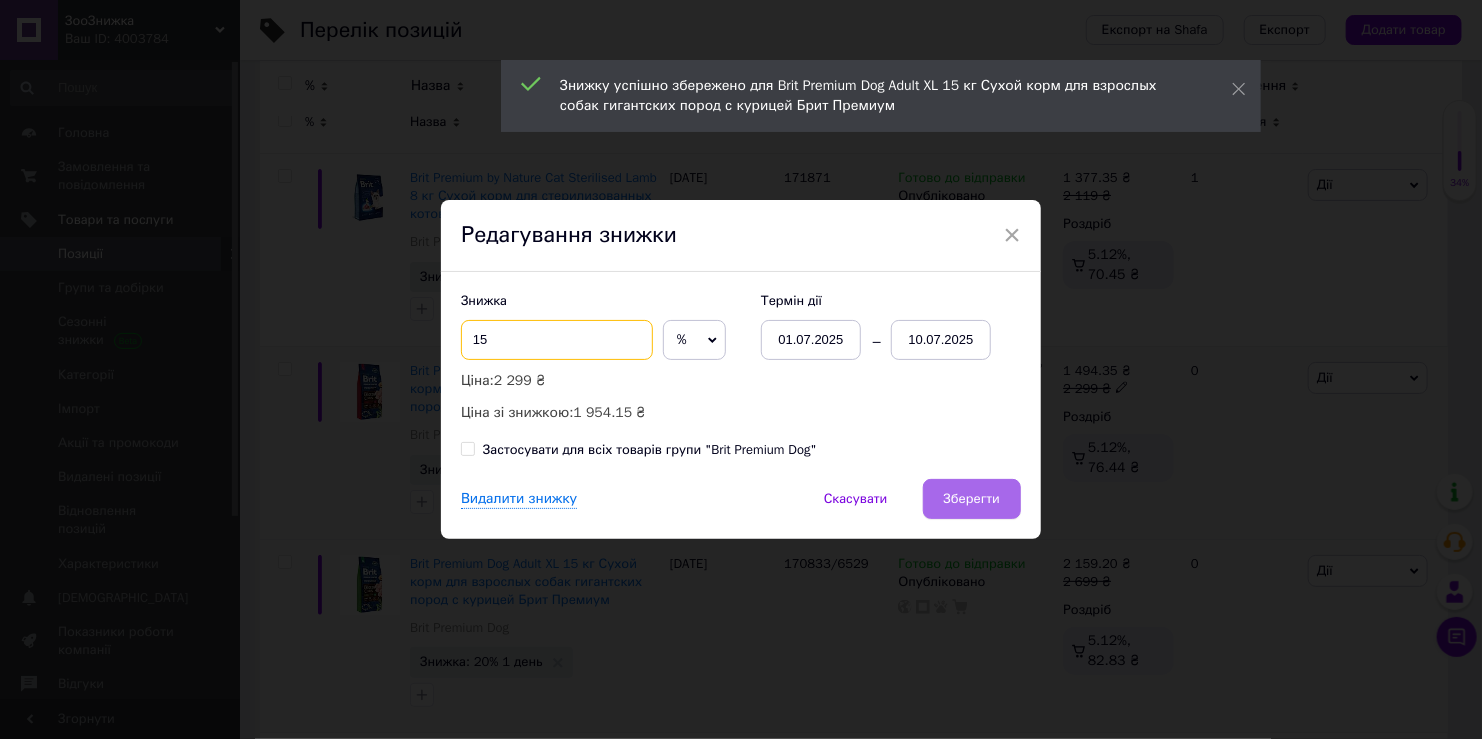 type on "15" 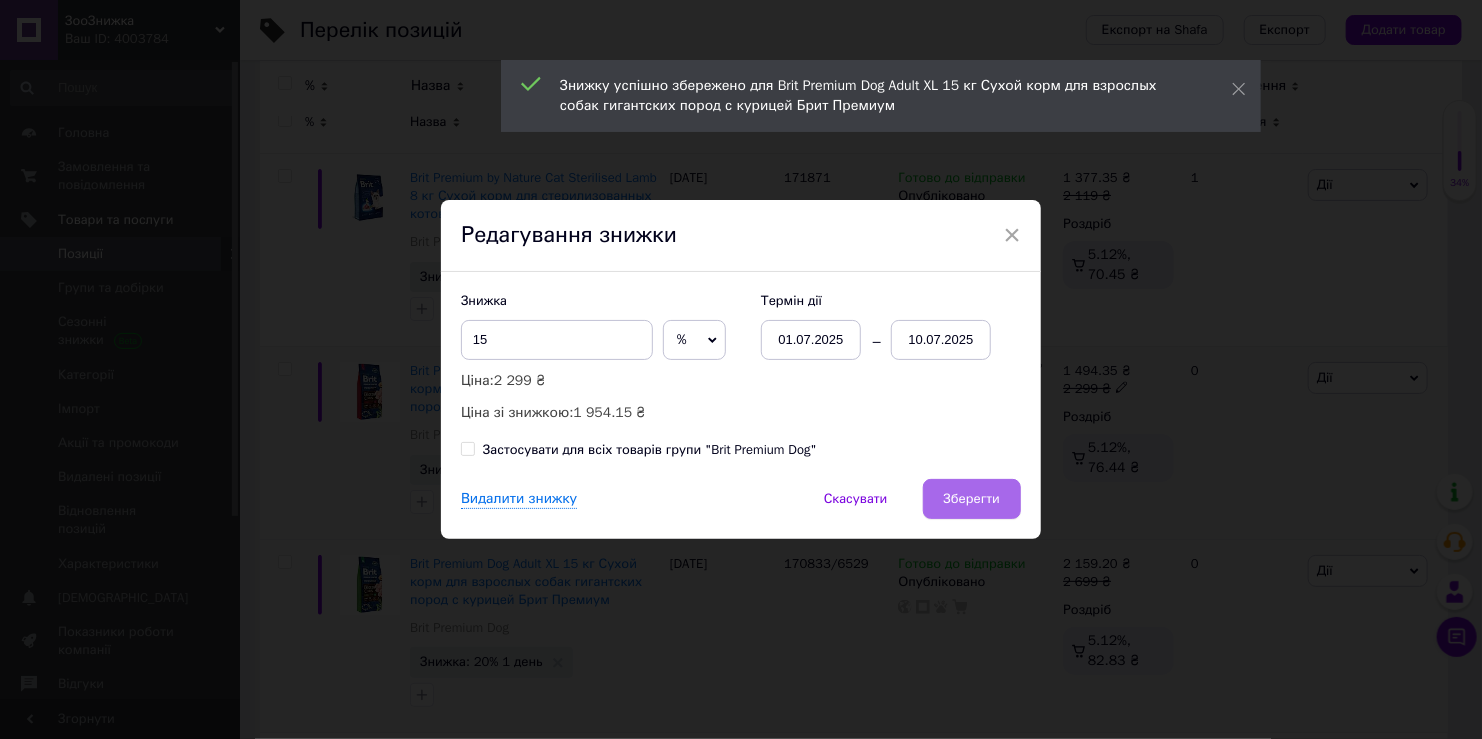 click on "Зберегти" at bounding box center [972, 499] 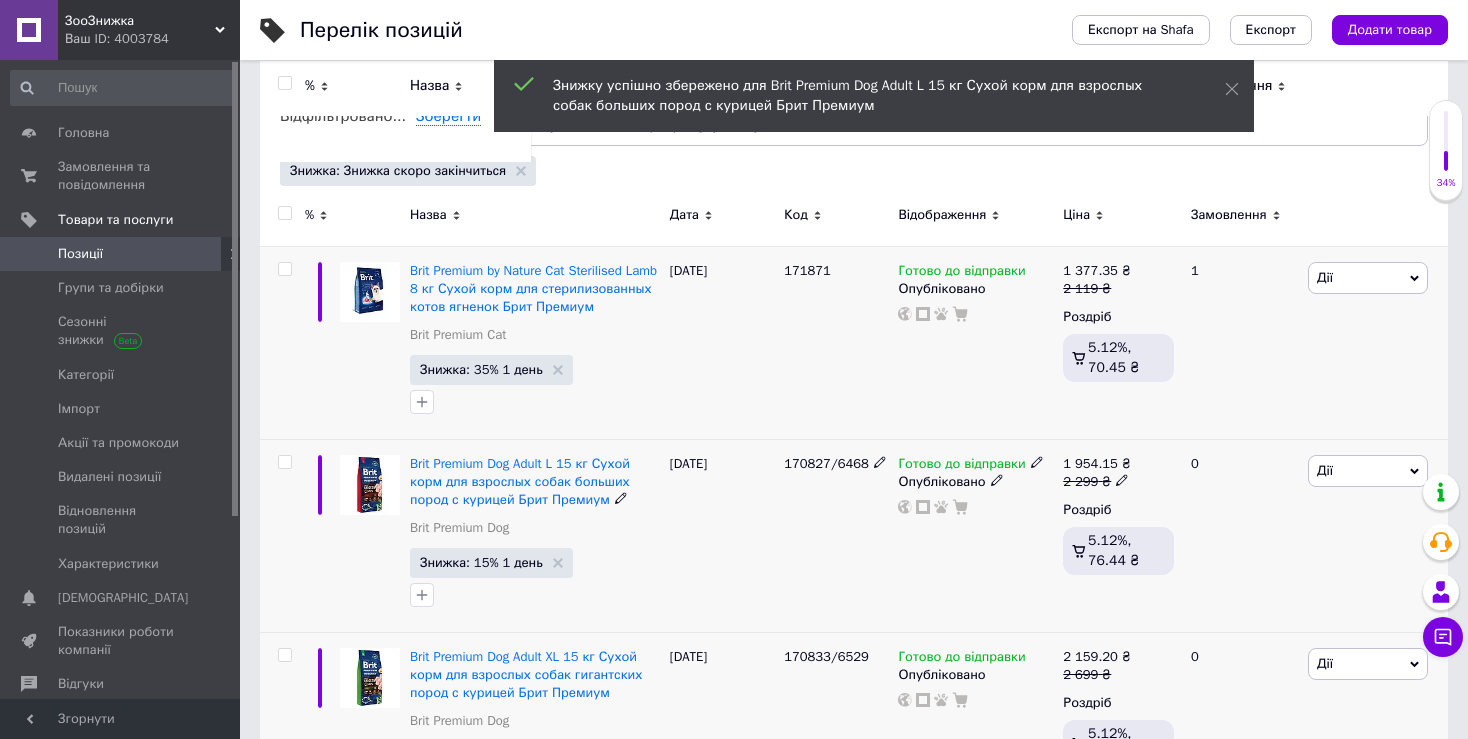 scroll, scrollTop: 213, scrollLeft: 0, axis: vertical 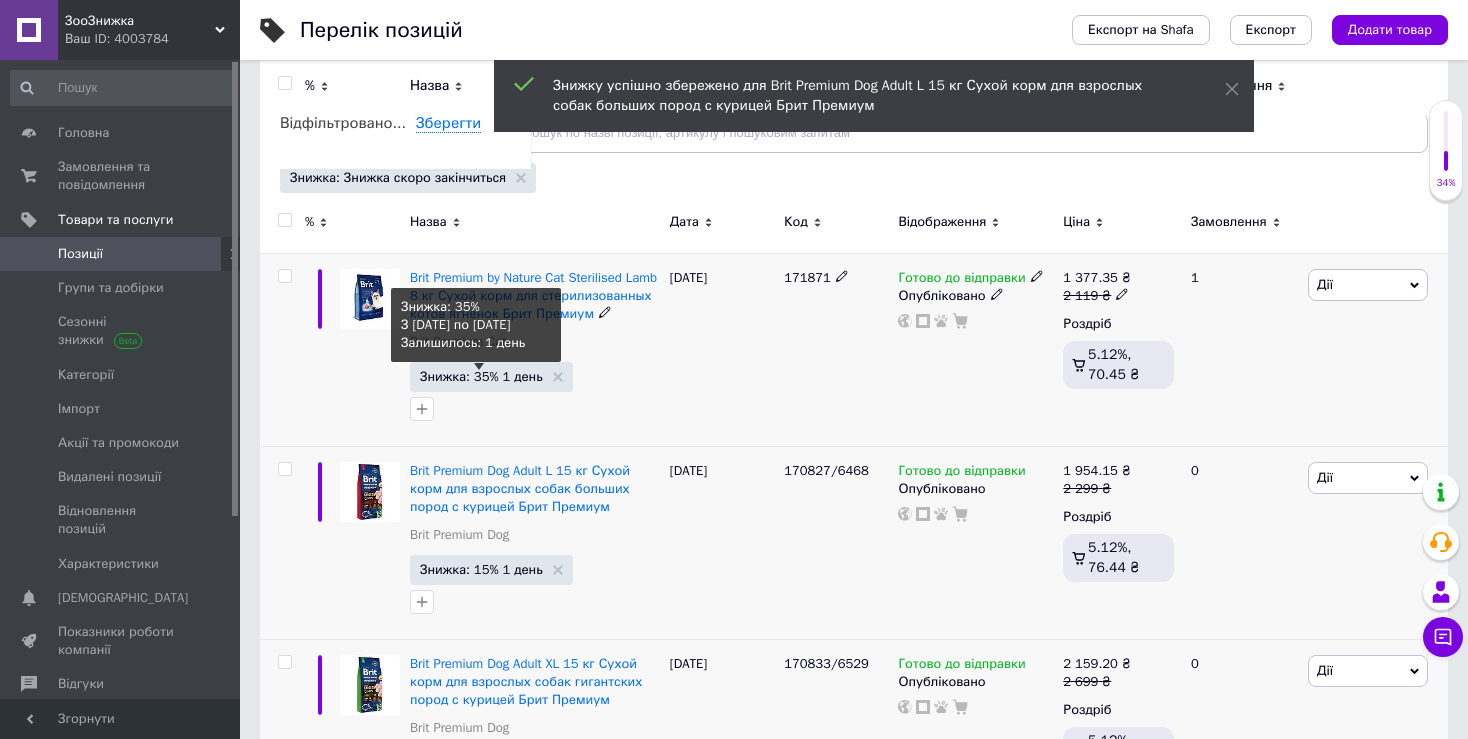 click on "Знижка: 35% 1 день" at bounding box center (481, 376) 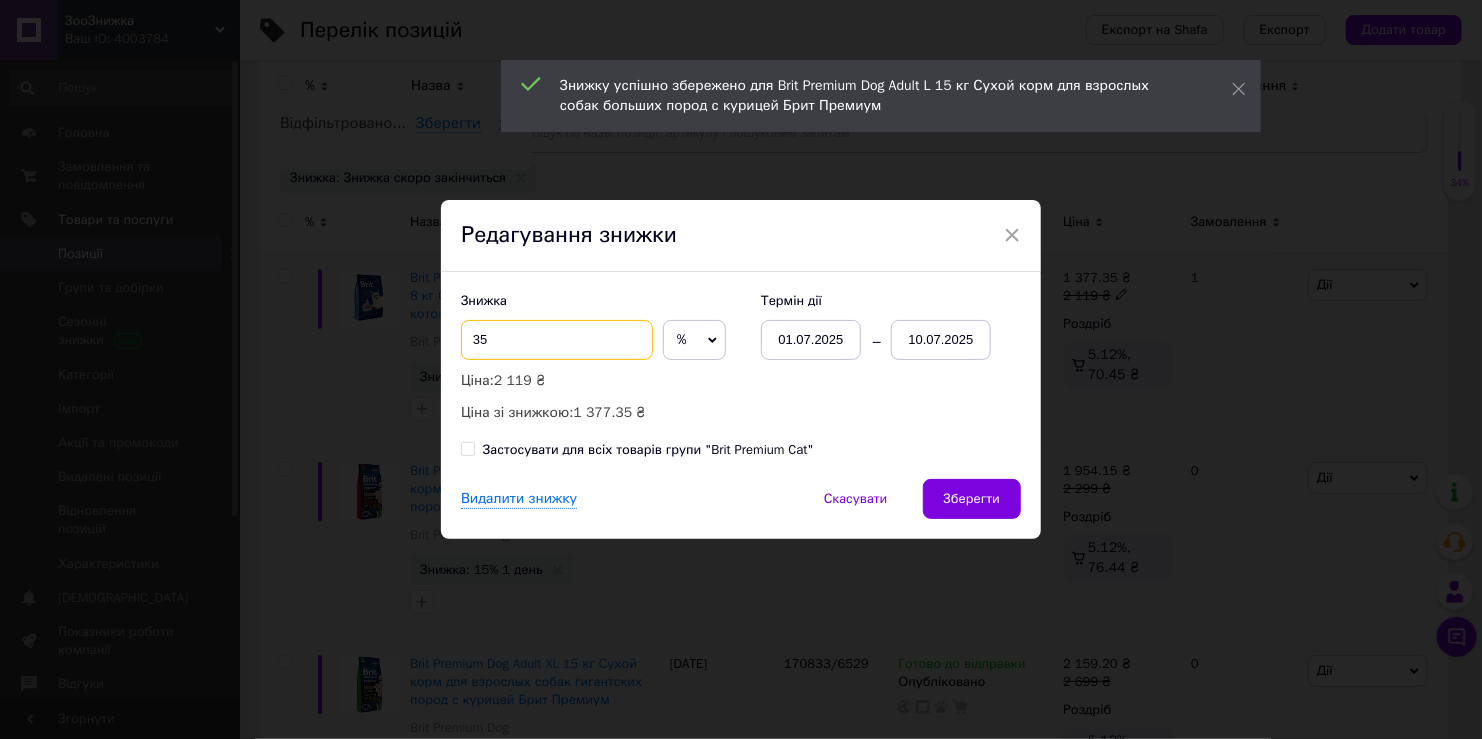 click on "35" at bounding box center [557, 340] 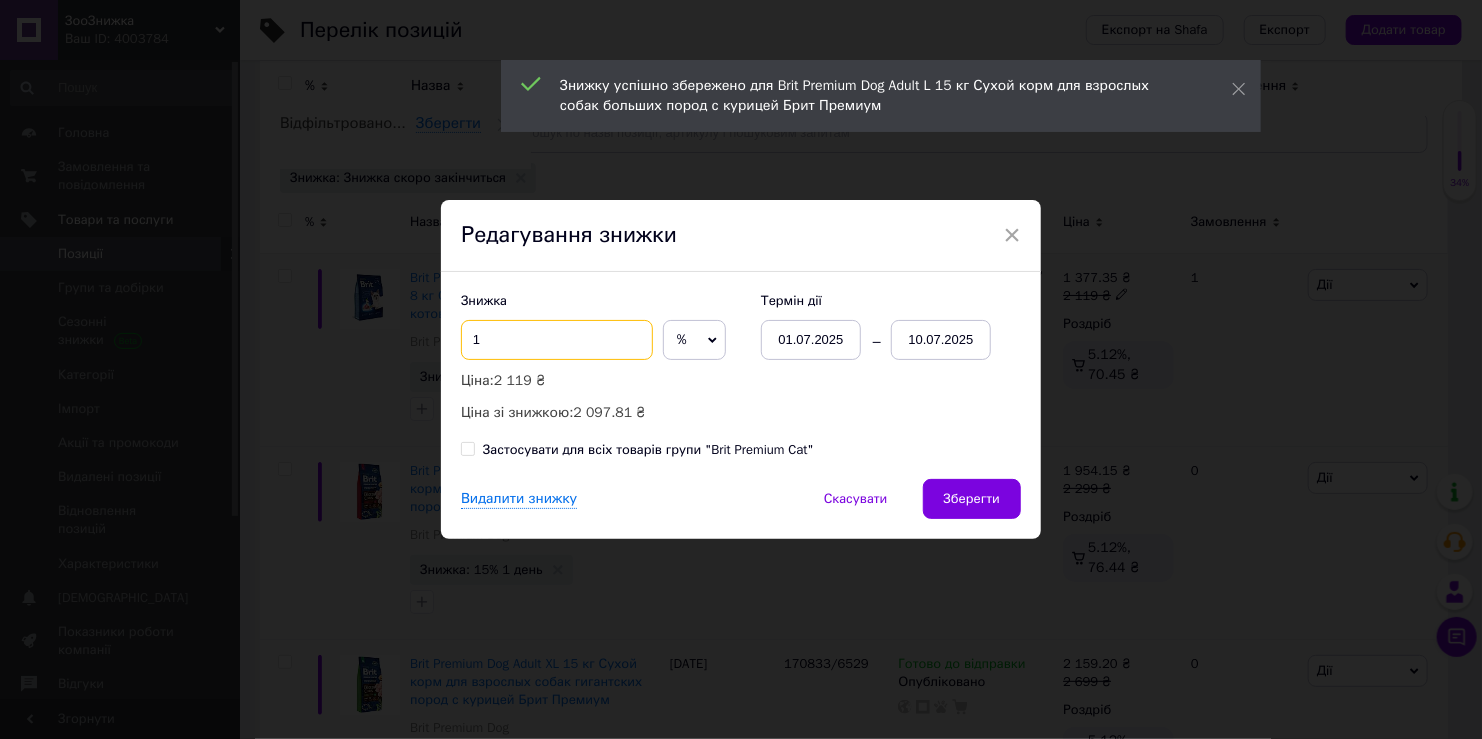 click on "1" at bounding box center (557, 340) 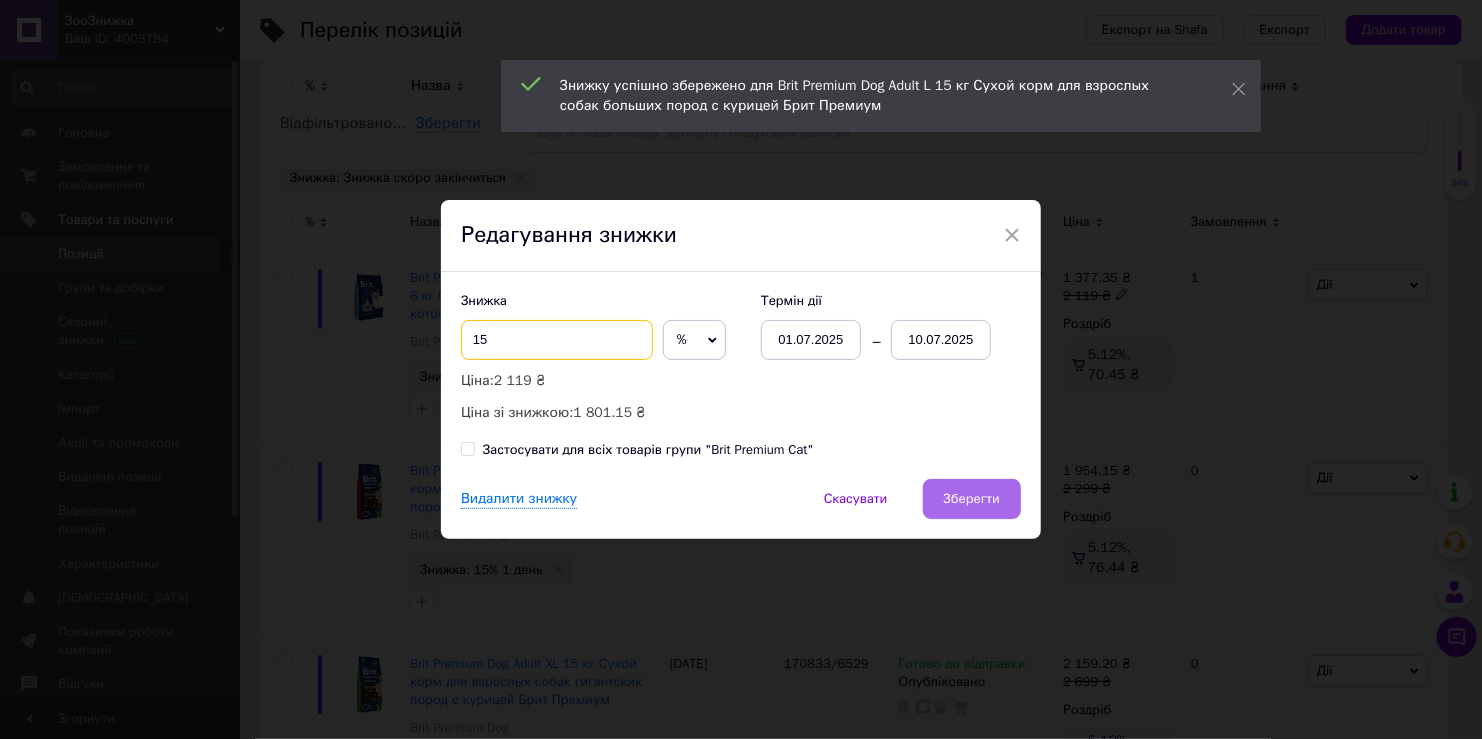 type on "15" 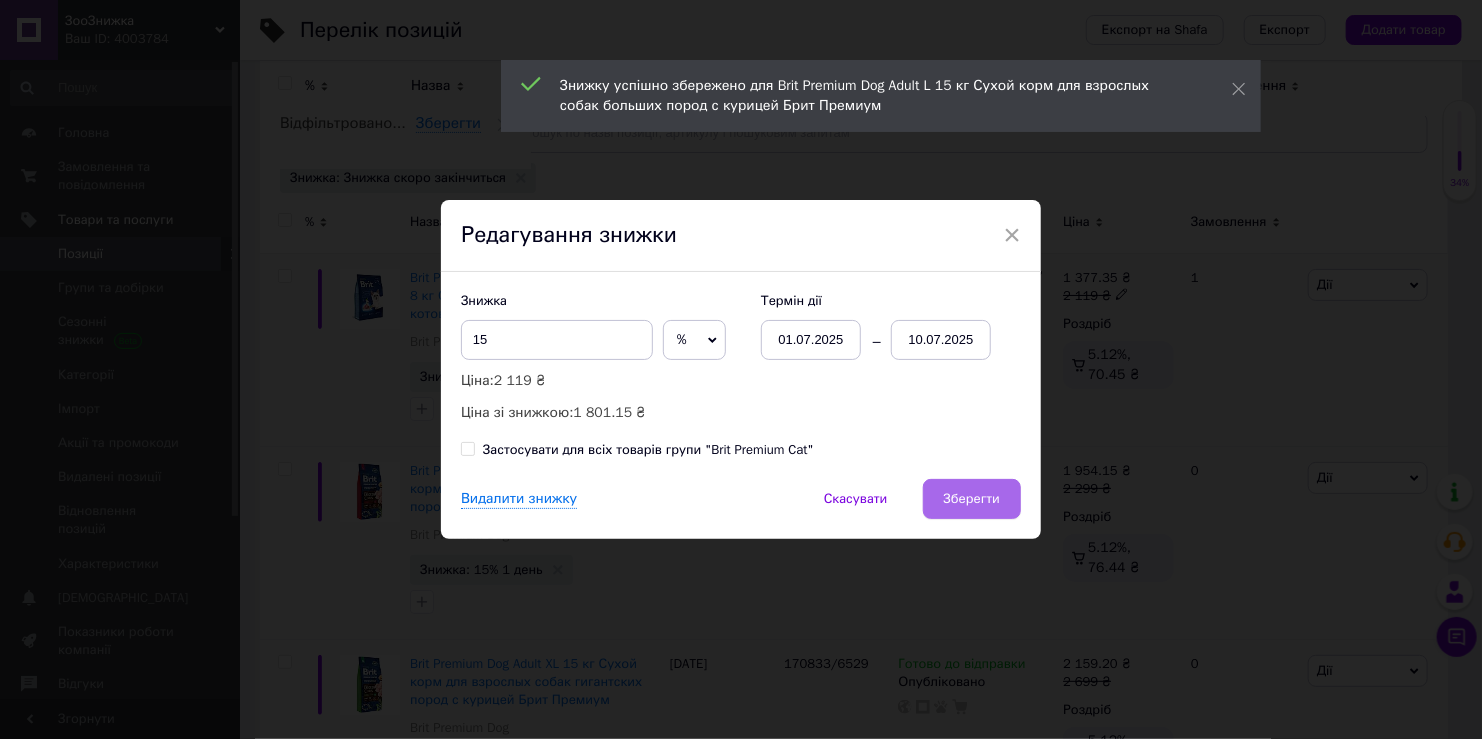 click on "Зберегти" at bounding box center (972, 499) 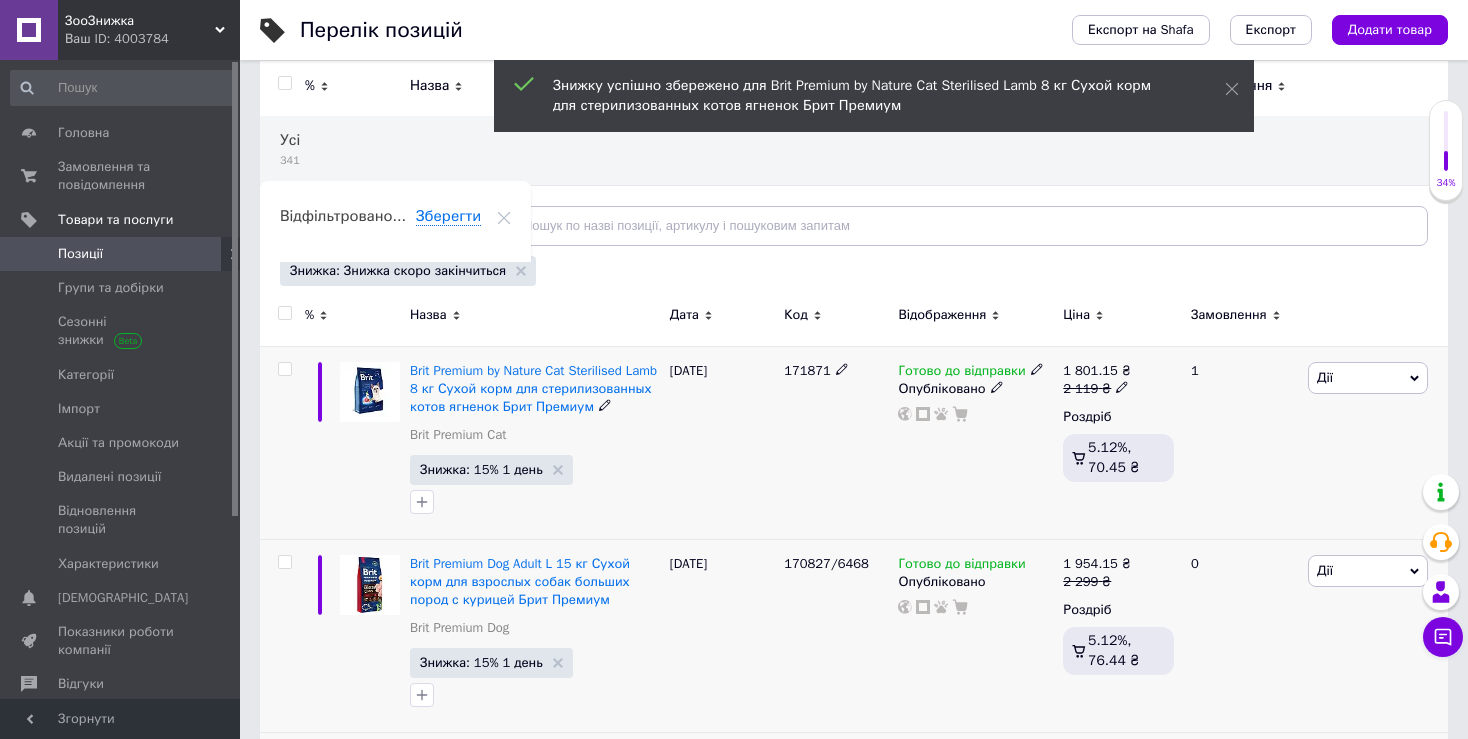 scroll, scrollTop: 113, scrollLeft: 0, axis: vertical 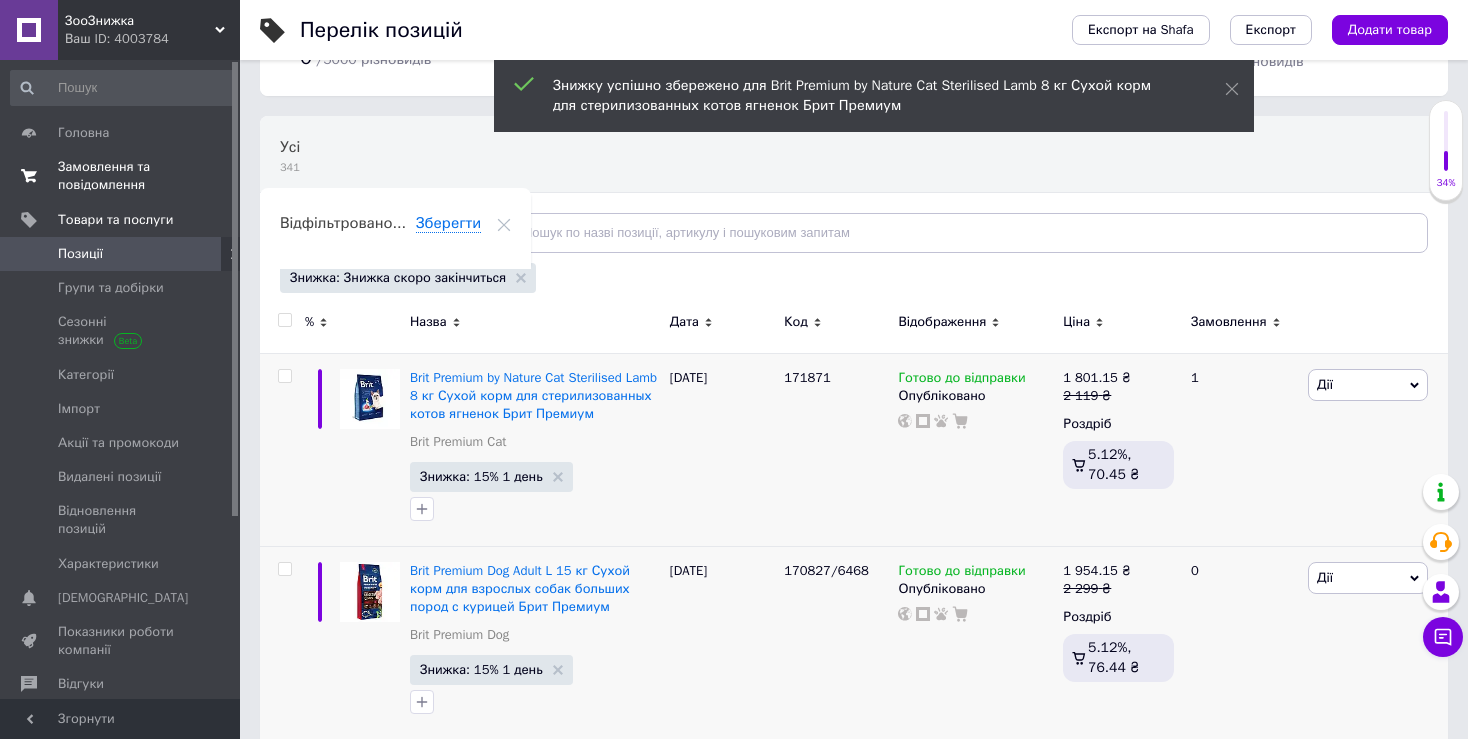click on "Замовлення та повідомлення" at bounding box center [121, 176] 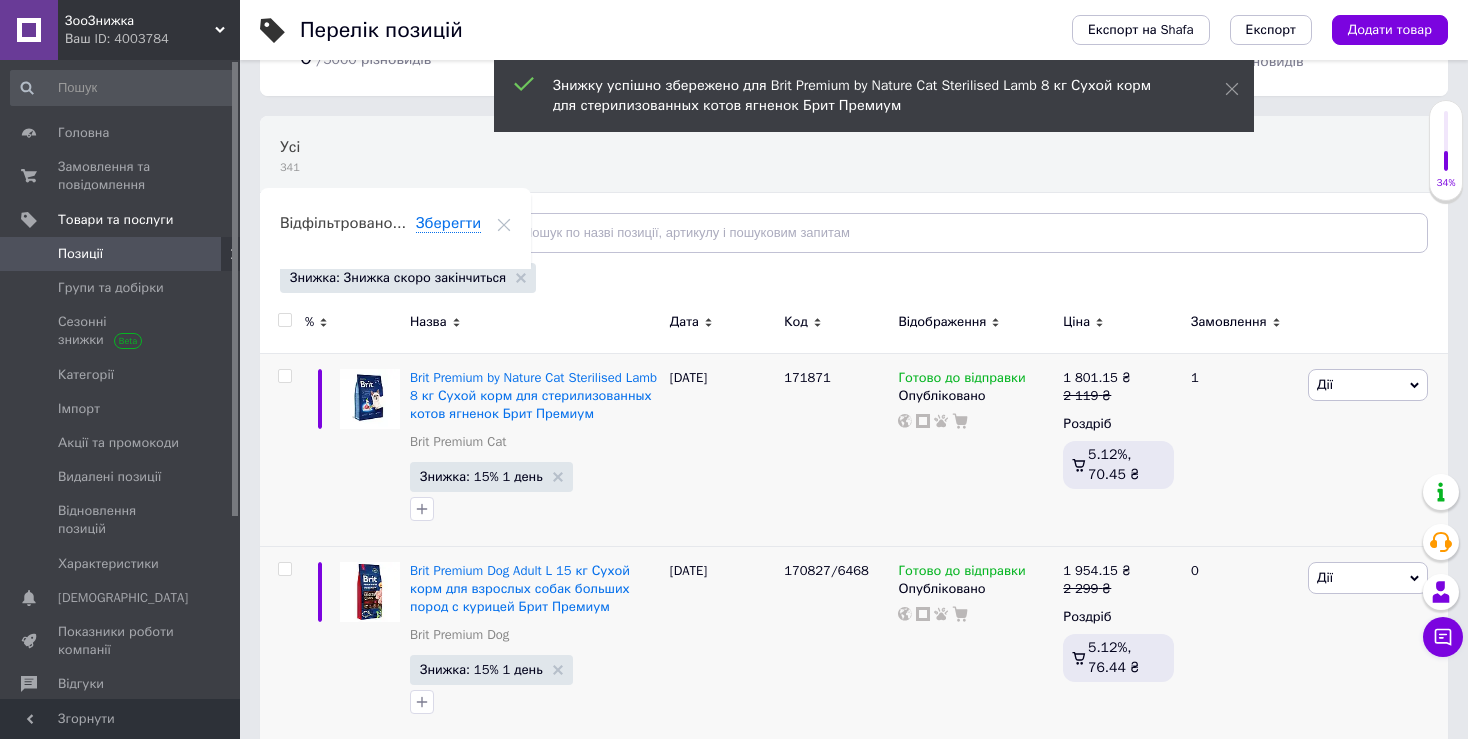 scroll, scrollTop: 0, scrollLeft: 0, axis: both 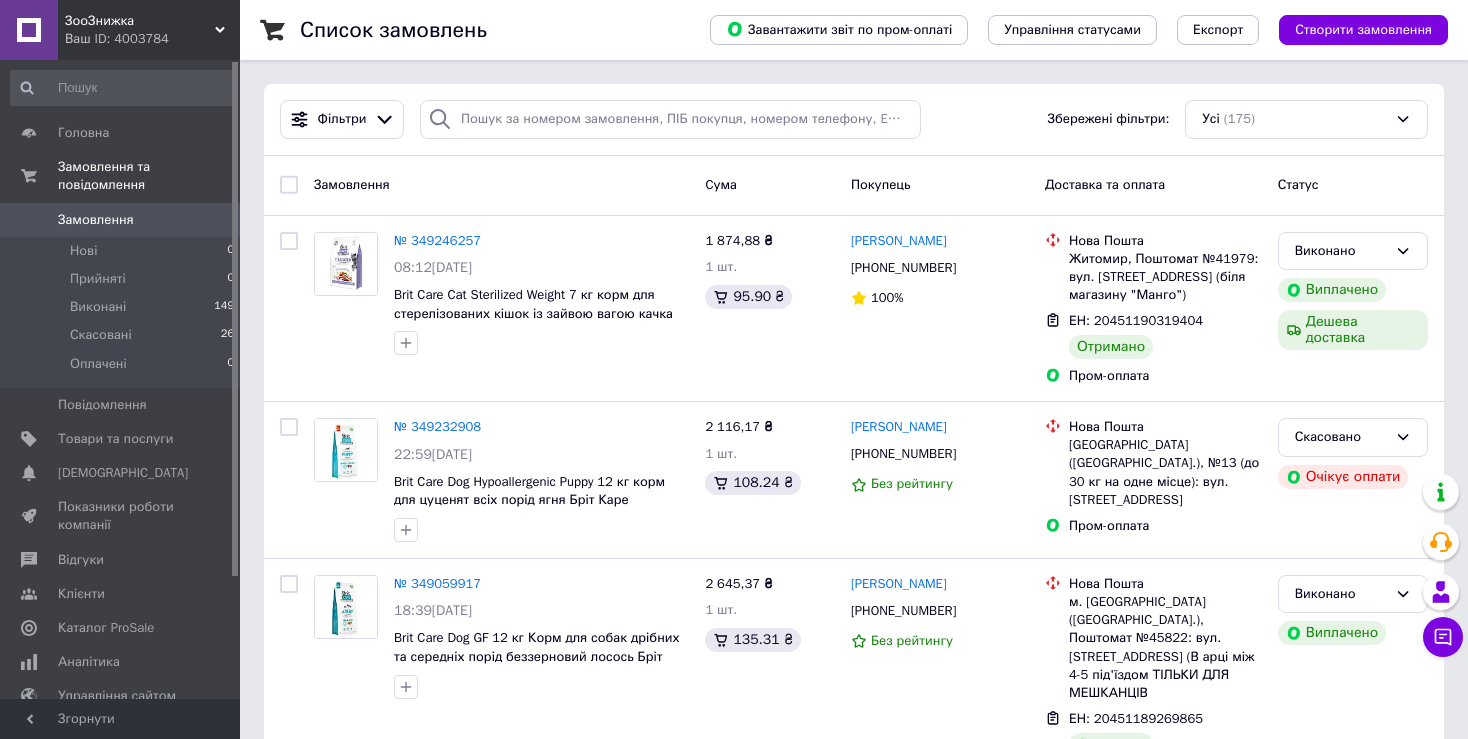click on "Список замовлень   Завантажити звіт по пром-оплаті Управління статусами Експорт Створити замовлення Фільтри Збережені фільтри: Усі (175) Замовлення Cума Покупець Доставка та оплата Статус № 349246257 08:12[DATE] Brit Care Cat Sterilized Weight 7 кг корм для стерелізованих кішок із зайвою вагою качка та індичка 1 874,88 ₴ 1 шт. 95.90 ₴ [PERSON_NAME] [PHONE_NUMBER] 100% [GEOGRAPHIC_DATA] №41979: вул. [STREET_ADDRESS] (біля магазину "Манго") ЕН: 20451190319404 Отримано Пром-оплата Виконано Виплачено Дешева доставка № 349232908 22:59[DATE] 2 116,17 ₴ 1 шт. 108.24 ₴ Мар'[PERSON_NAME] Мага [PHONE_NUMBER] Без рейтингу 100% 1" at bounding box center (854, 2087) 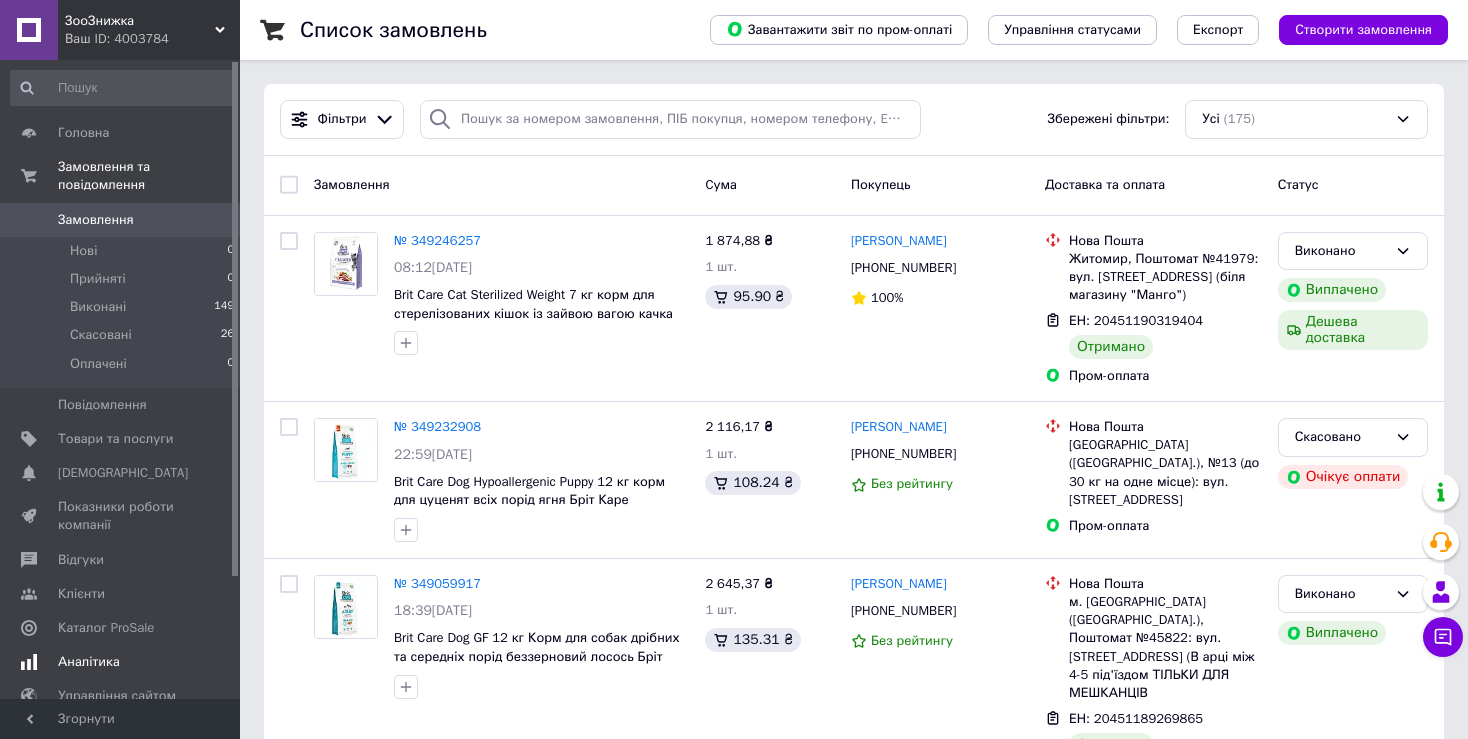 click on "Аналітика" at bounding box center (123, 662) 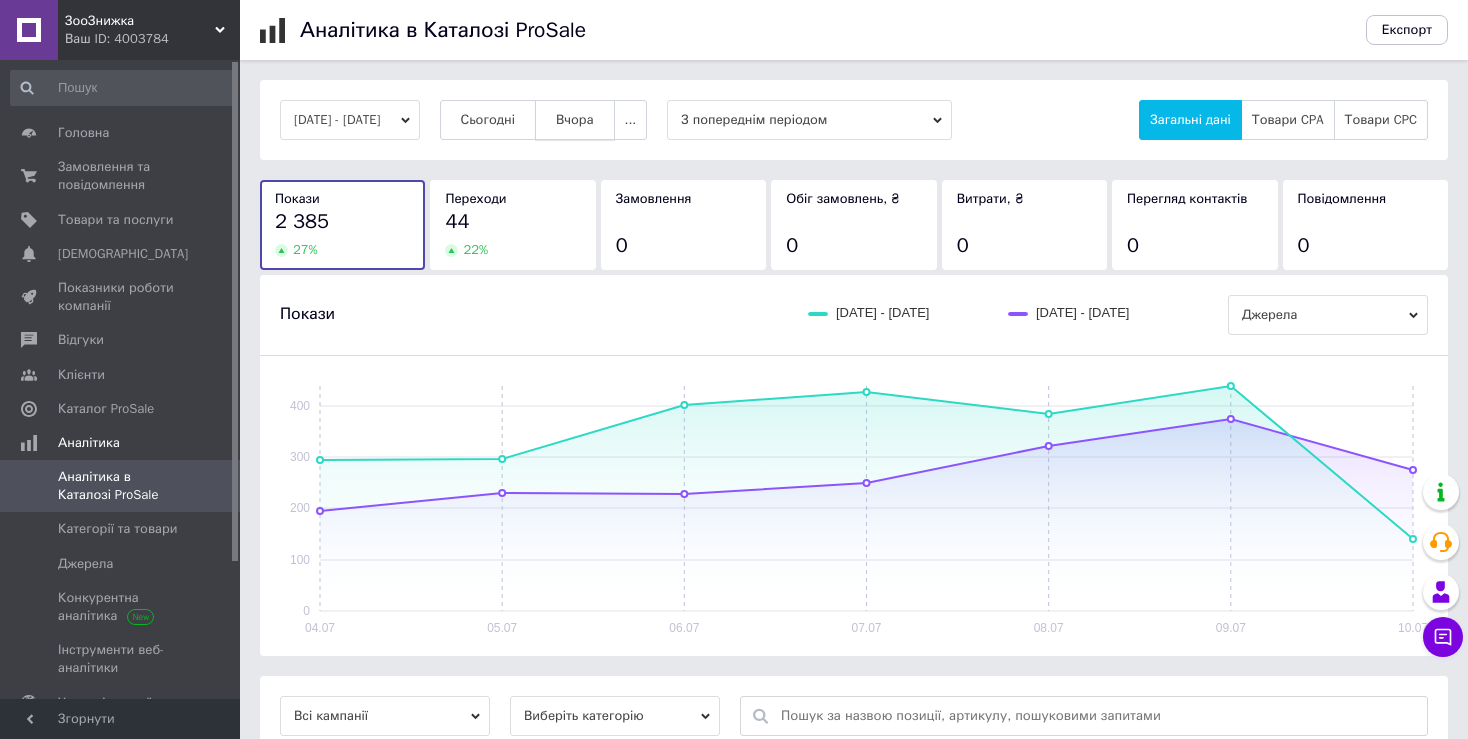 click on "Вчора" at bounding box center [575, 120] 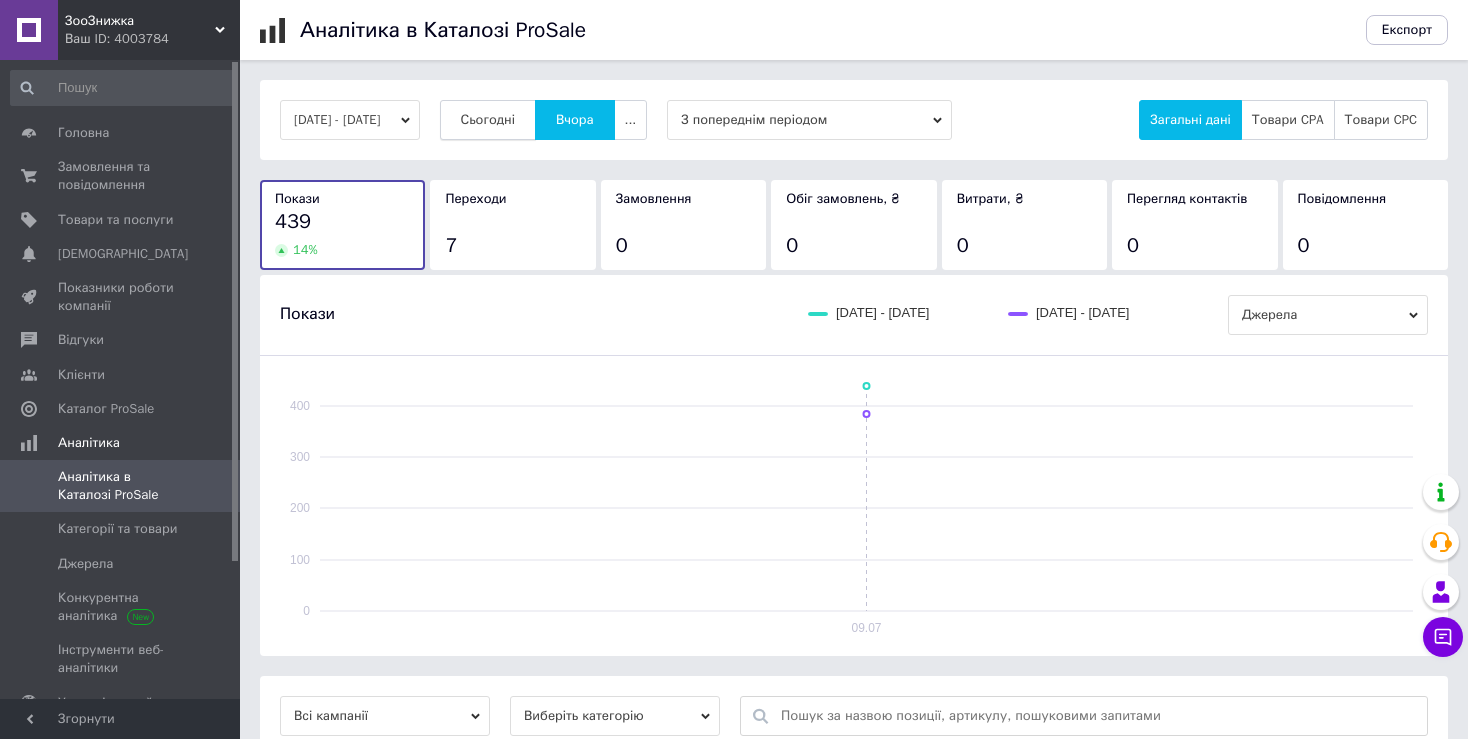 click on "Сьогодні" at bounding box center [488, 120] 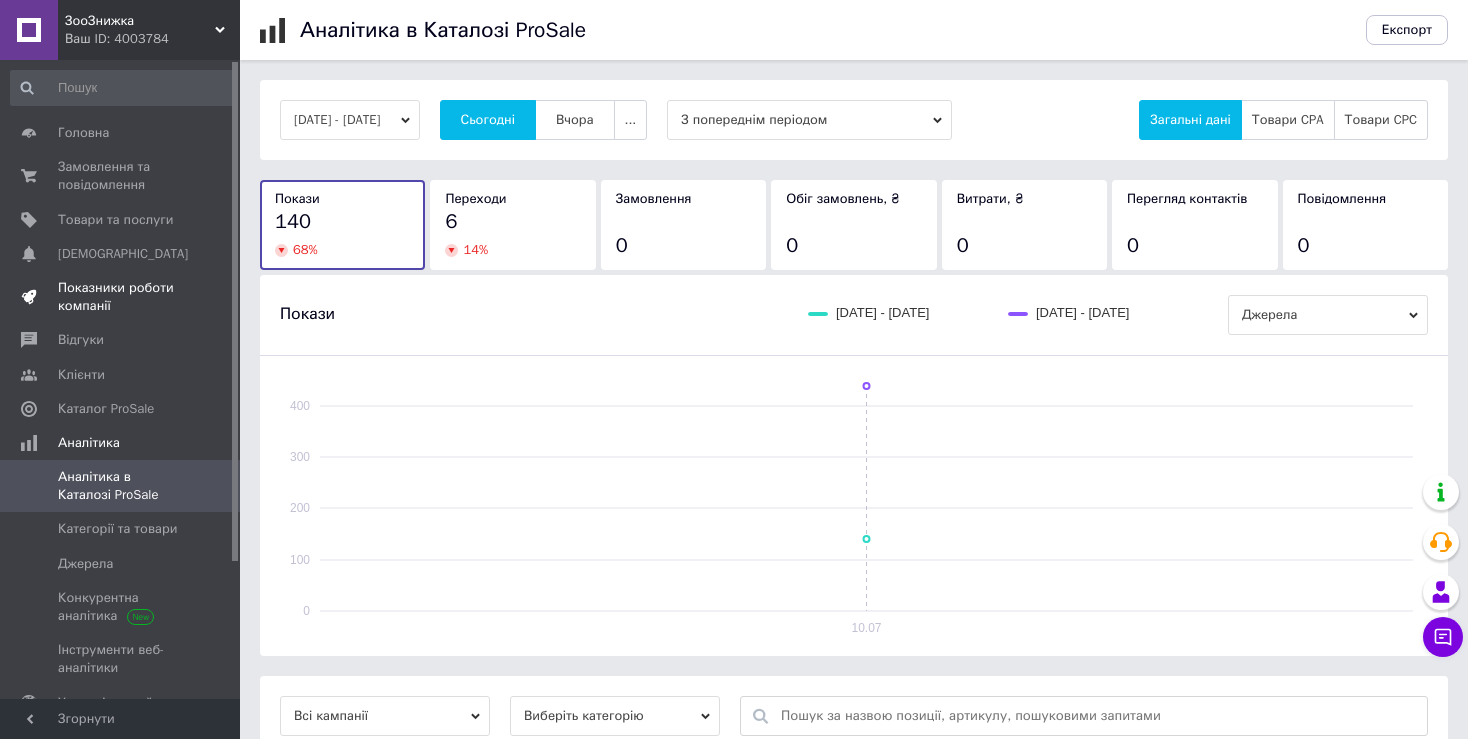 click on "Показники роботи компанії" at bounding box center [121, 297] 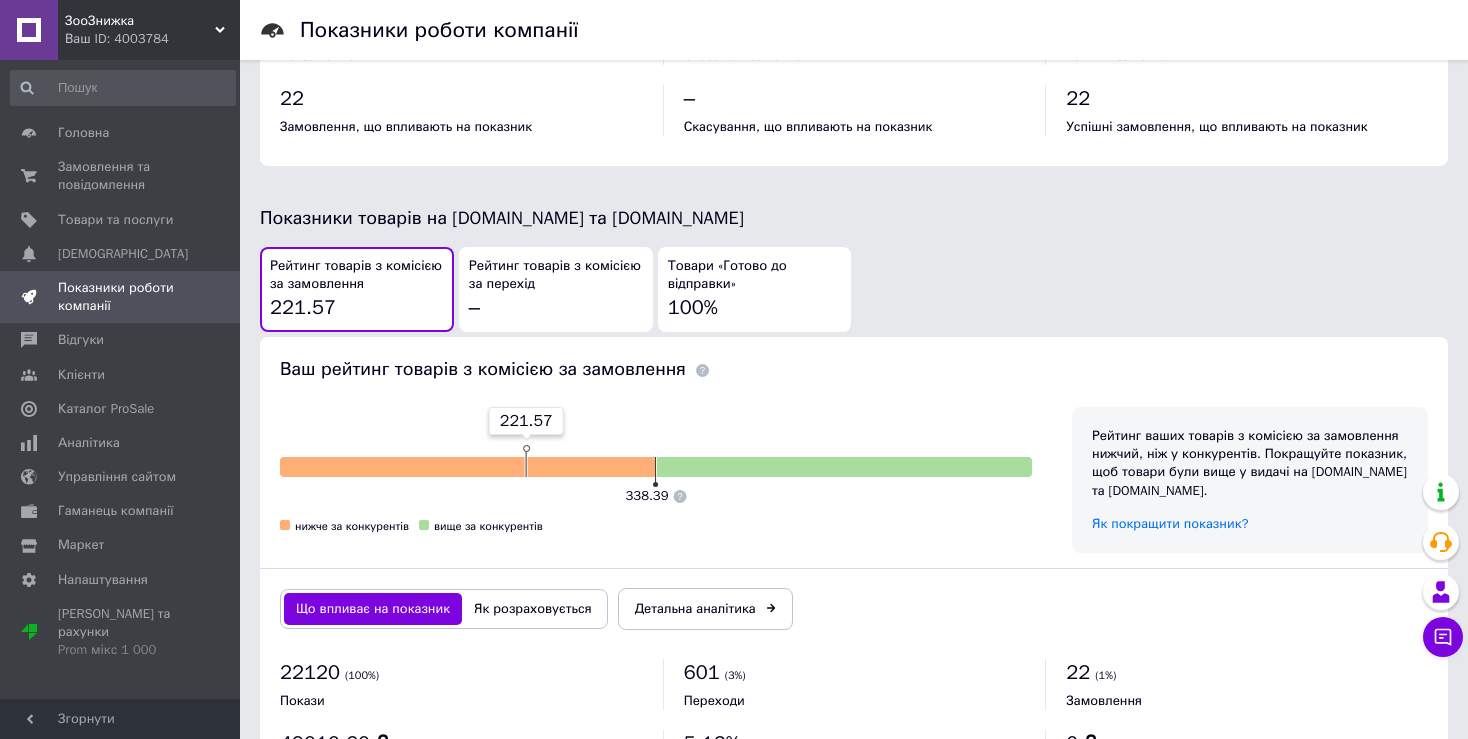 scroll, scrollTop: 1000, scrollLeft: 0, axis: vertical 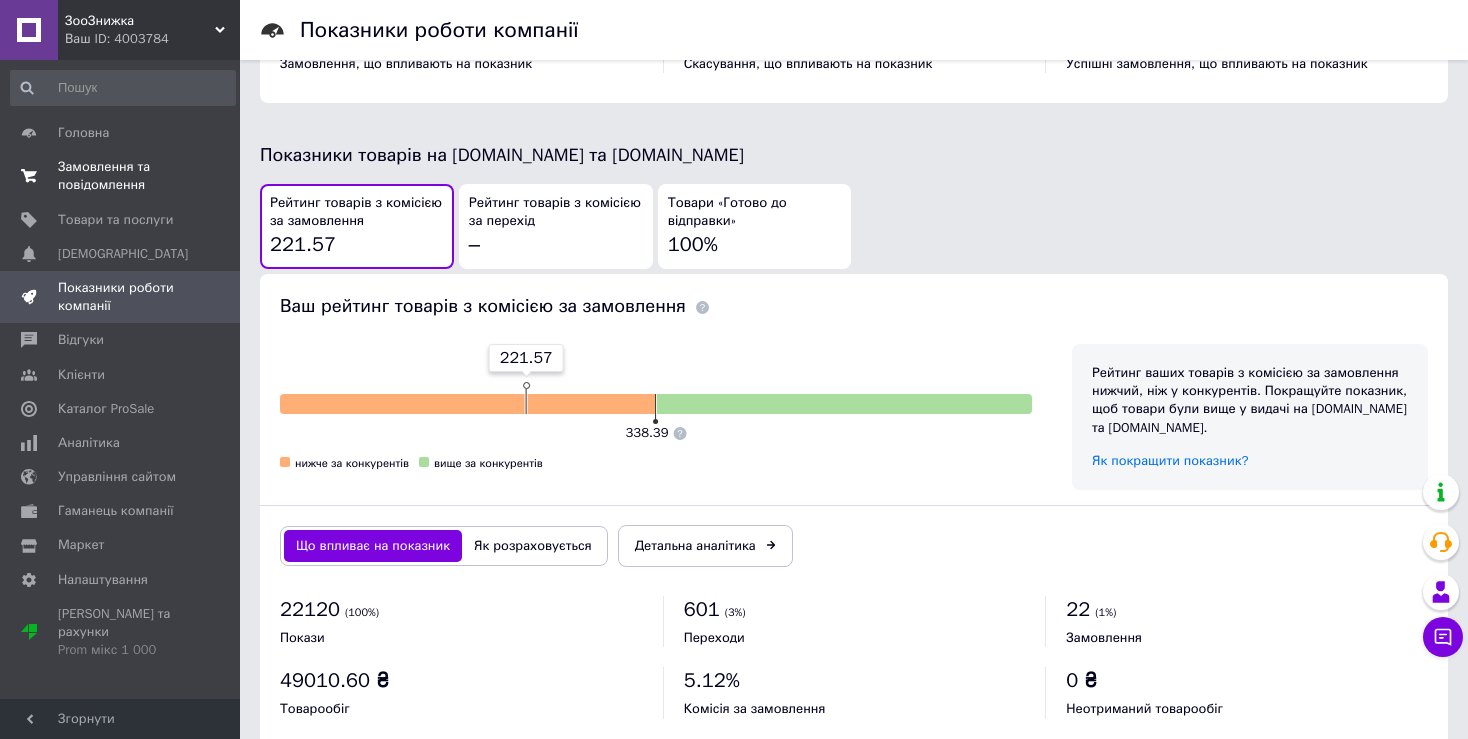 click on "Замовлення та повідомлення 0 0" at bounding box center [123, 176] 